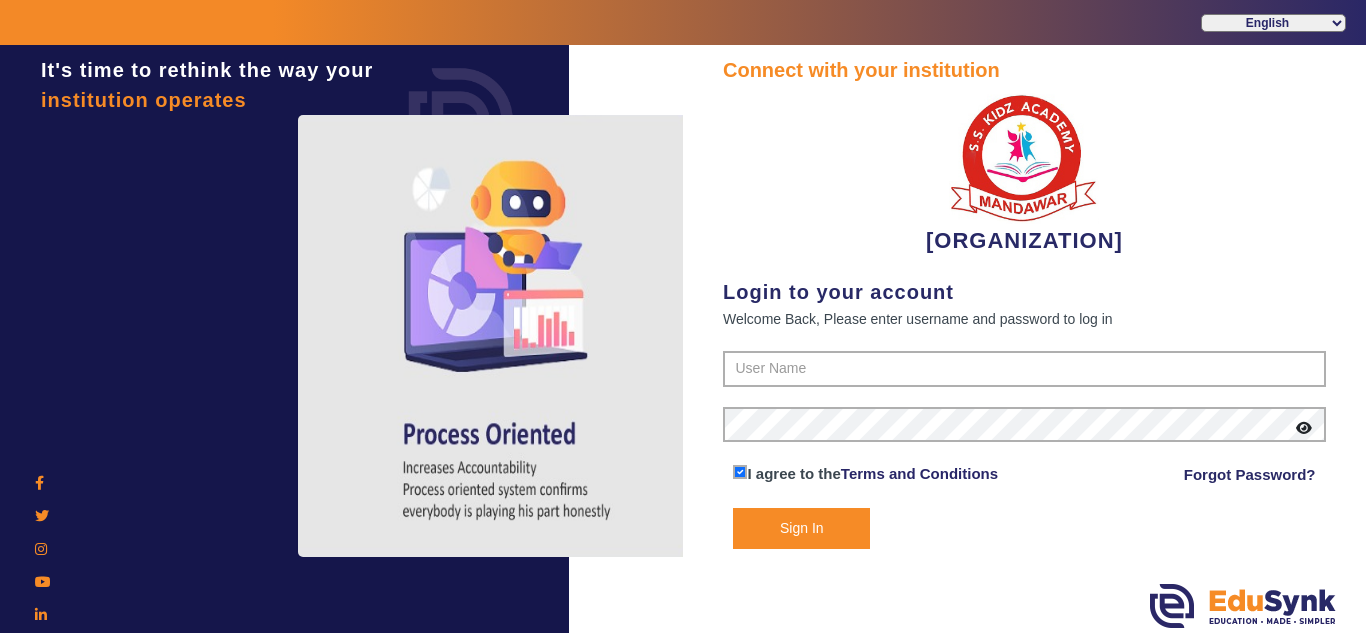 scroll, scrollTop: 0, scrollLeft: 0, axis: both 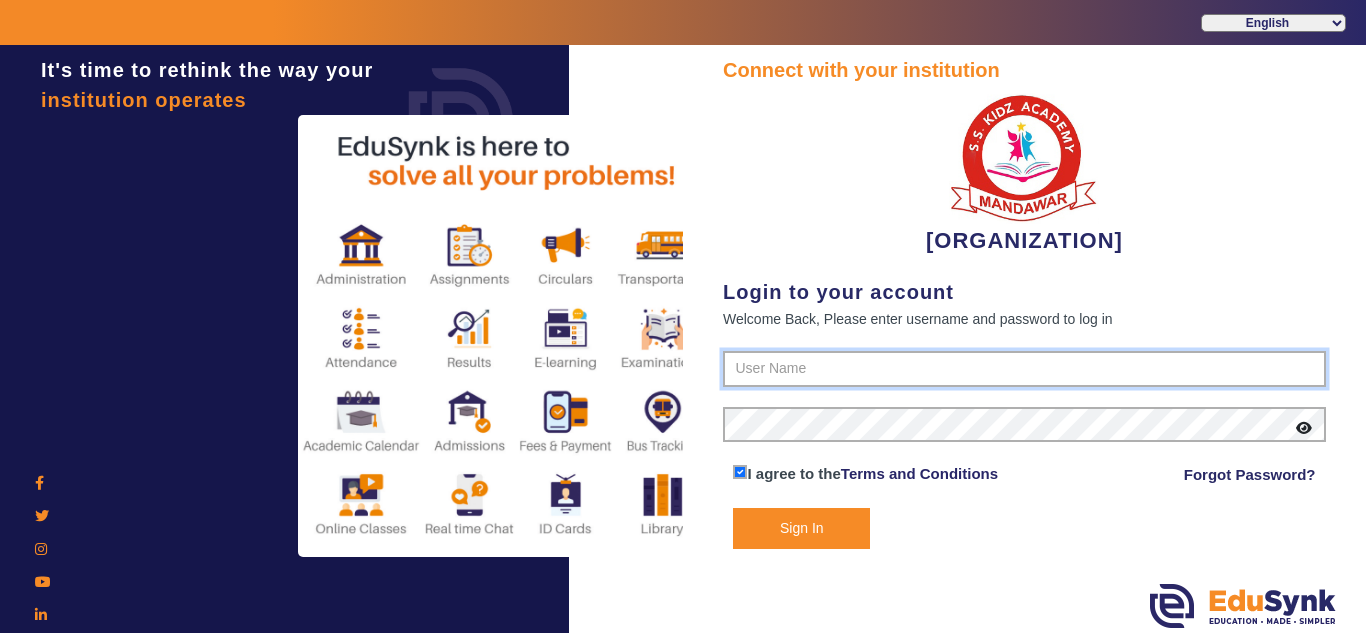 type on "9928895959" 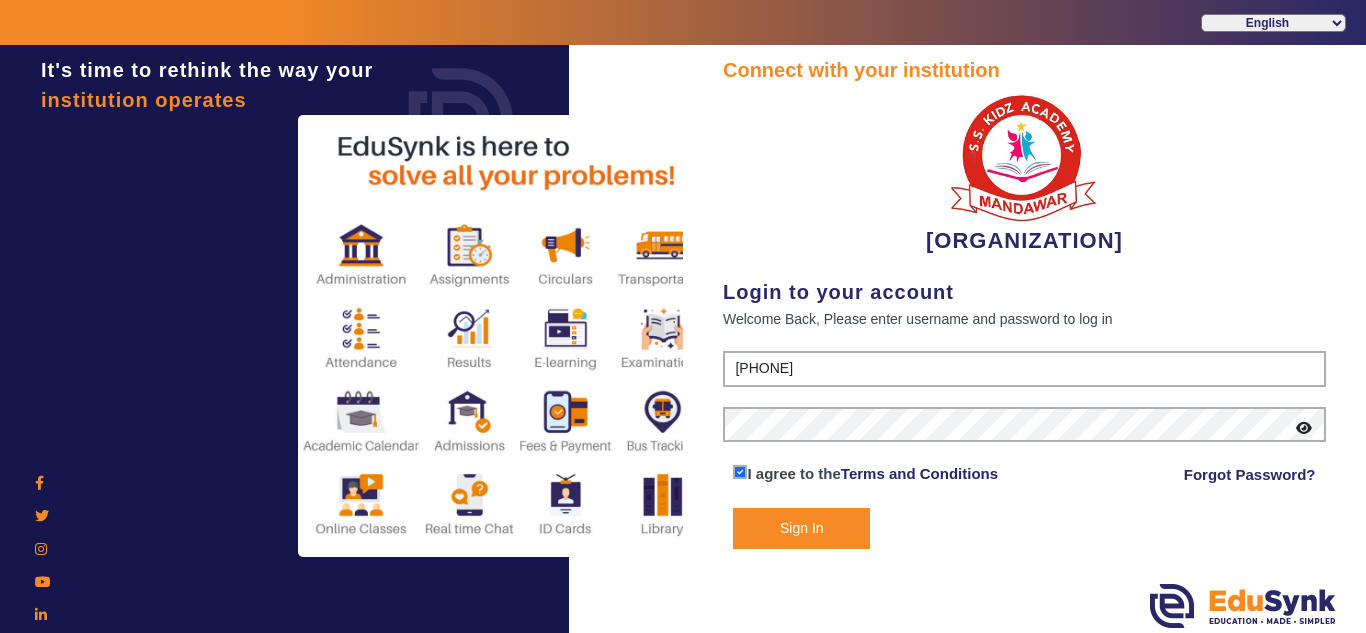 click on "Sign In" 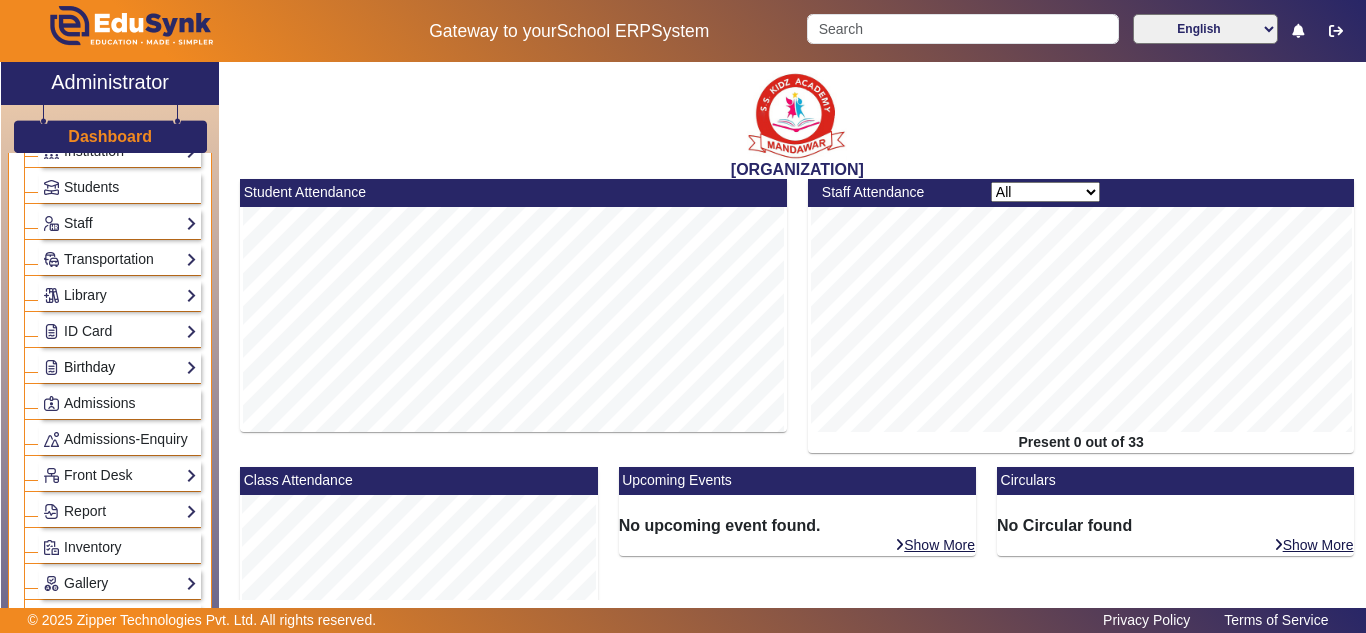 scroll, scrollTop: 167, scrollLeft: 0, axis: vertical 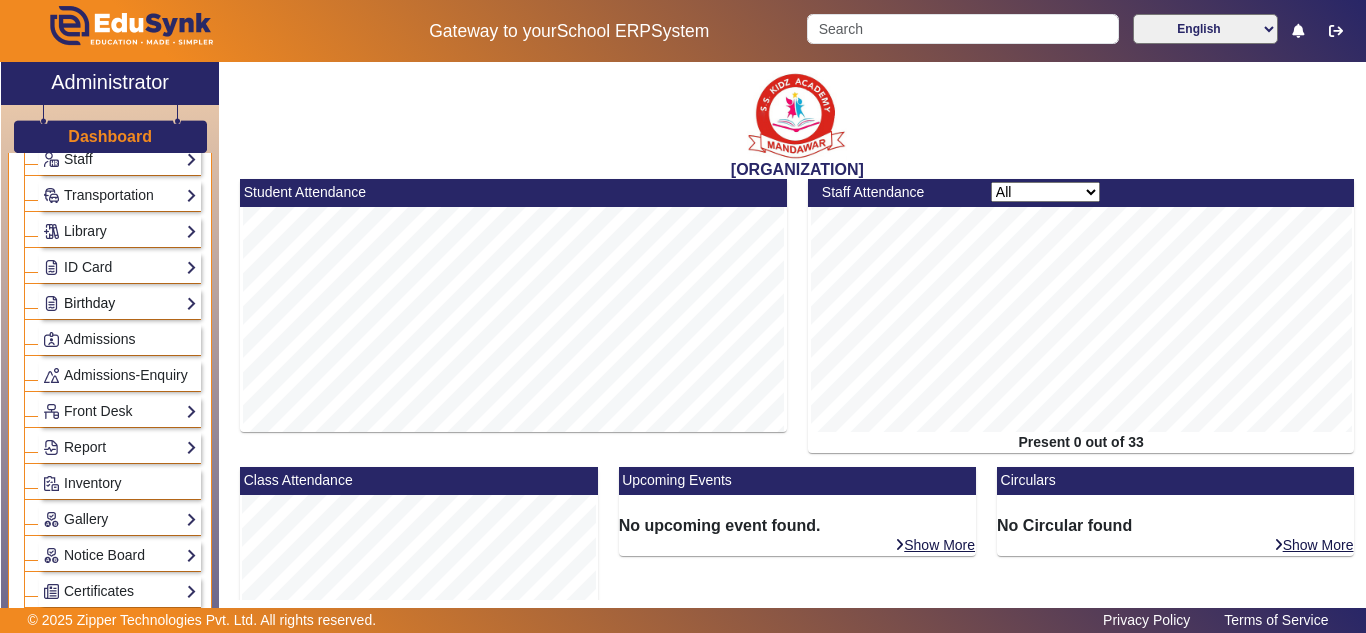 click on "Birthday" 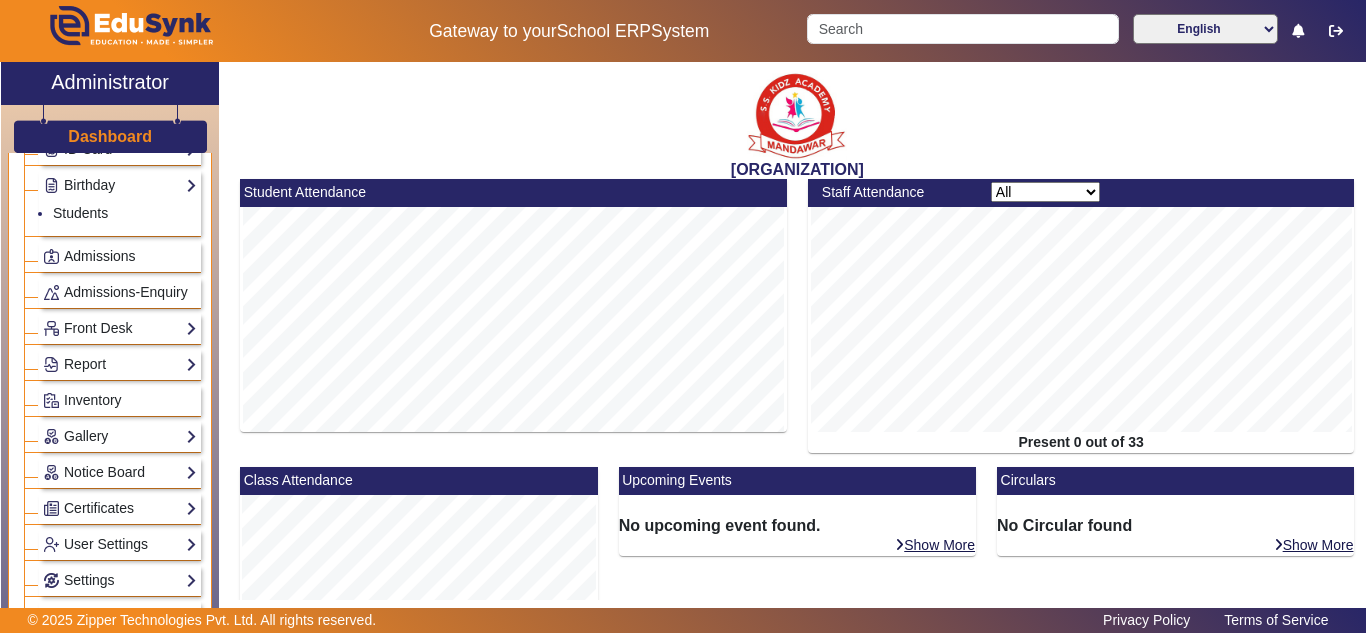 scroll, scrollTop: 333, scrollLeft: 0, axis: vertical 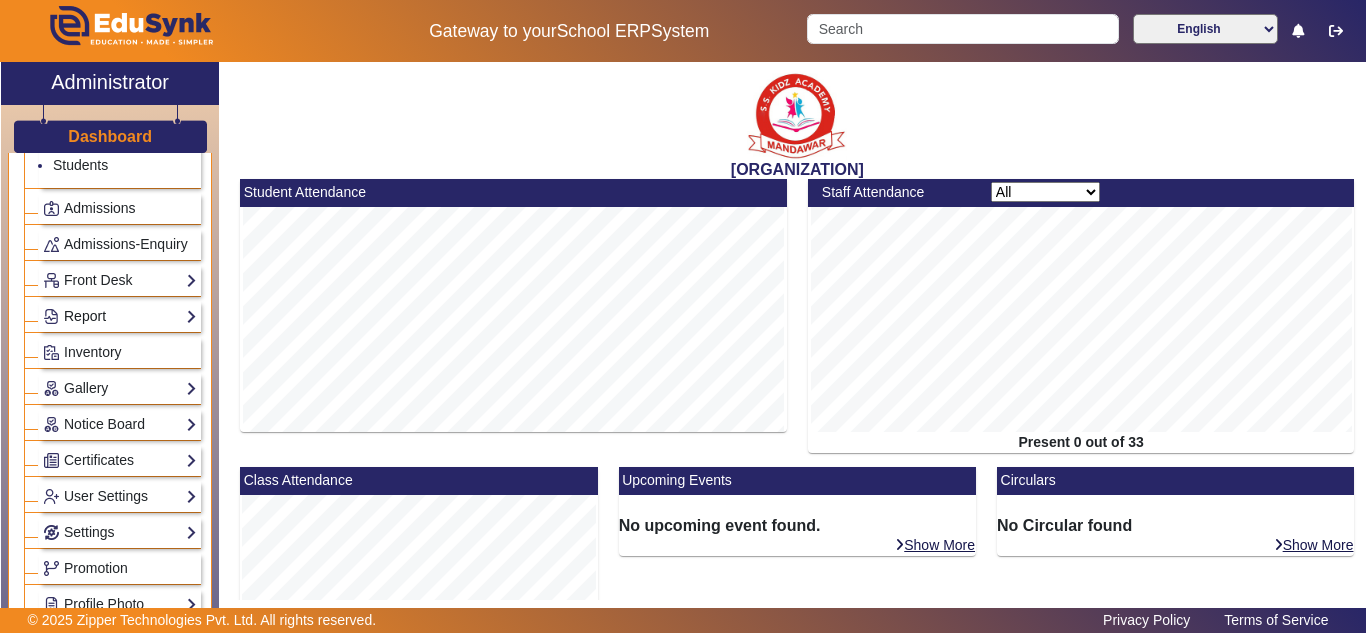 click on "Report" 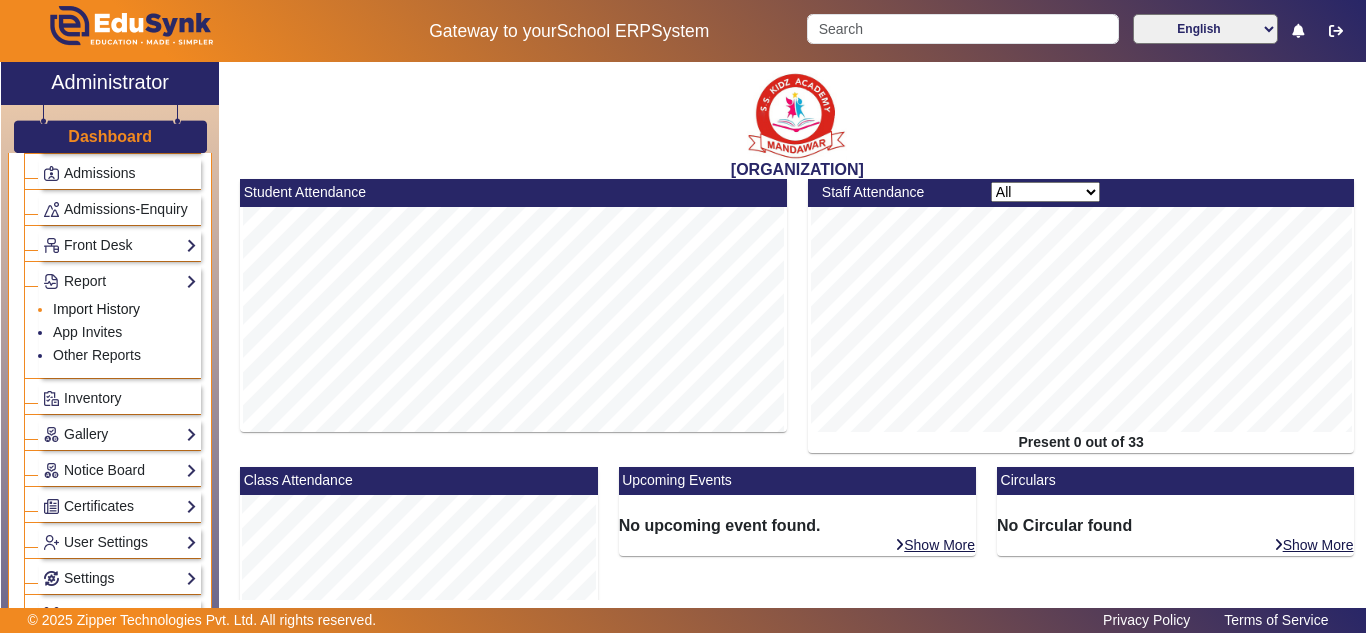 click on "Import History" 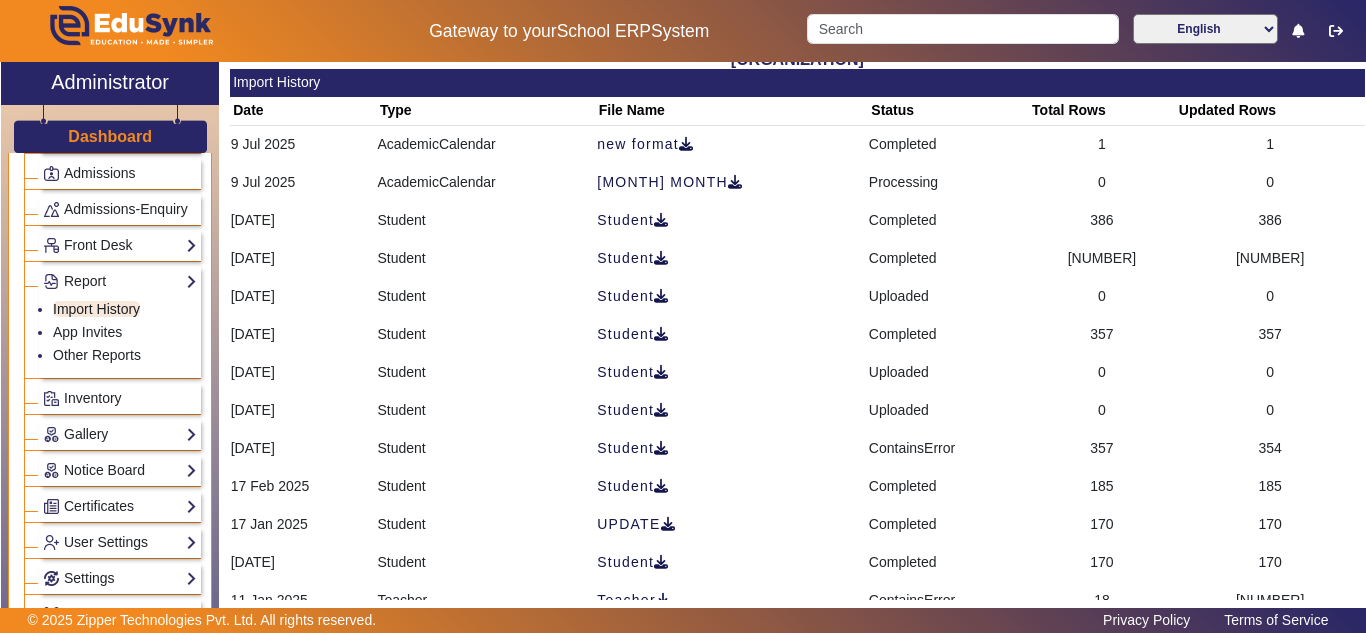 scroll, scrollTop: 182, scrollLeft: 0, axis: vertical 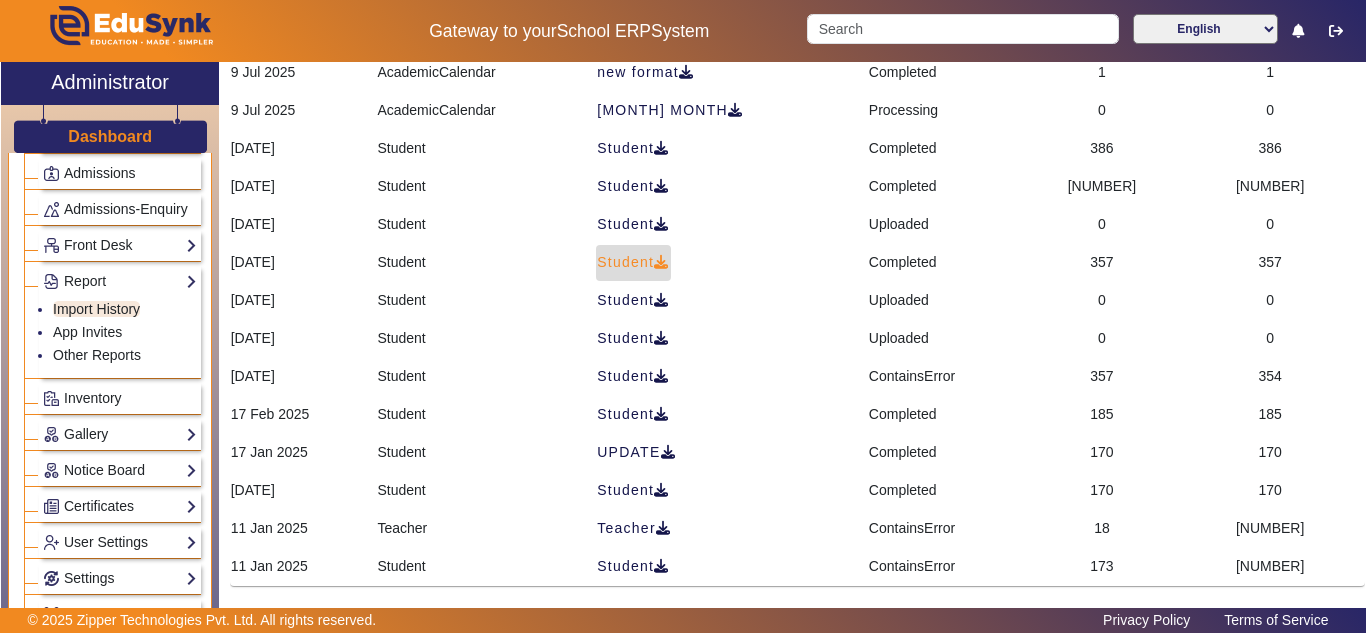 click 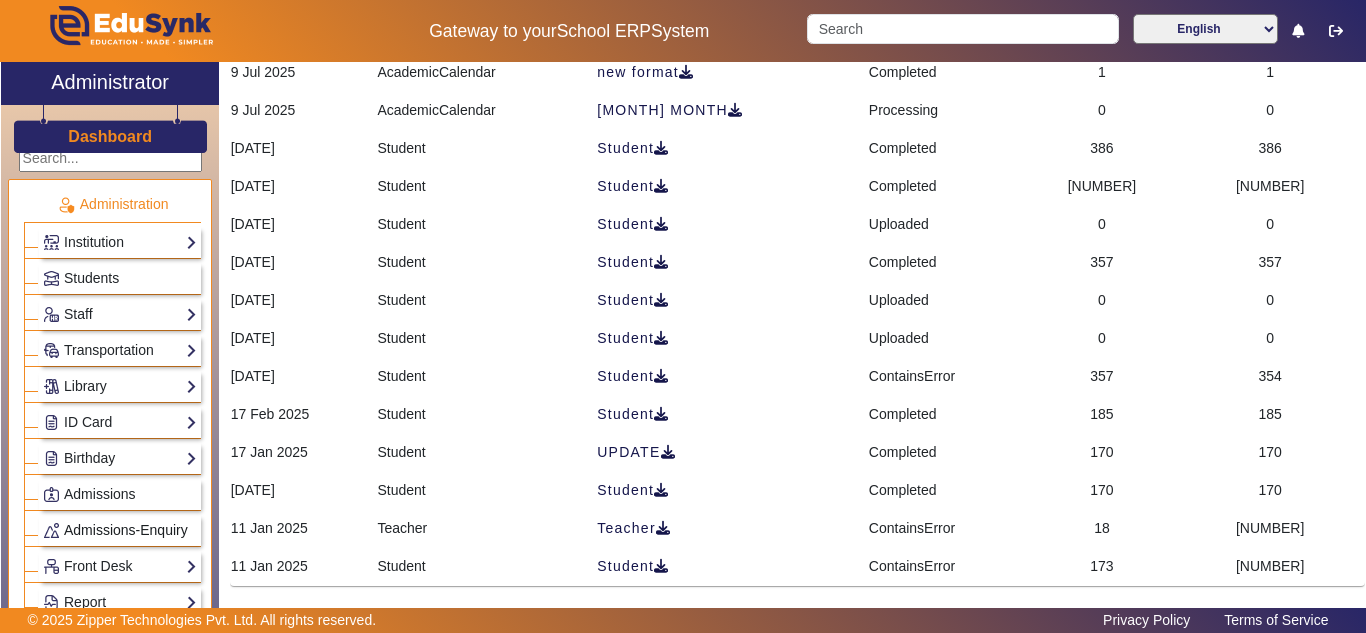 scroll, scrollTop: 0, scrollLeft: 0, axis: both 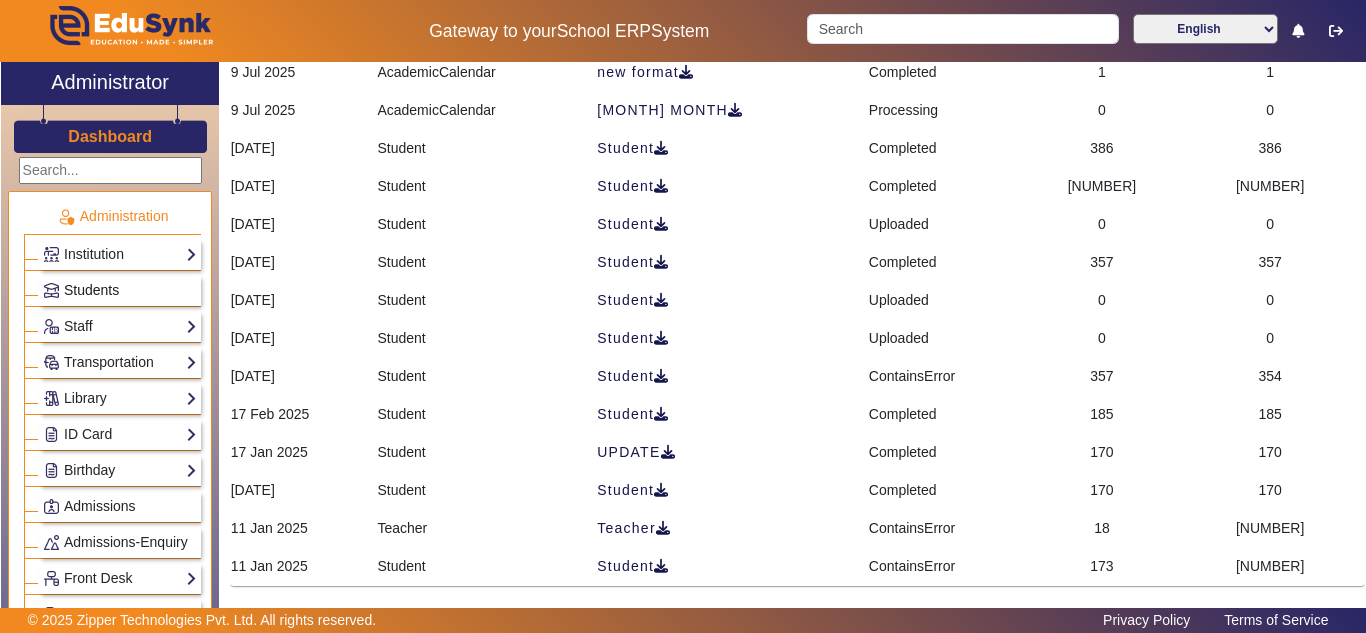 click on "Students" 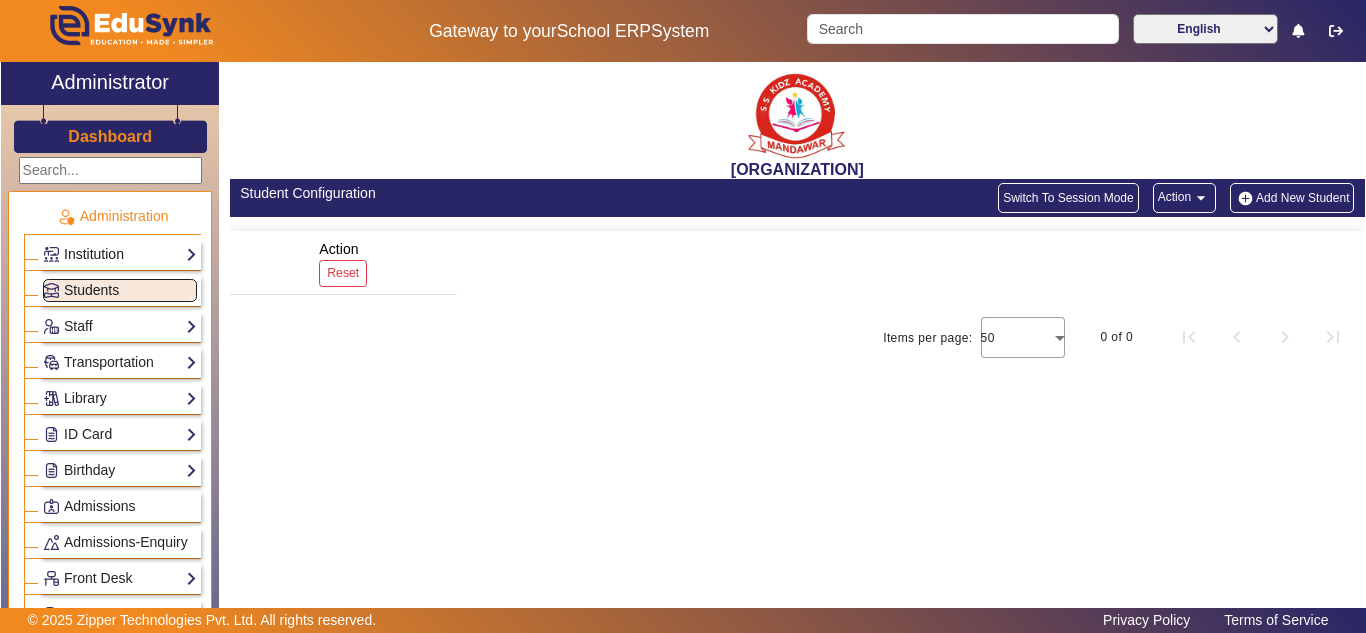 scroll, scrollTop: 0, scrollLeft: 0, axis: both 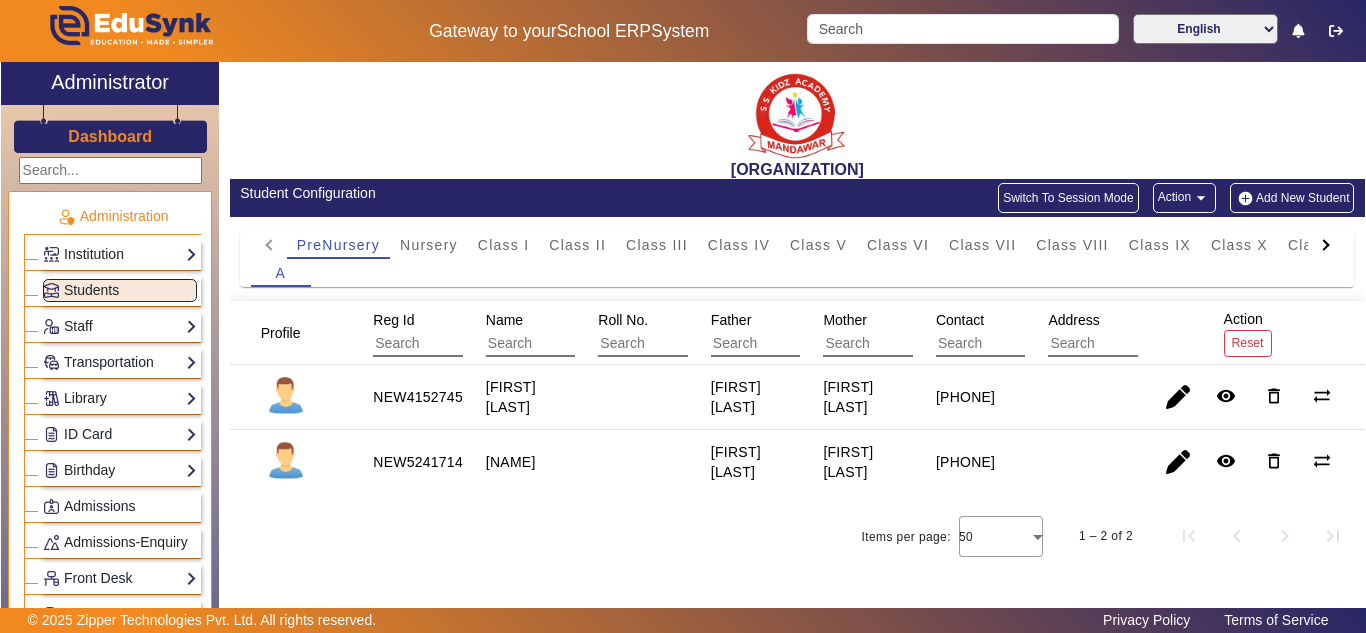 click on "Dashboard" 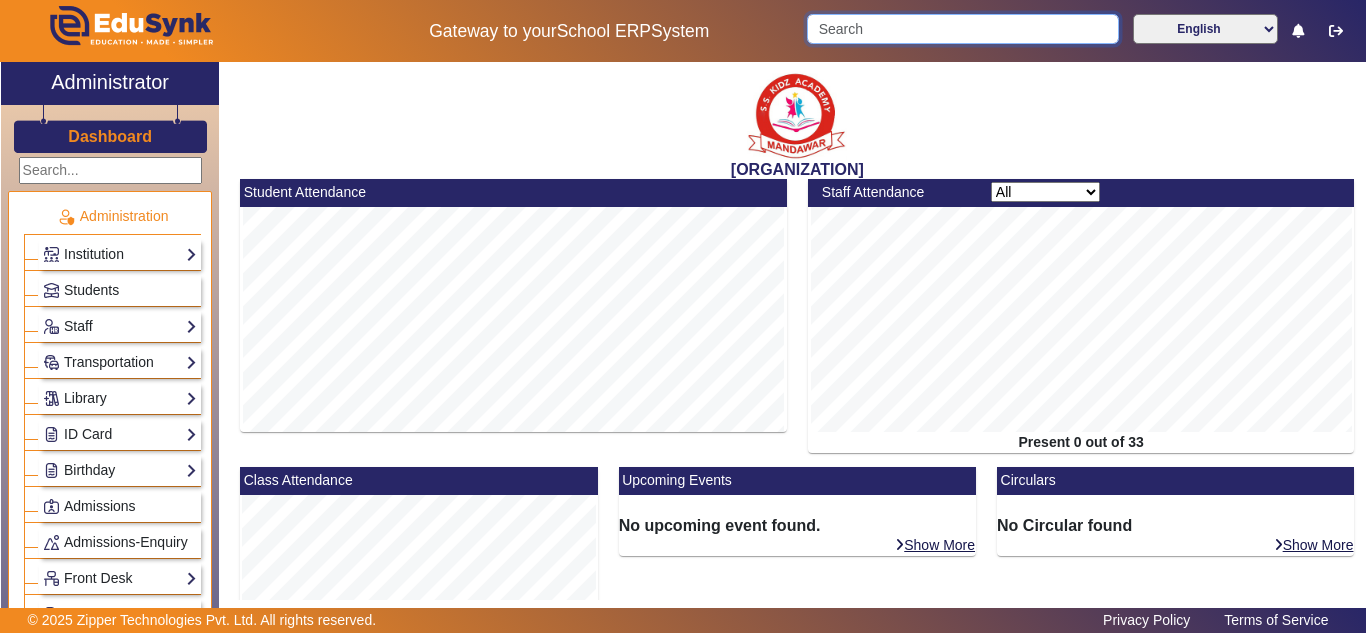 click at bounding box center (962, 29) 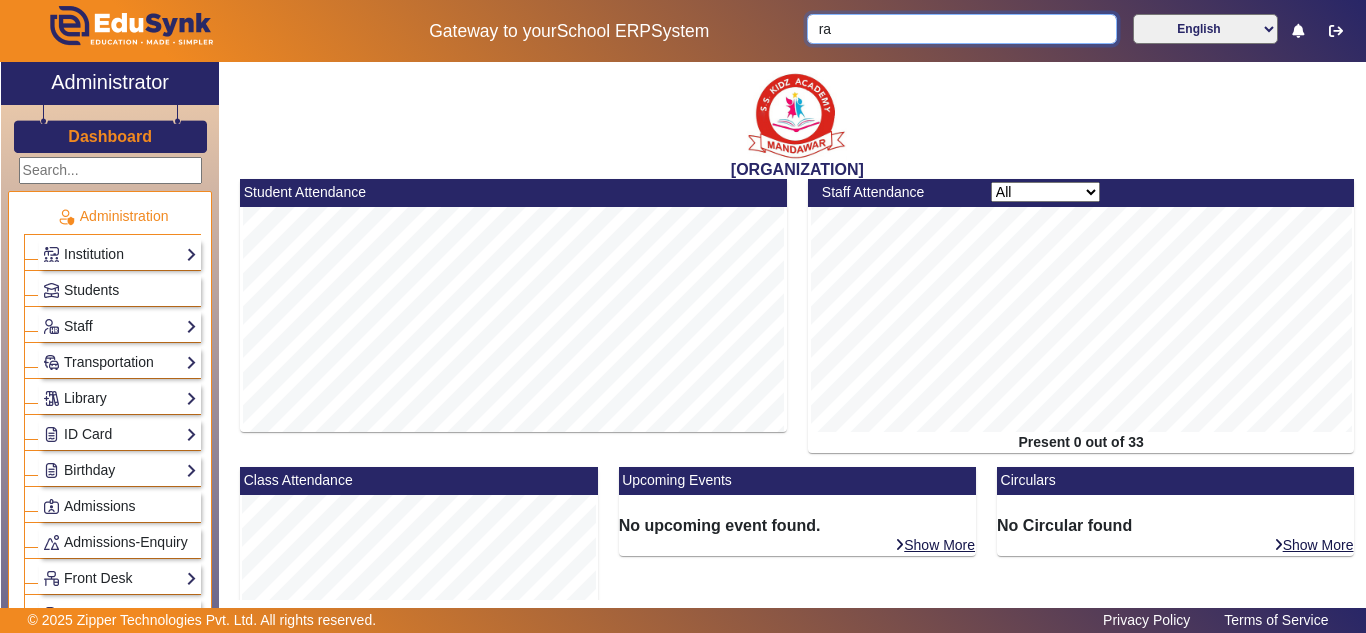 type on "r" 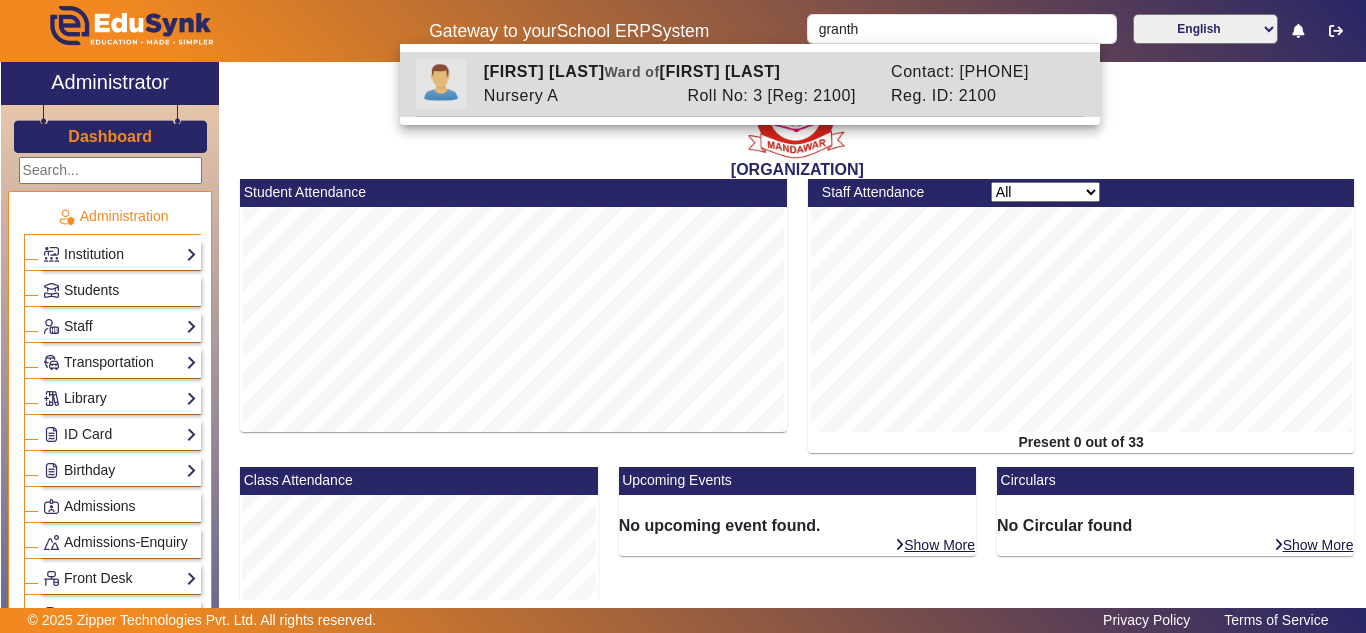 click on "Contact: 9460869815" at bounding box center (983, 72) 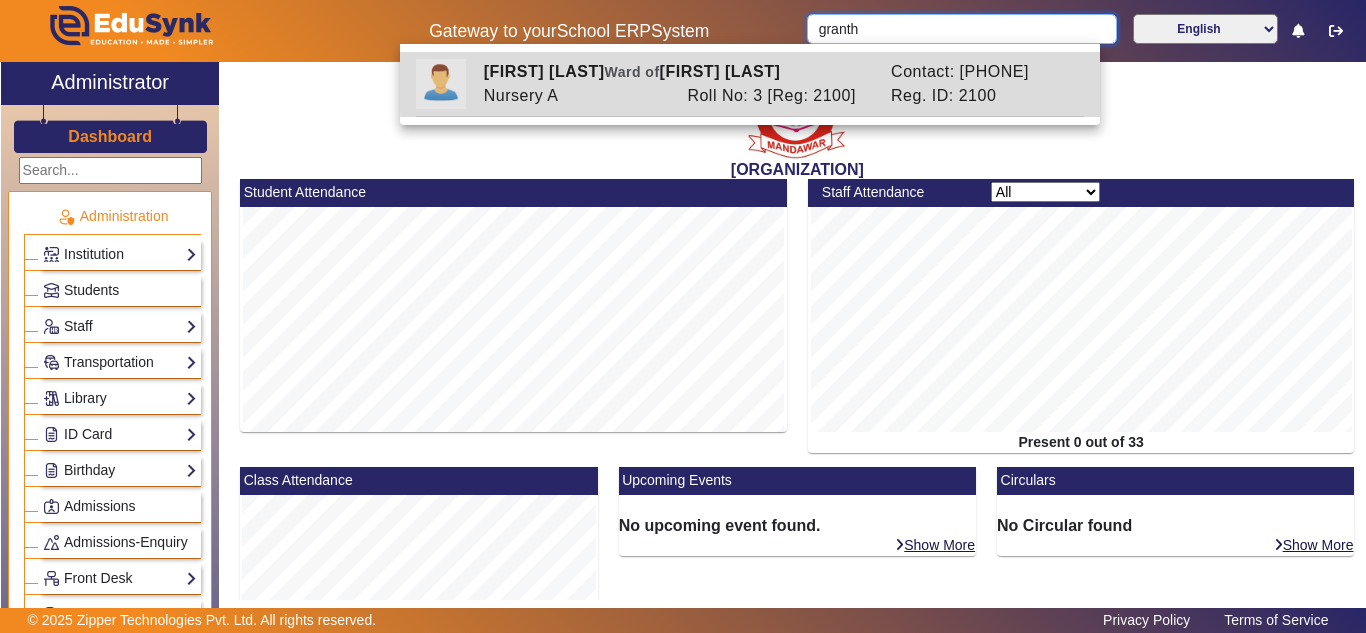 type on "GRANTH KHANDELWAL" 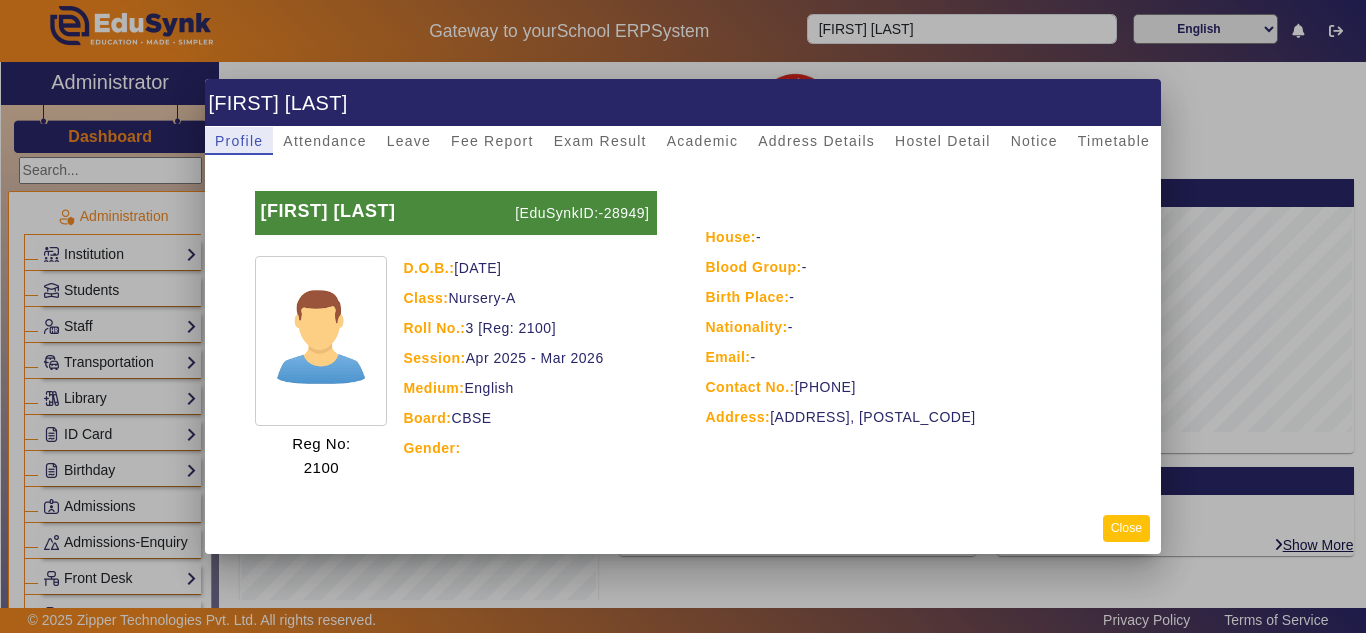 click on "Close" 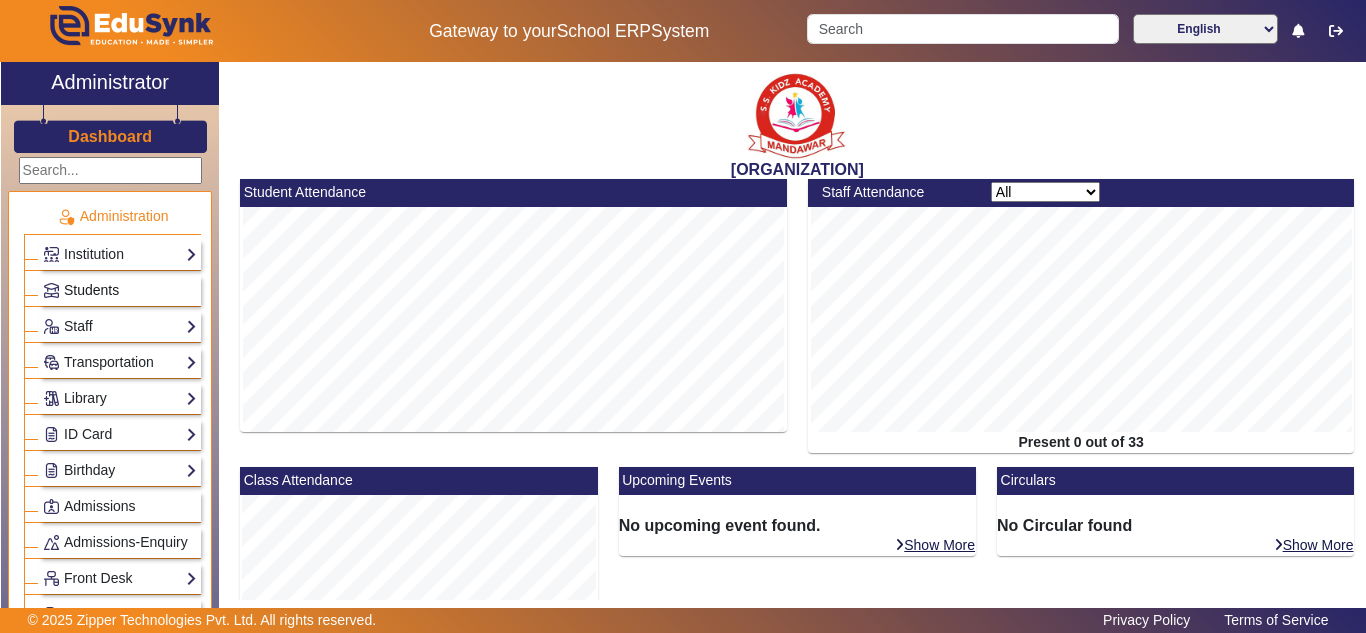 click on "Students" 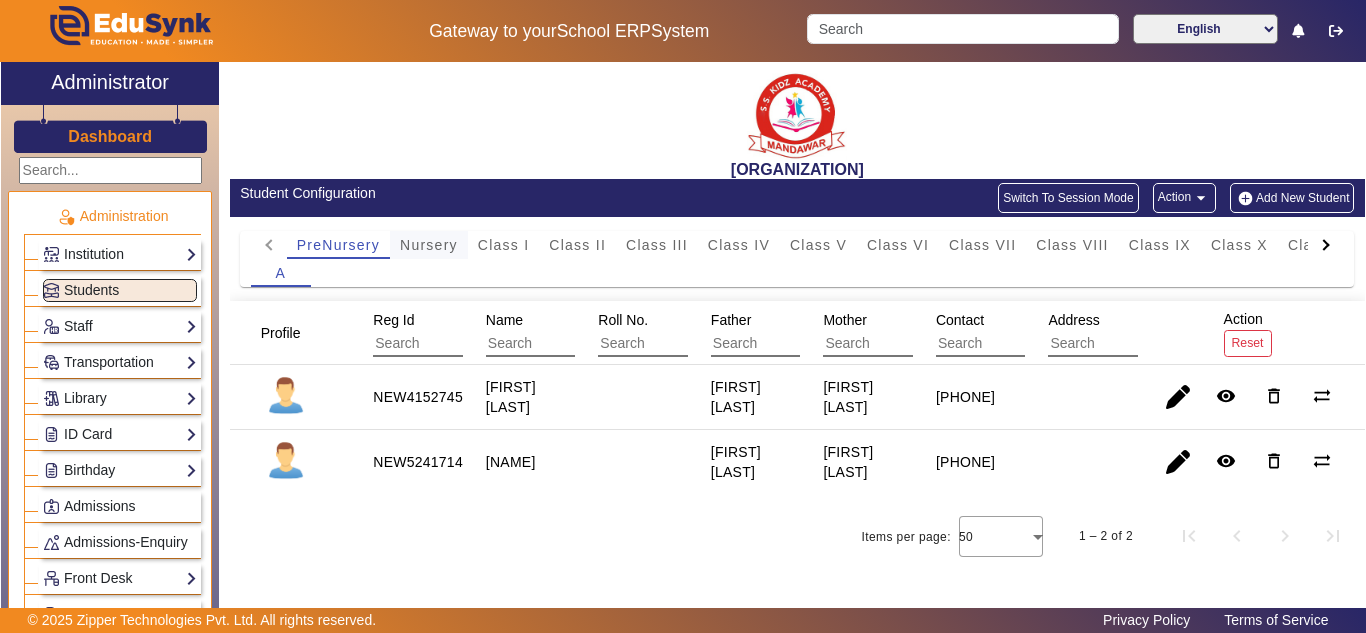 click on "Nursery" at bounding box center [429, 245] 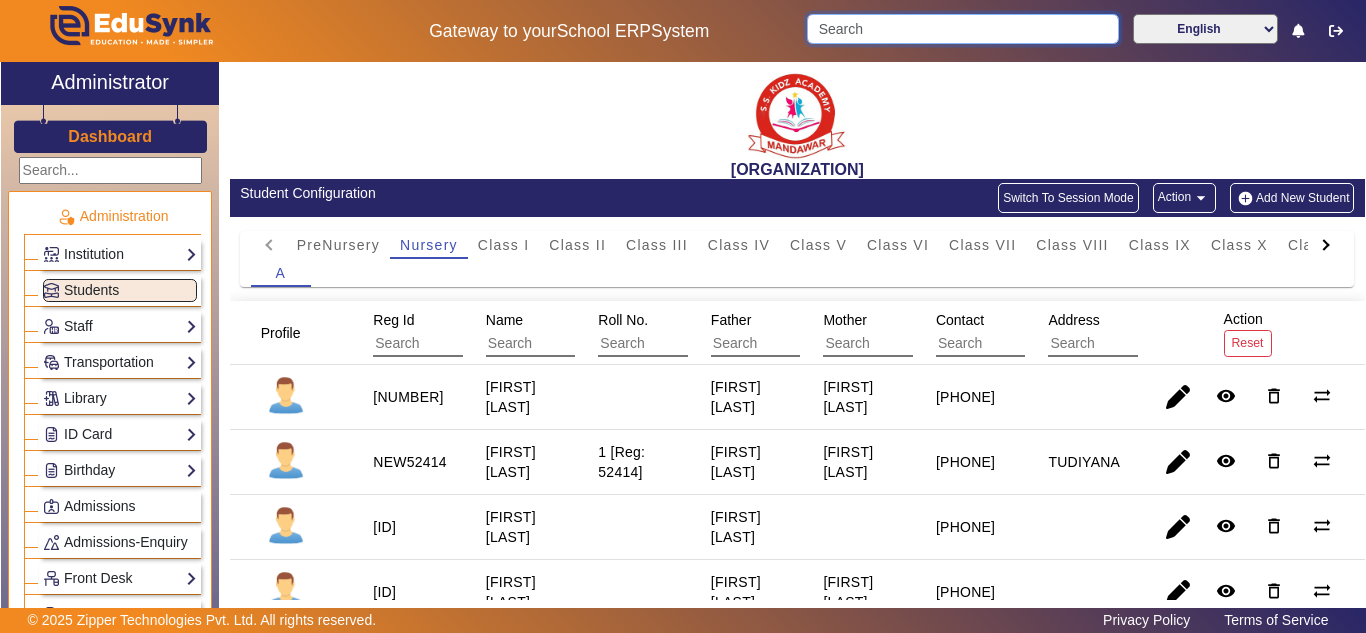 click at bounding box center (962, 29) 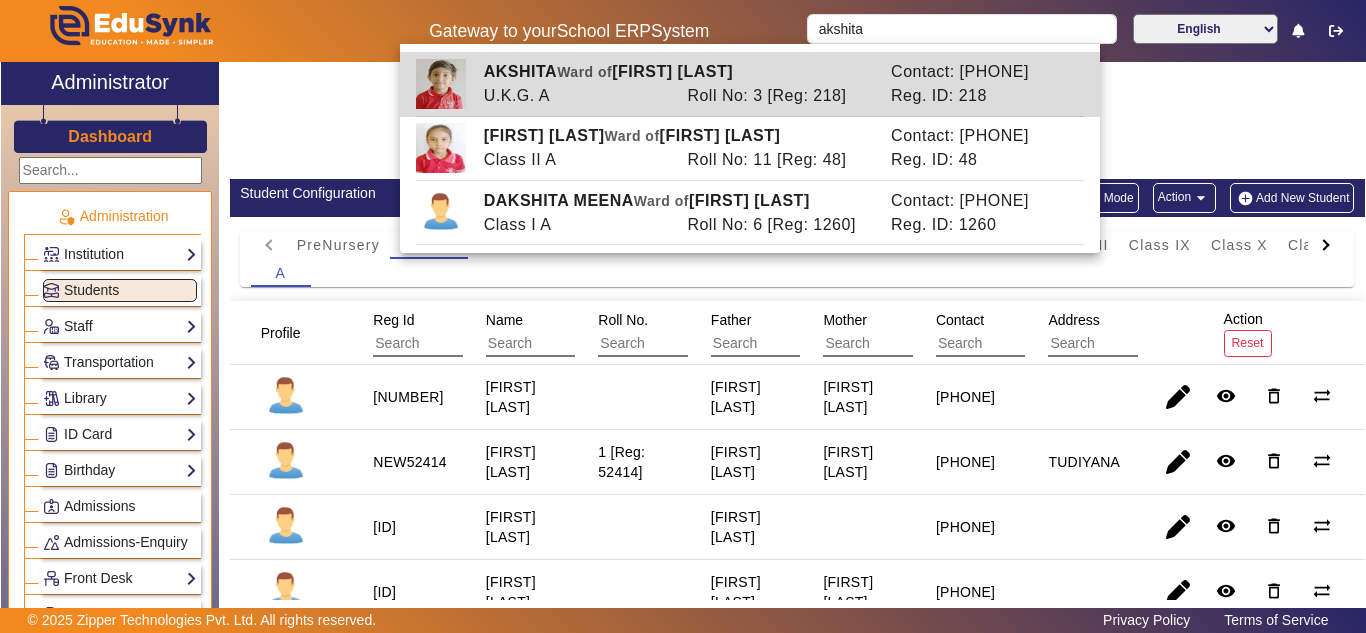 click on "Reg. ID: 218" at bounding box center [983, 96] 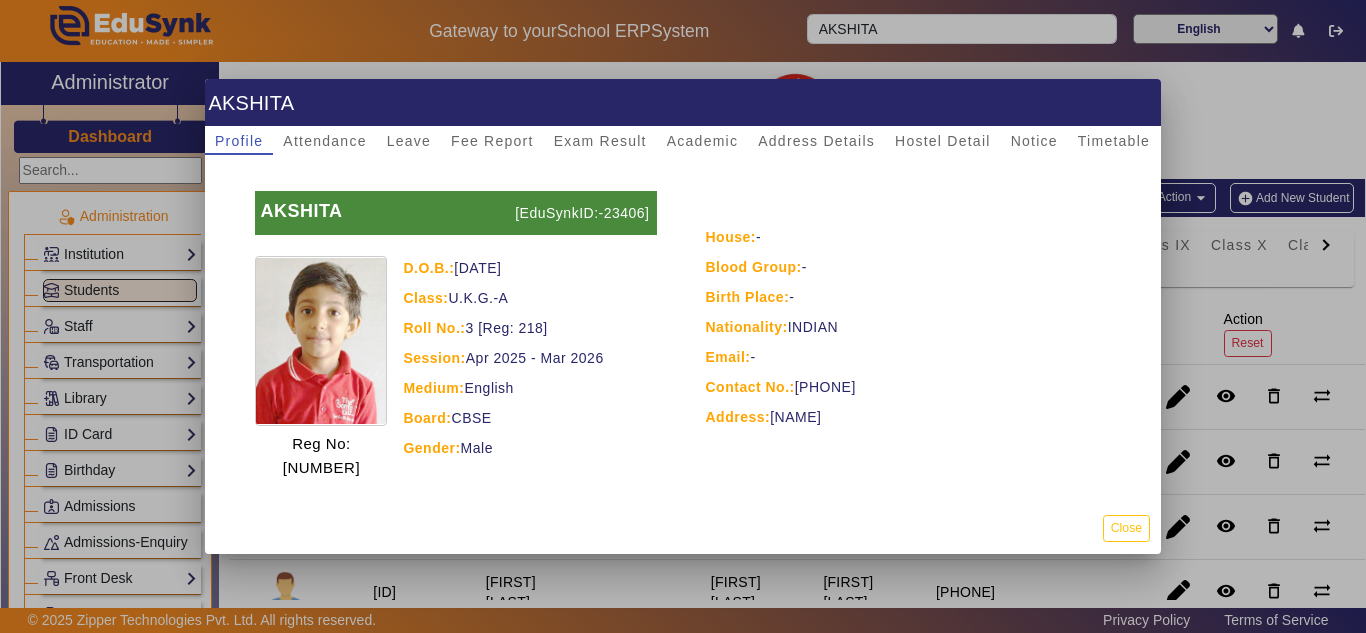 click at bounding box center [683, 316] 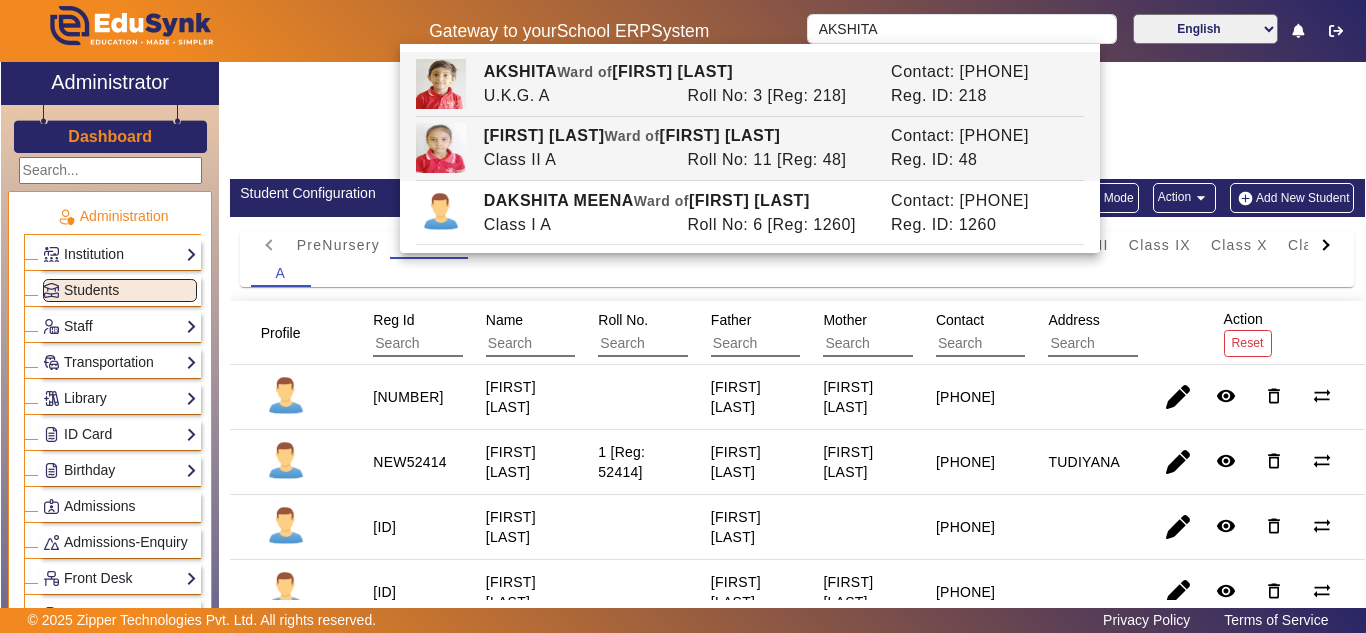 click on "Roll No: 11 [Reg: 48]" at bounding box center (779, 160) 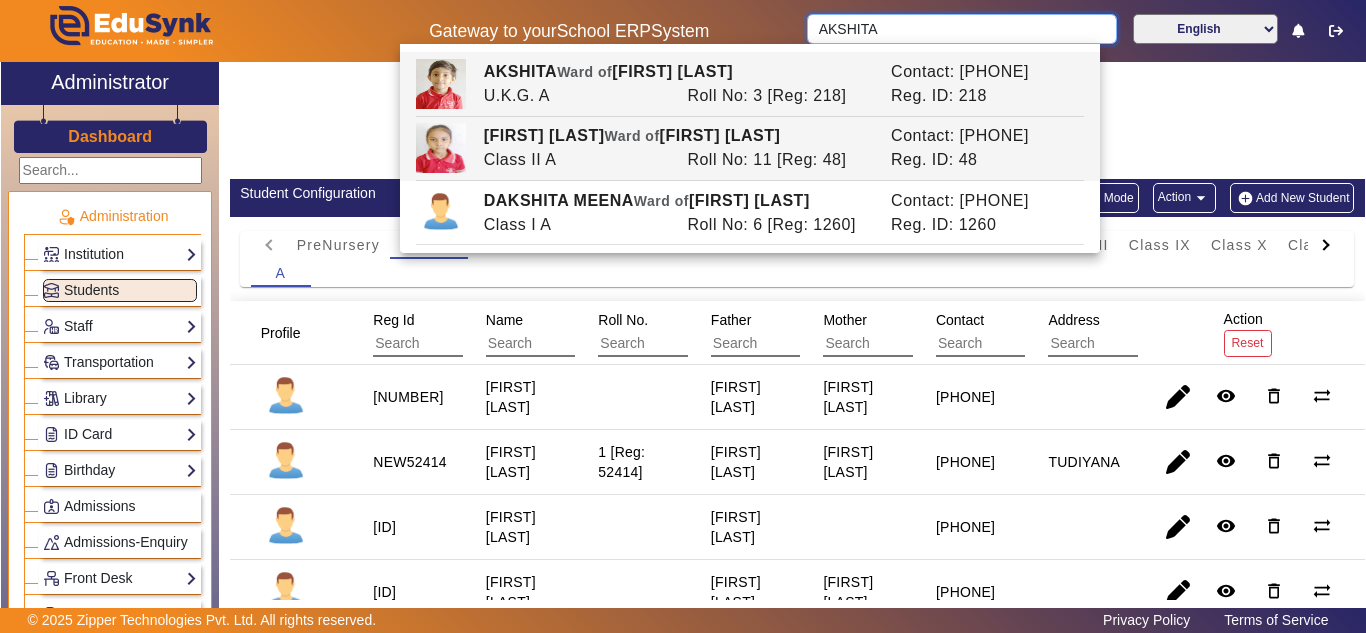 type on "LAKSHITA SAINI" 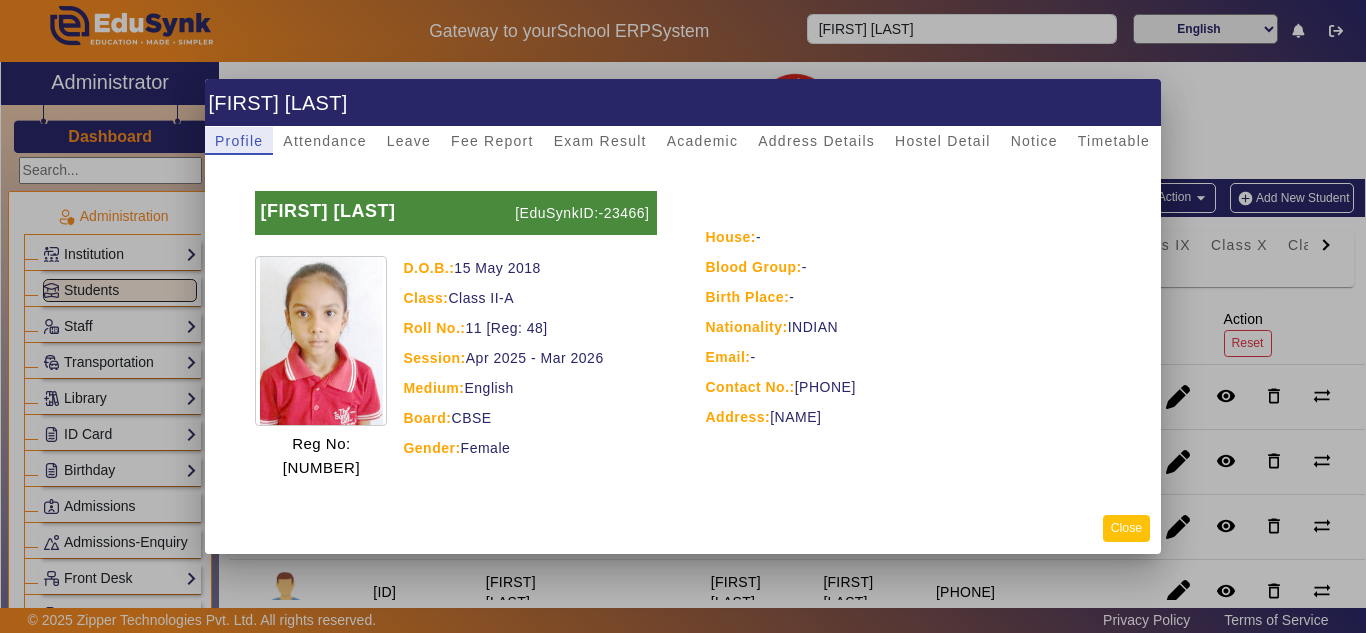 click on "Close" 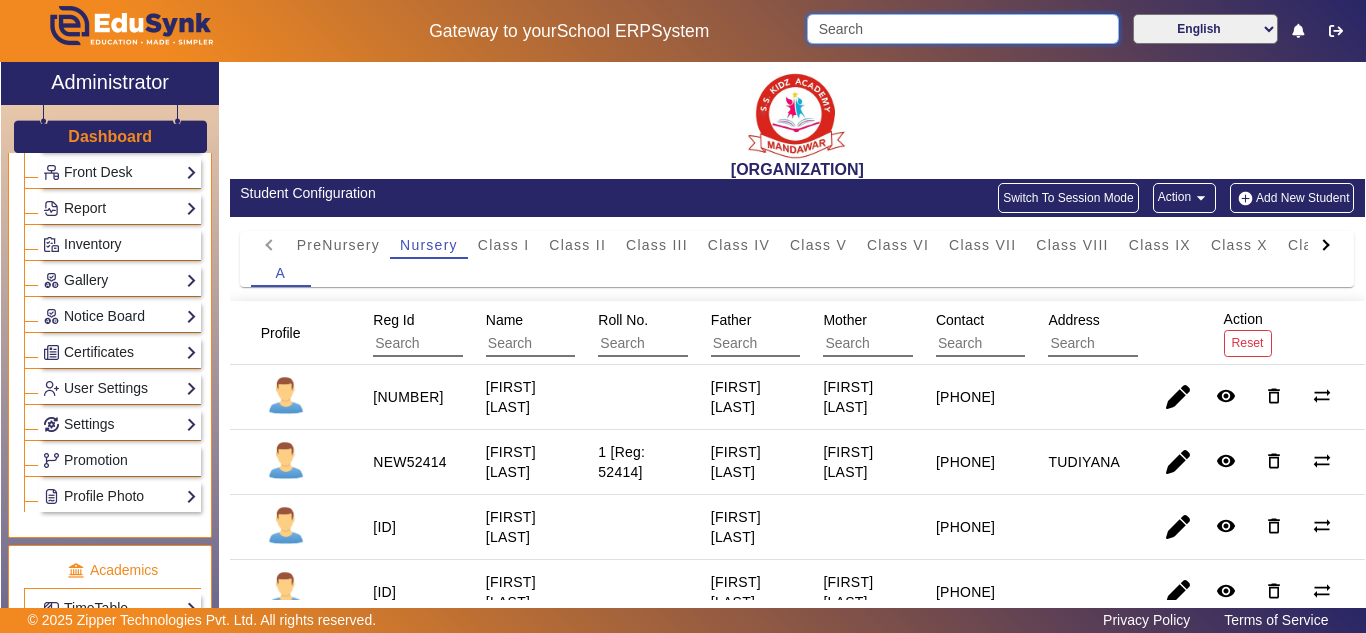 scroll, scrollTop: 333, scrollLeft: 0, axis: vertical 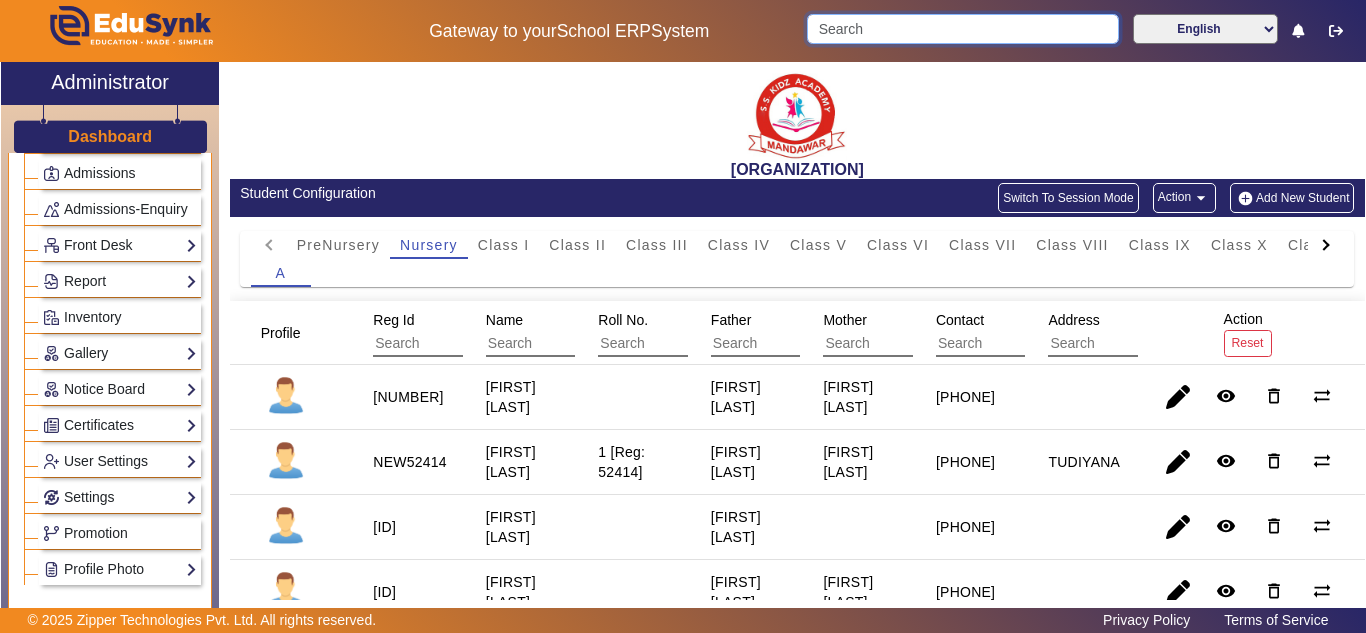 click at bounding box center (962, 29) 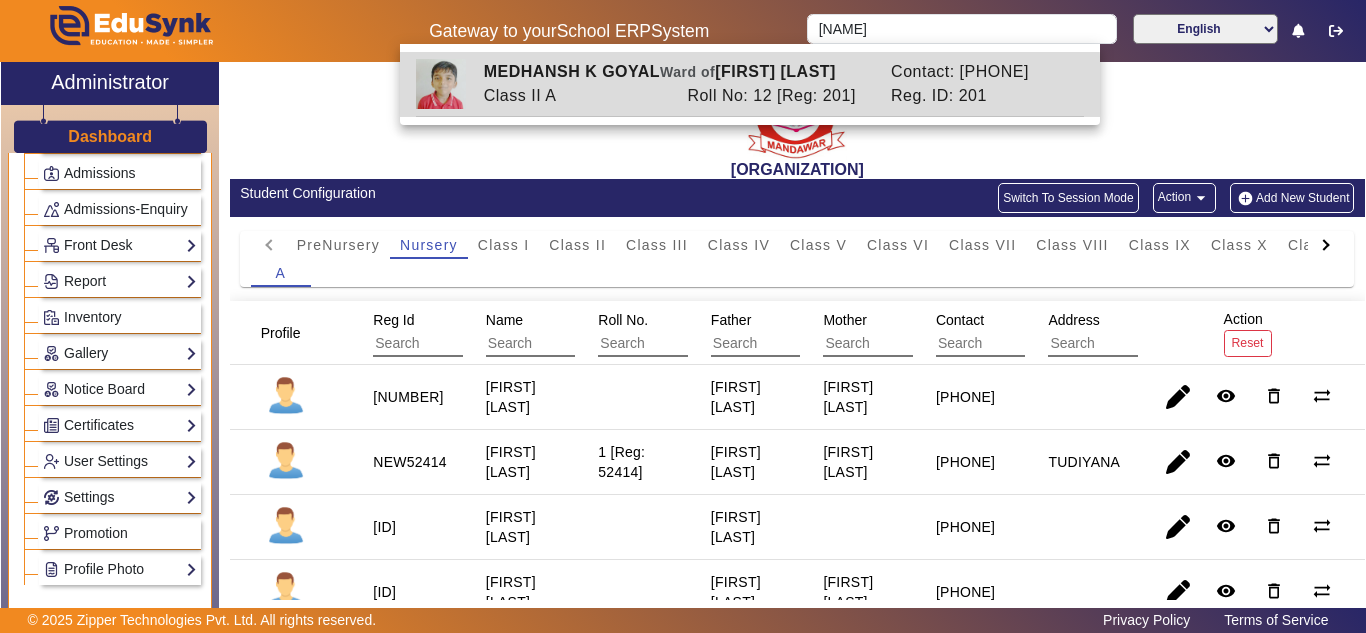 click on "Class II A" at bounding box center [575, 96] 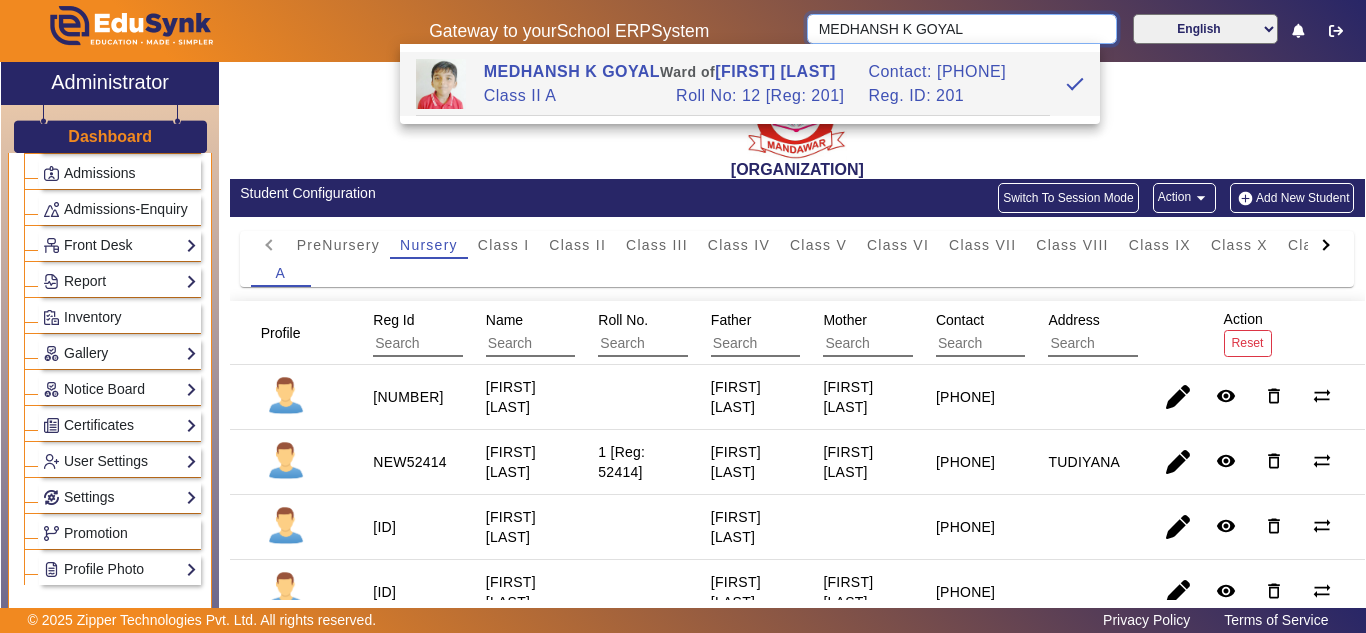 click on "MEDHANSH K GOYAL" at bounding box center (961, 29) 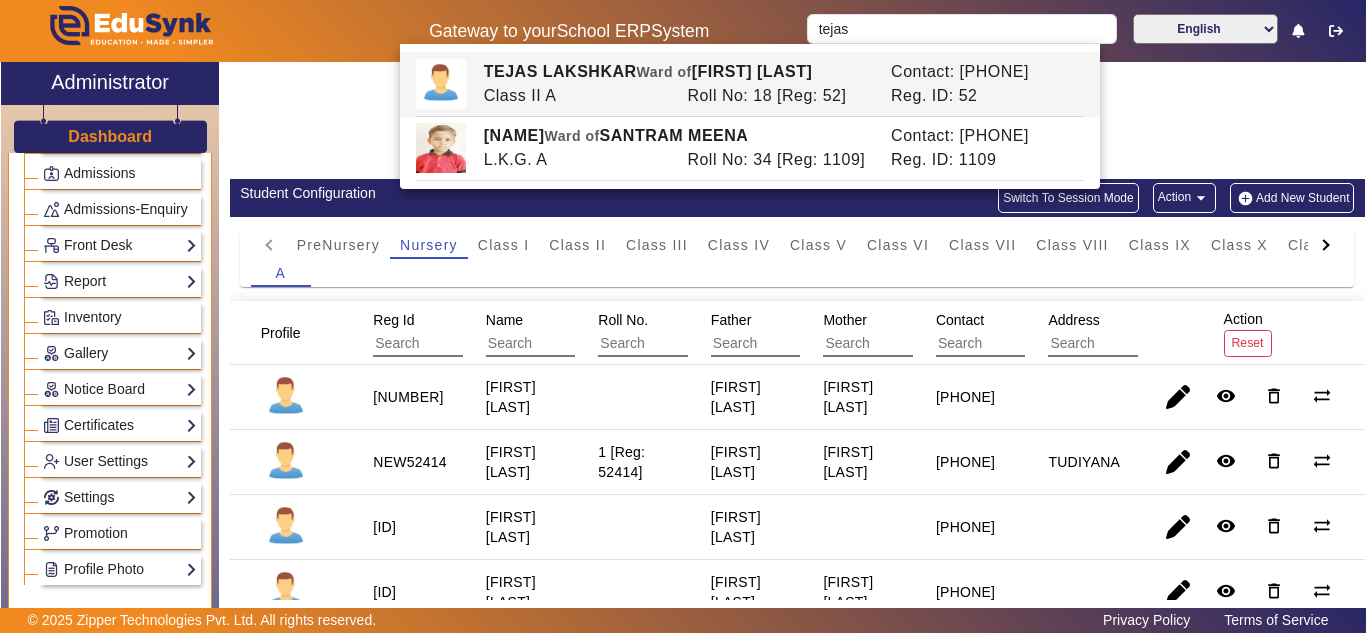 click on "Roll No: 18 [Reg: 52]" at bounding box center (779, 96) 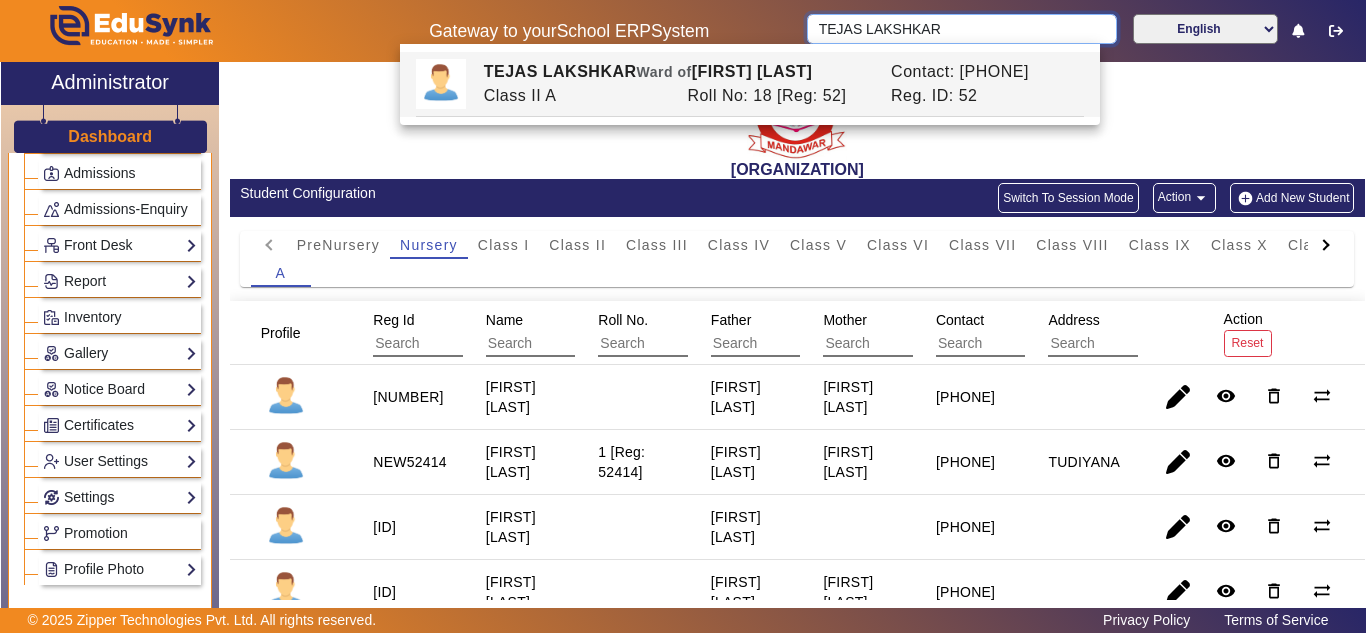 drag, startPoint x: 960, startPoint y: 27, endPoint x: 741, endPoint y: 21, distance: 219.08218 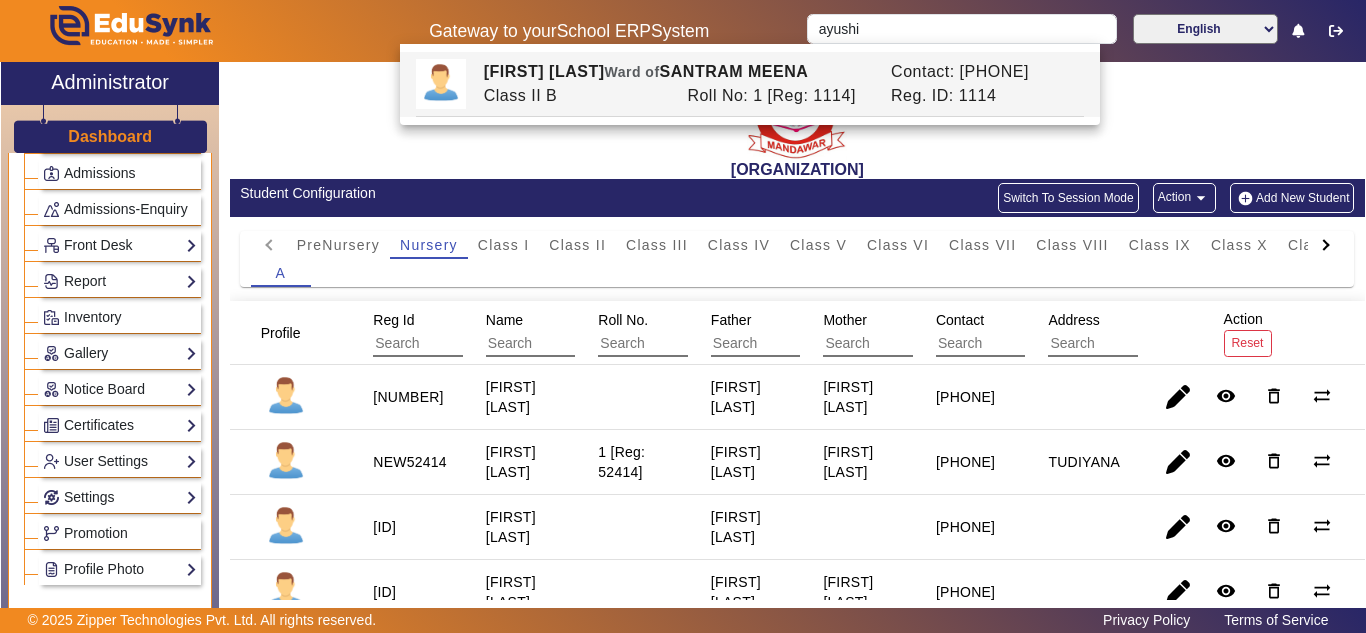 click on "Roll No: 1 [Reg: 1114]" at bounding box center (779, 96) 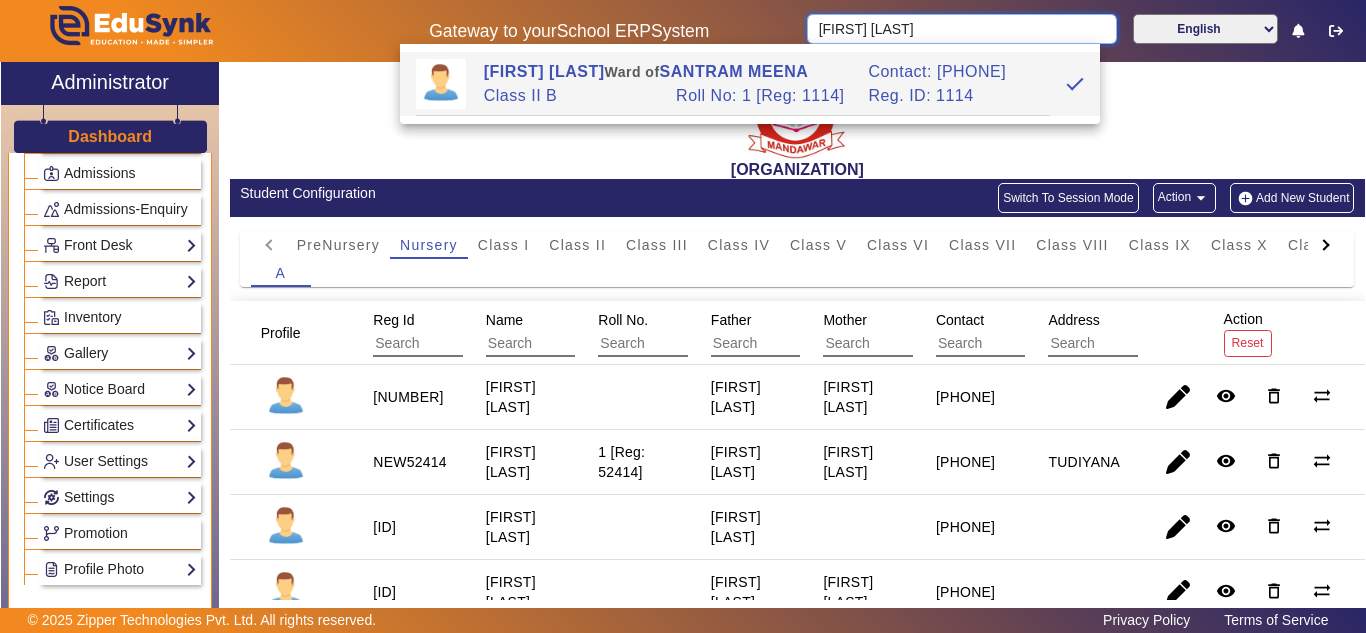 drag, startPoint x: 941, startPoint y: 21, endPoint x: 787, endPoint y: 29, distance: 154.20766 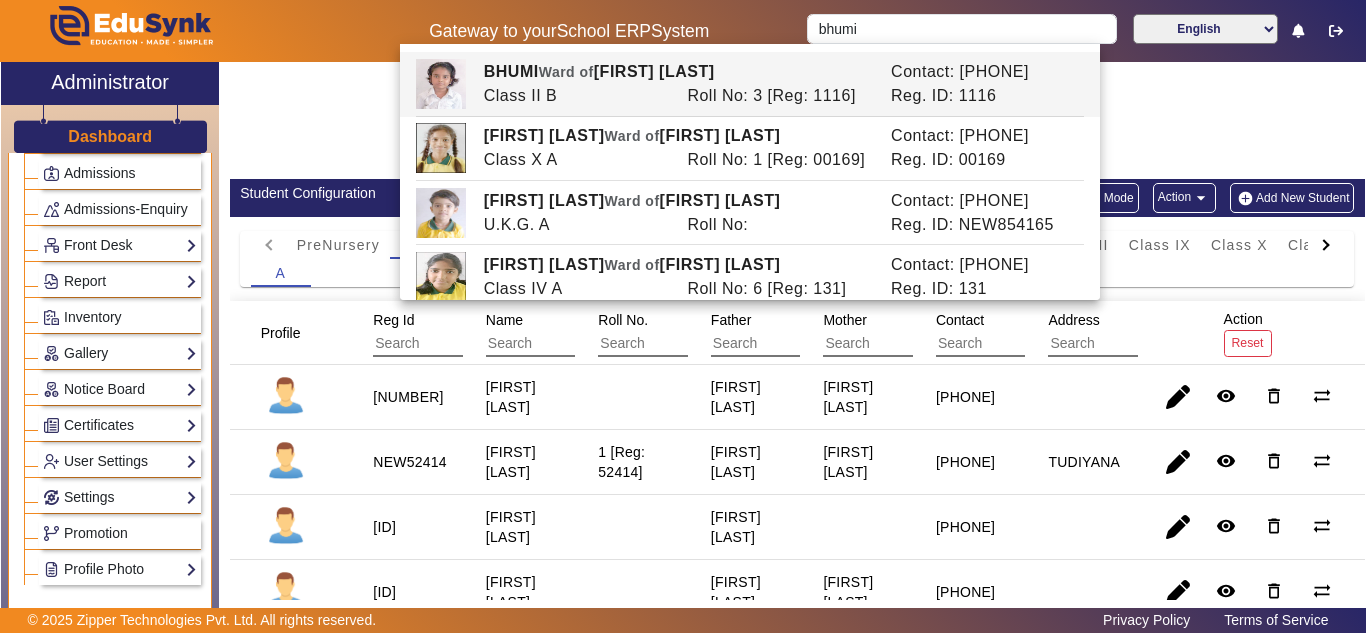 click on "BHUMI   Ward of  ROHIT KUMAR MEENA" at bounding box center [676, 72] 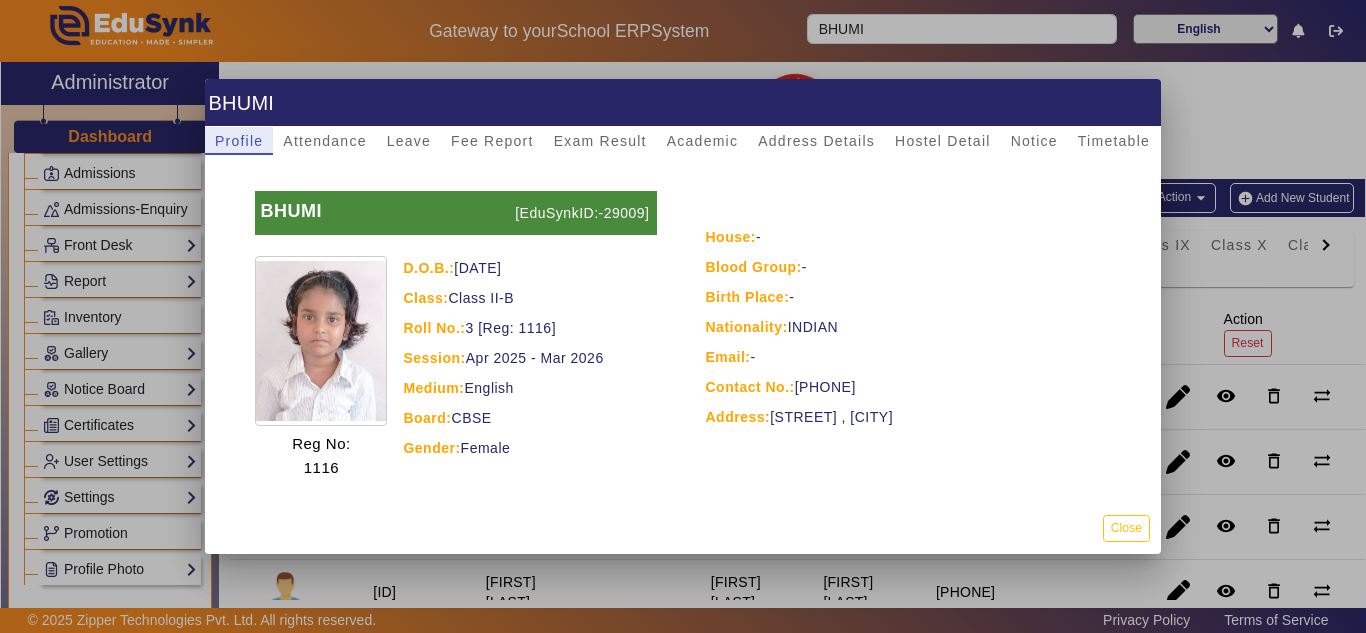 click at bounding box center (683, 316) 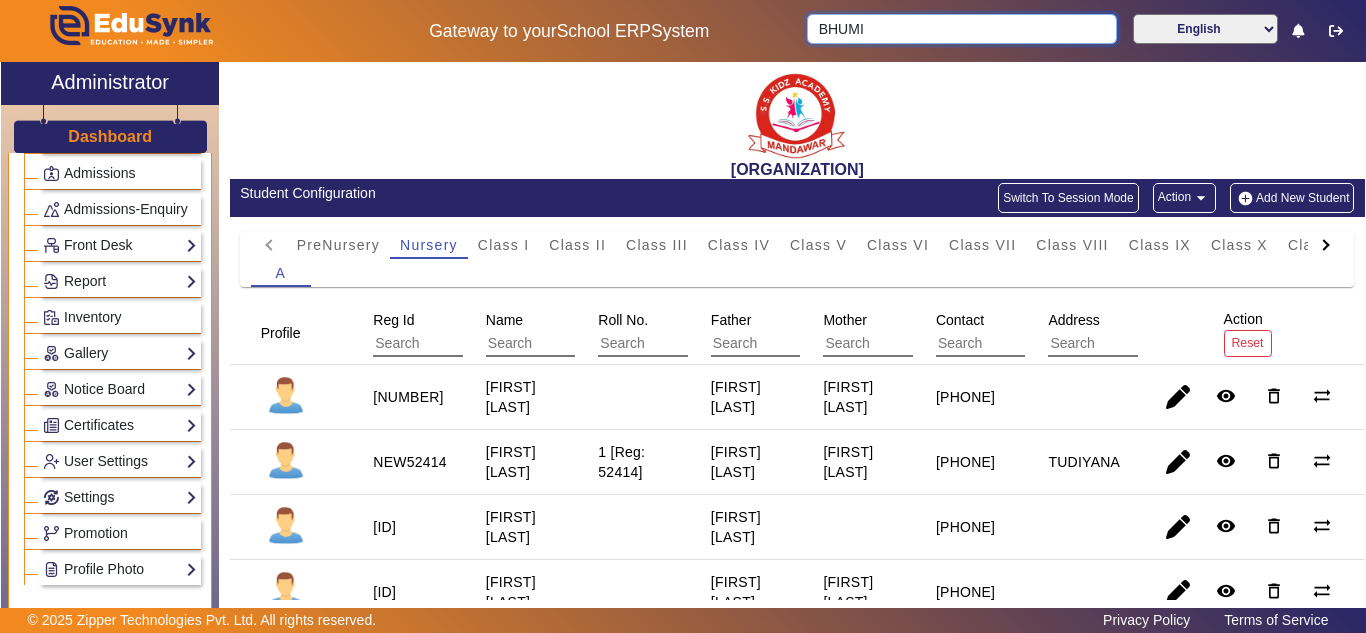 click on "BHUMI" at bounding box center (961, 29) 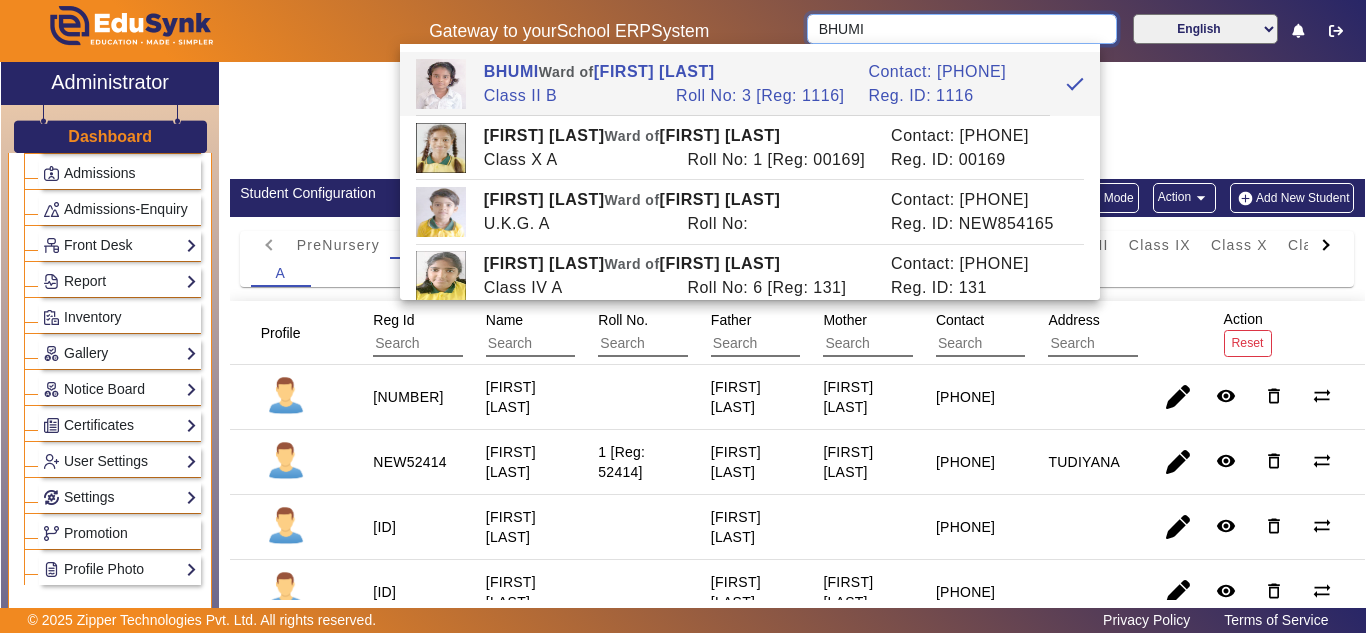 click on "BHUMI" at bounding box center (961, 29) 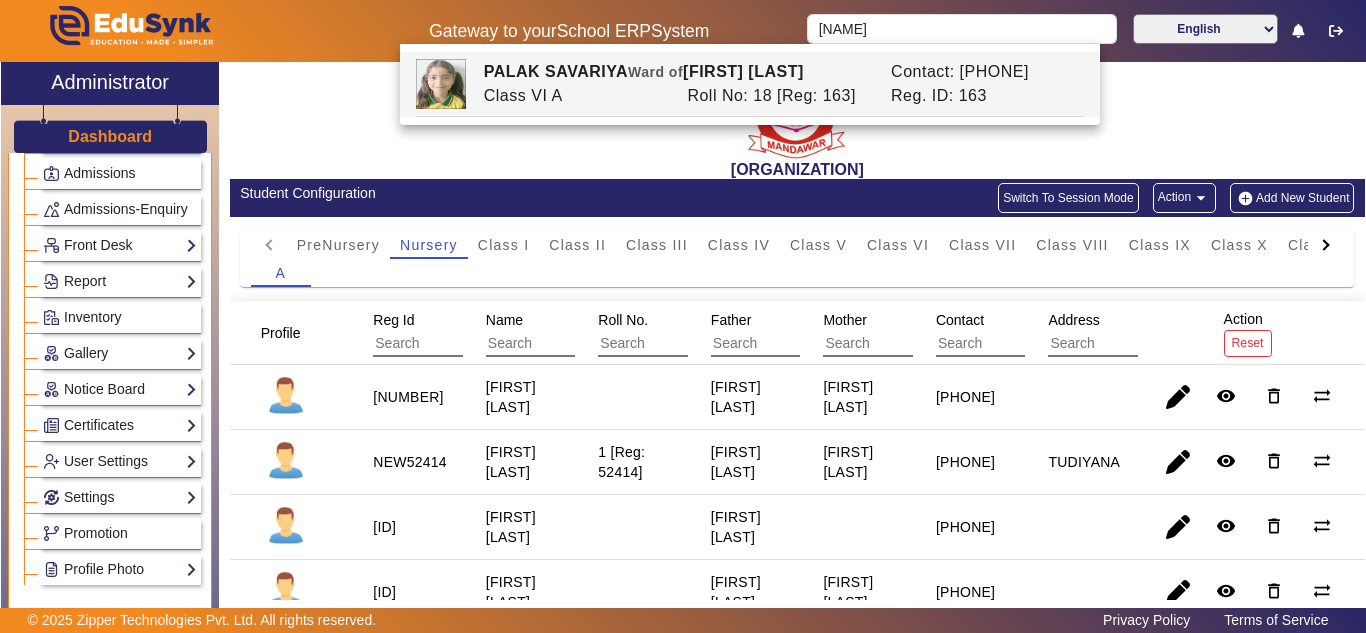 click on "Reg. ID: 163" at bounding box center [983, 96] 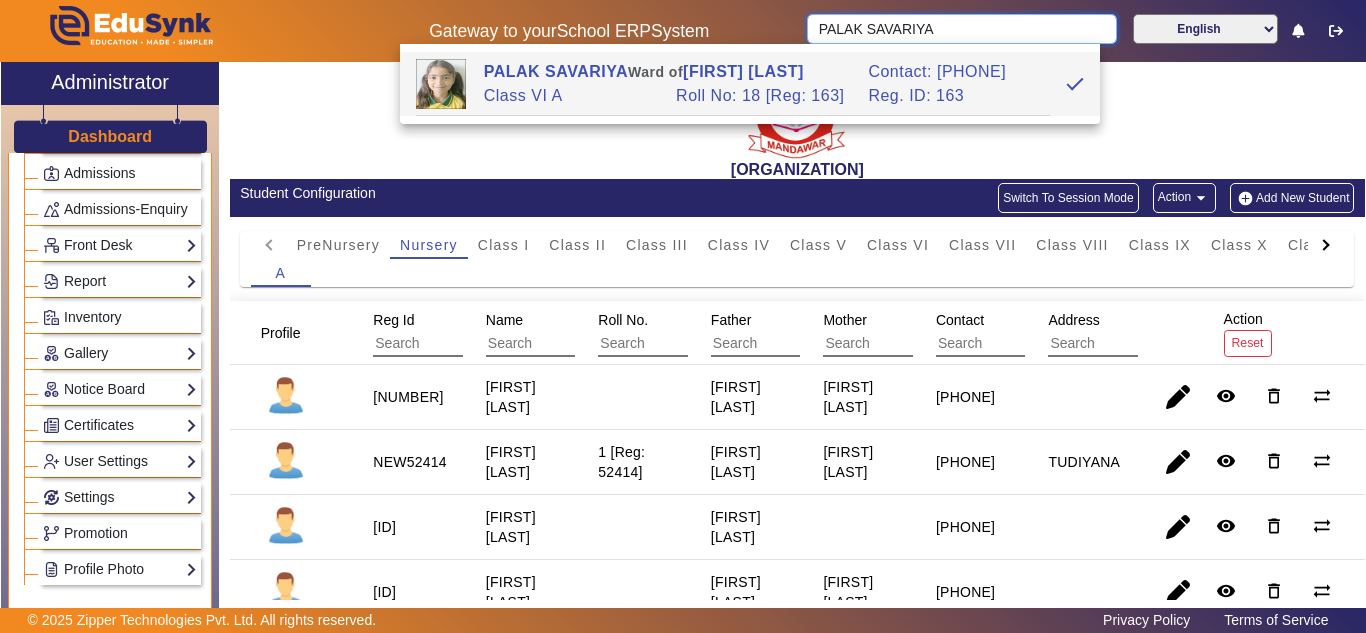 click on "PALAK SAVARIYA" at bounding box center (961, 29) 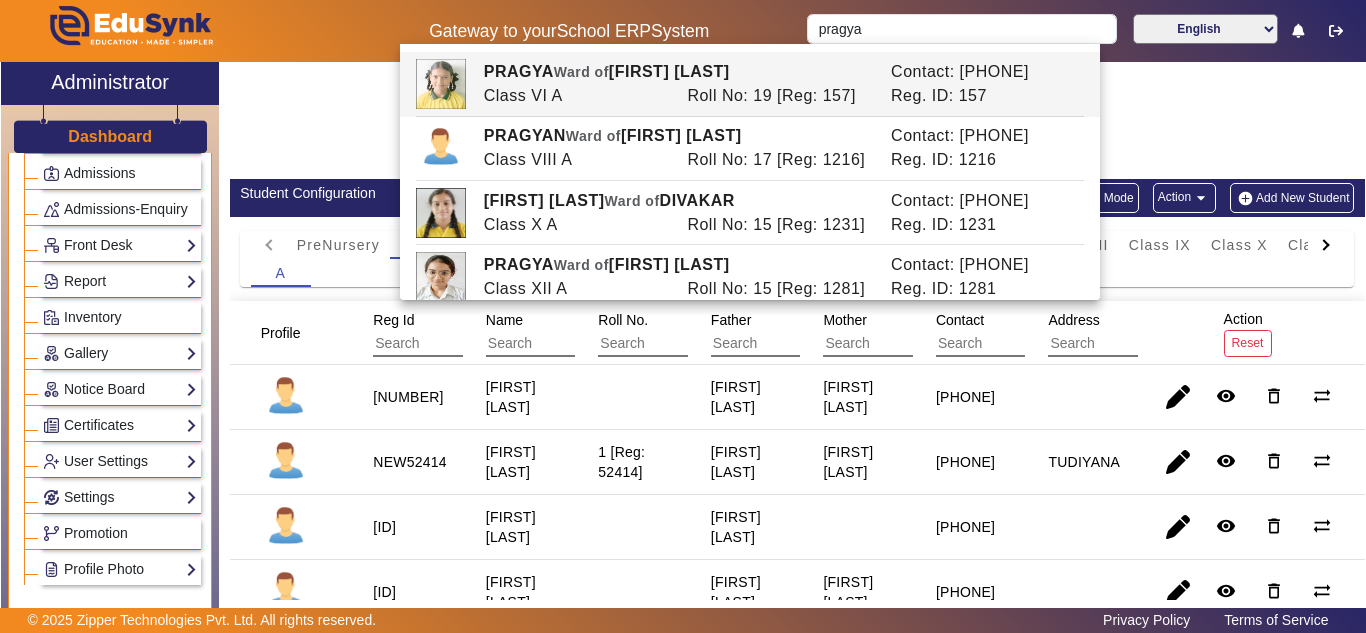 click on "Reg. ID: 157" at bounding box center [983, 96] 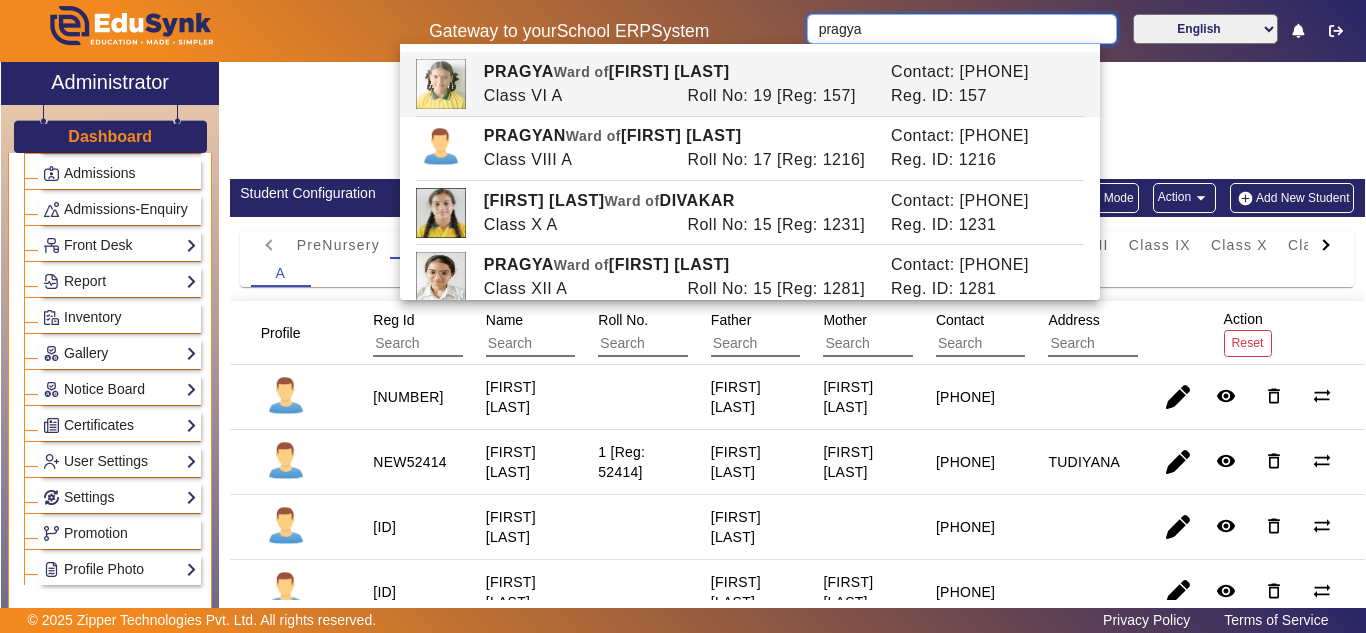 type on "PRAGYA" 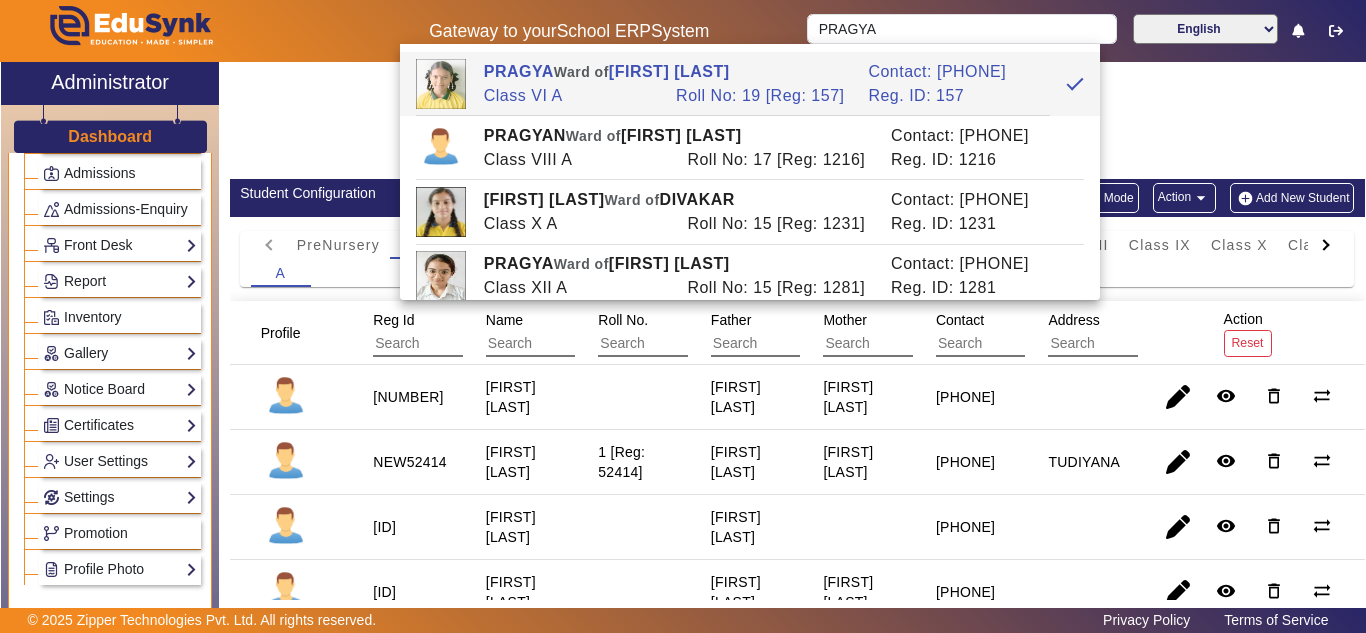 click on "Action  arrow_drop_down" 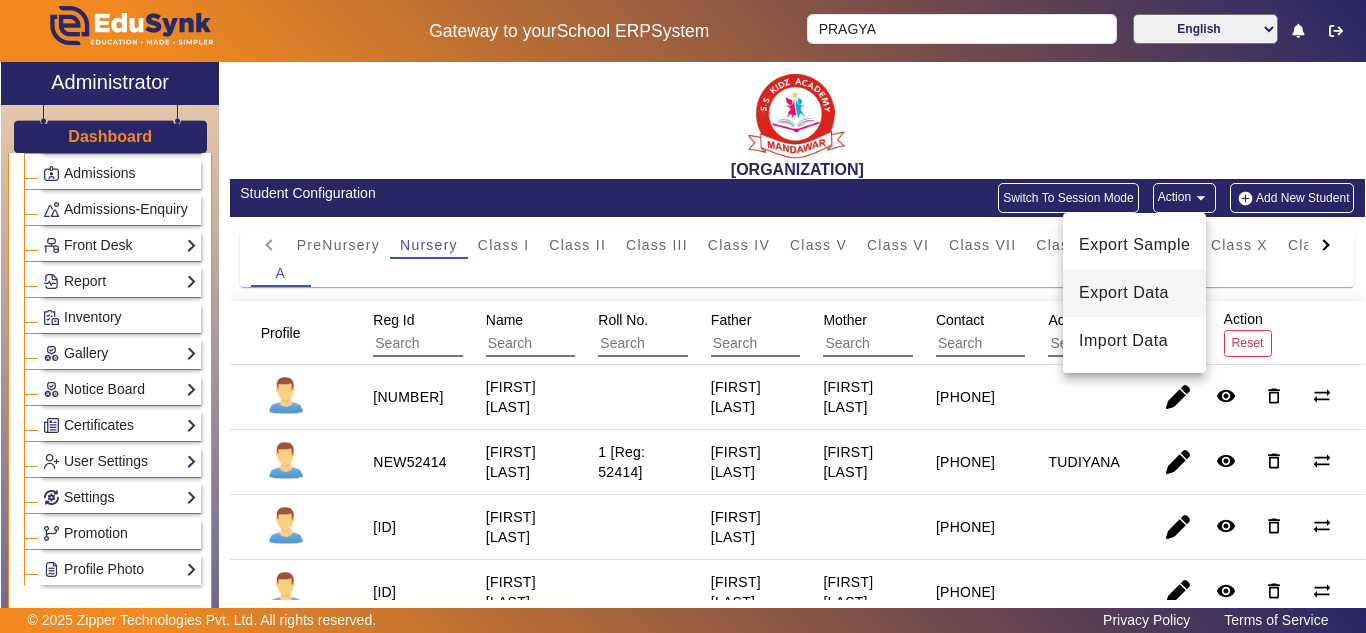 click on "Export Data" at bounding box center (1134, 293) 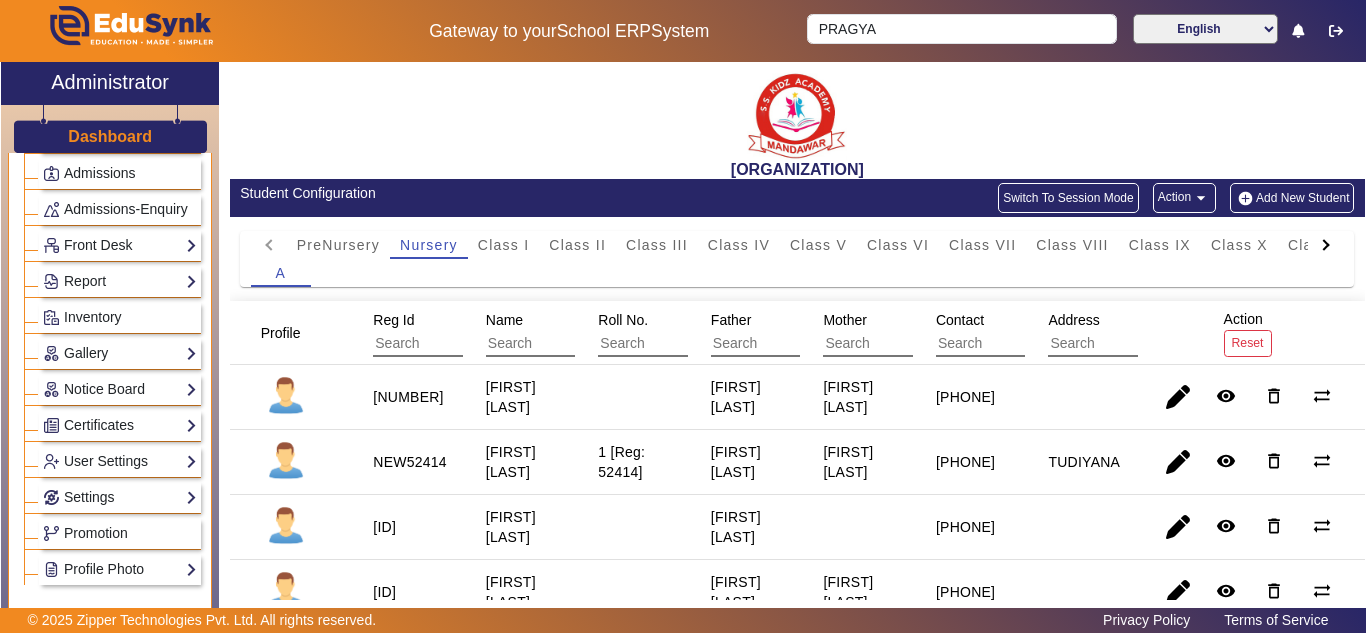type 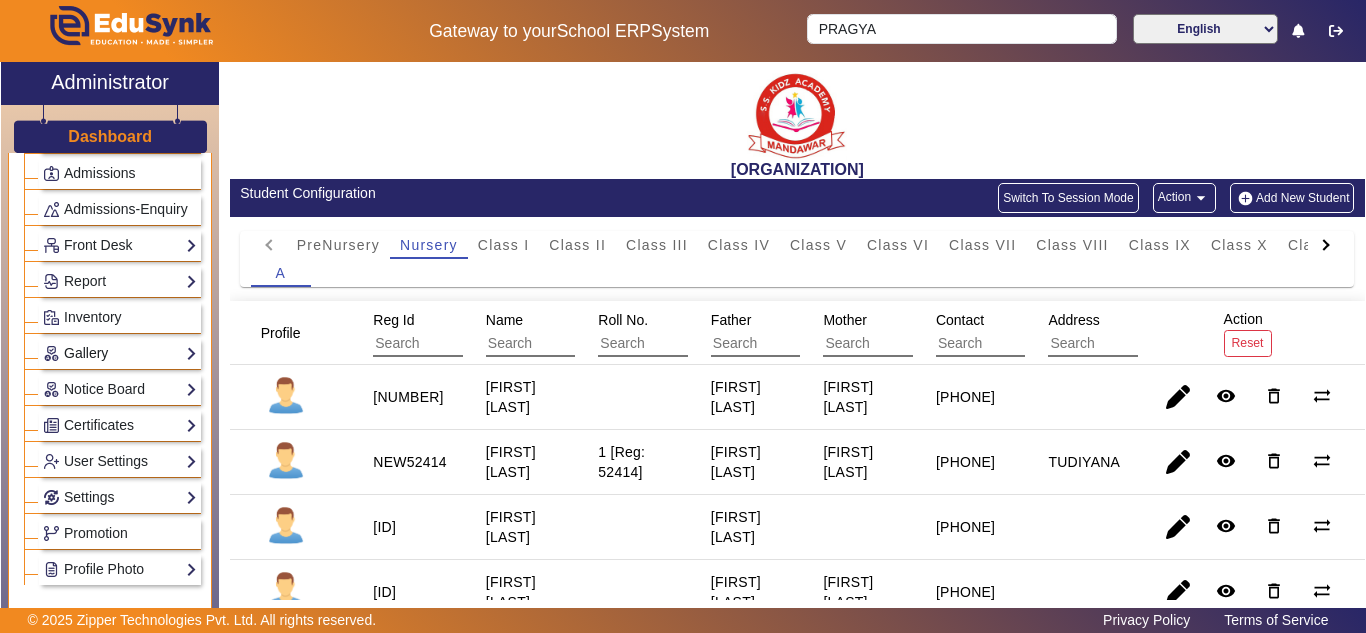 click on "Gallery" 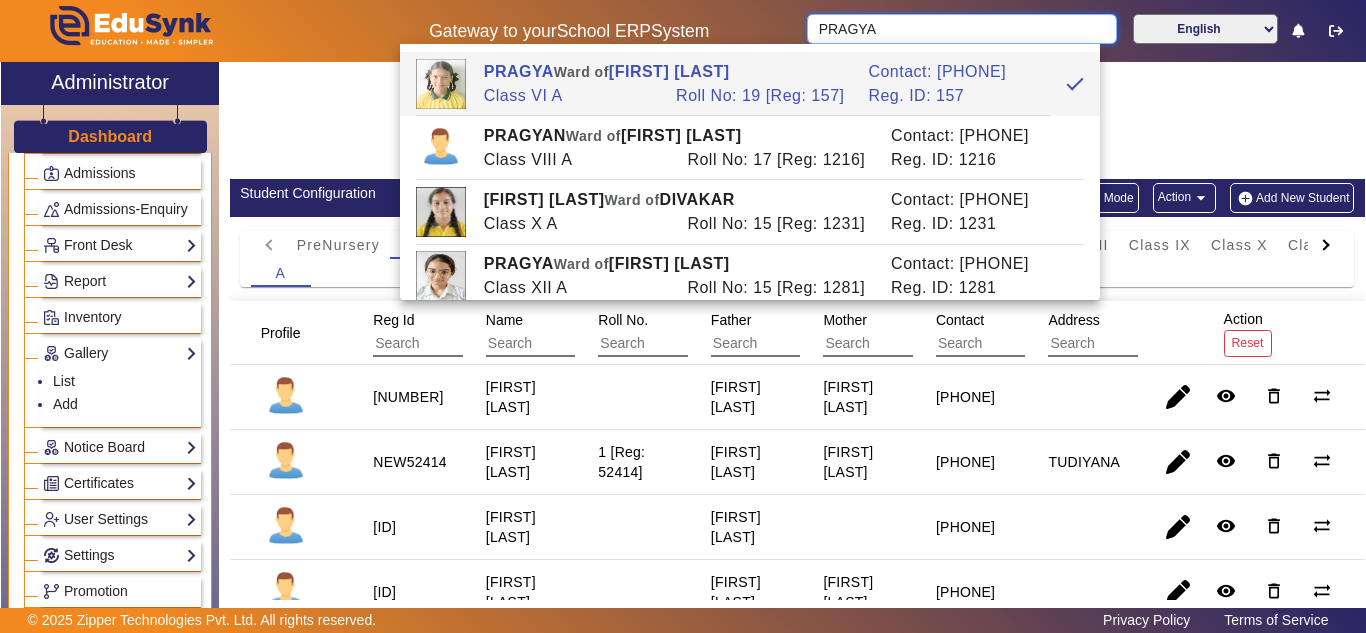 click on "PRAGYA" at bounding box center [961, 29] 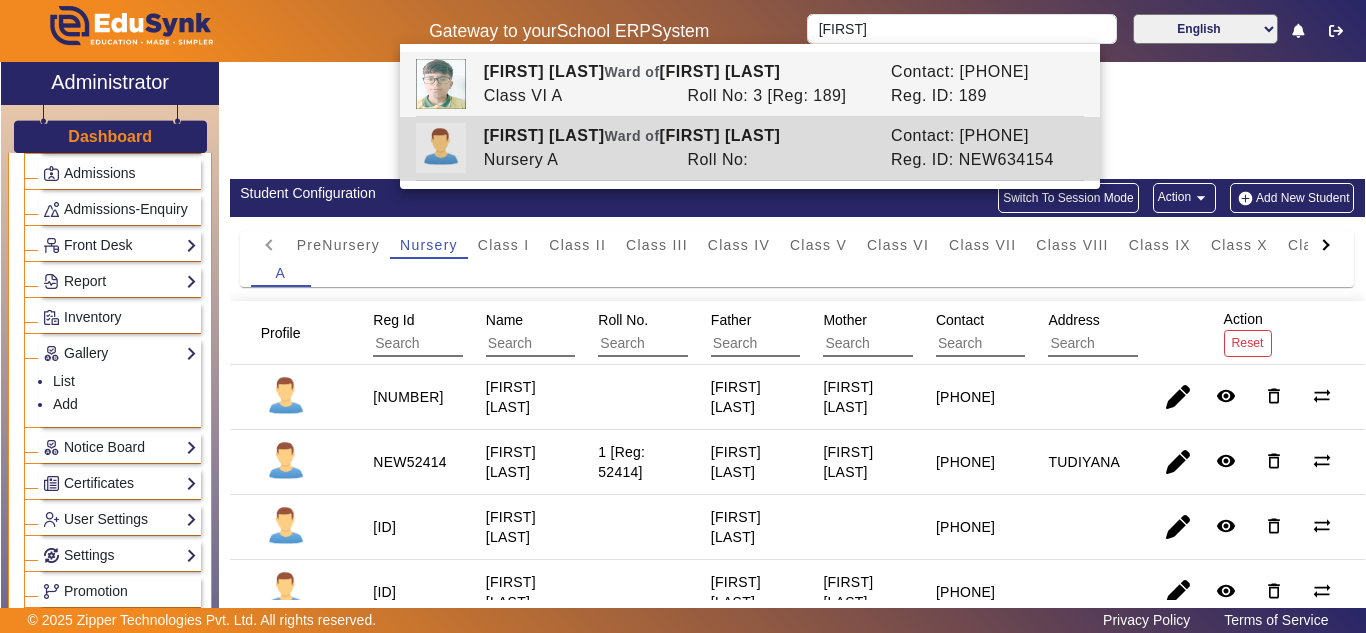 click on "AADITYA KUMAR   Ward of  MOHAN LAL MEENA" at bounding box center [676, 136] 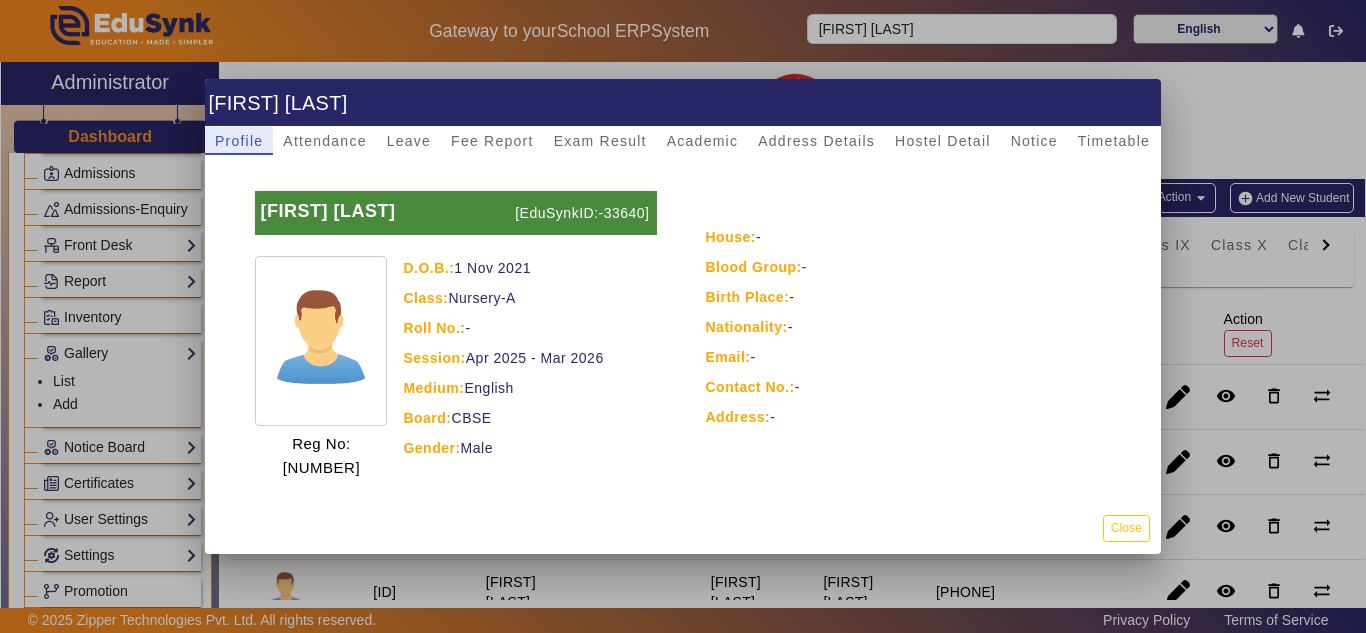 click at bounding box center (683, 316) 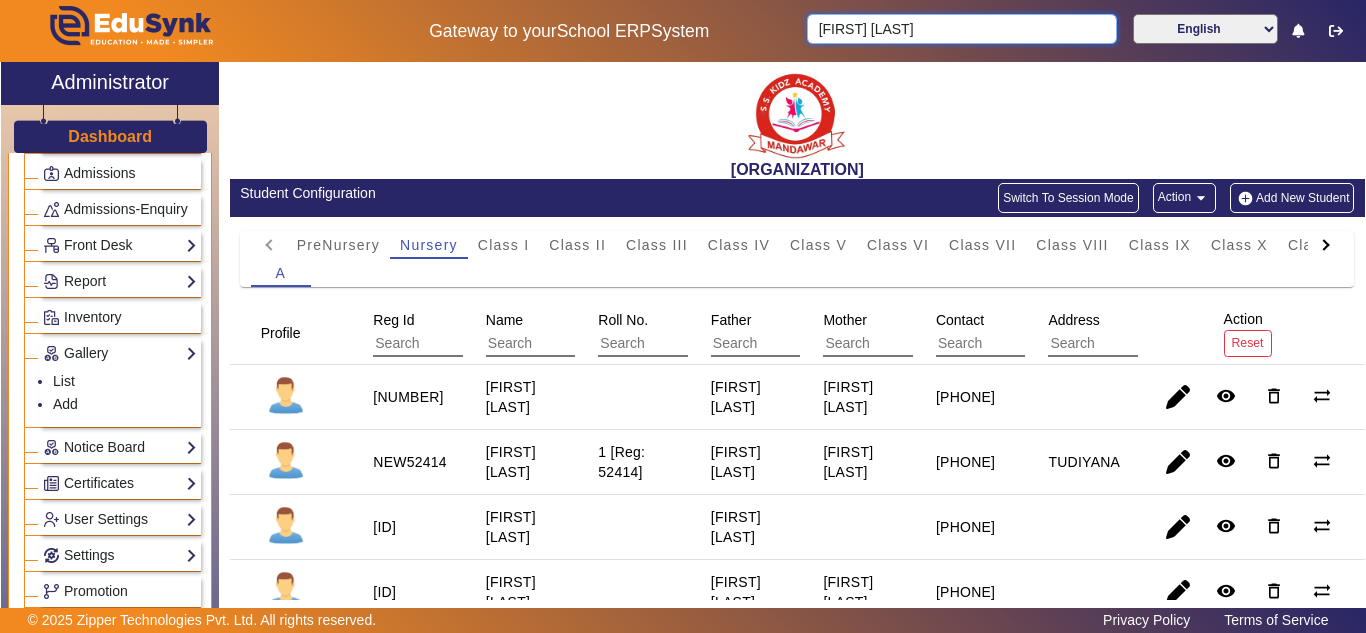 click on "AADITYA KUMAR" at bounding box center (961, 29) 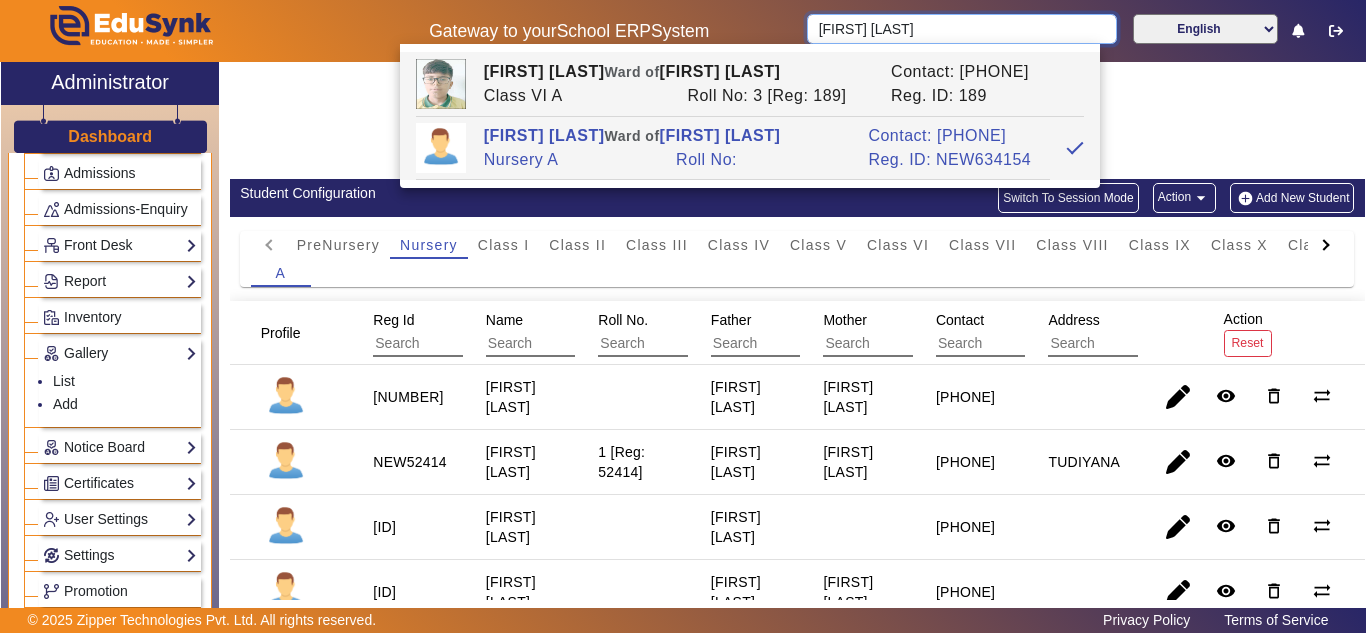 click on "AADITYA KUMAR" at bounding box center [961, 29] 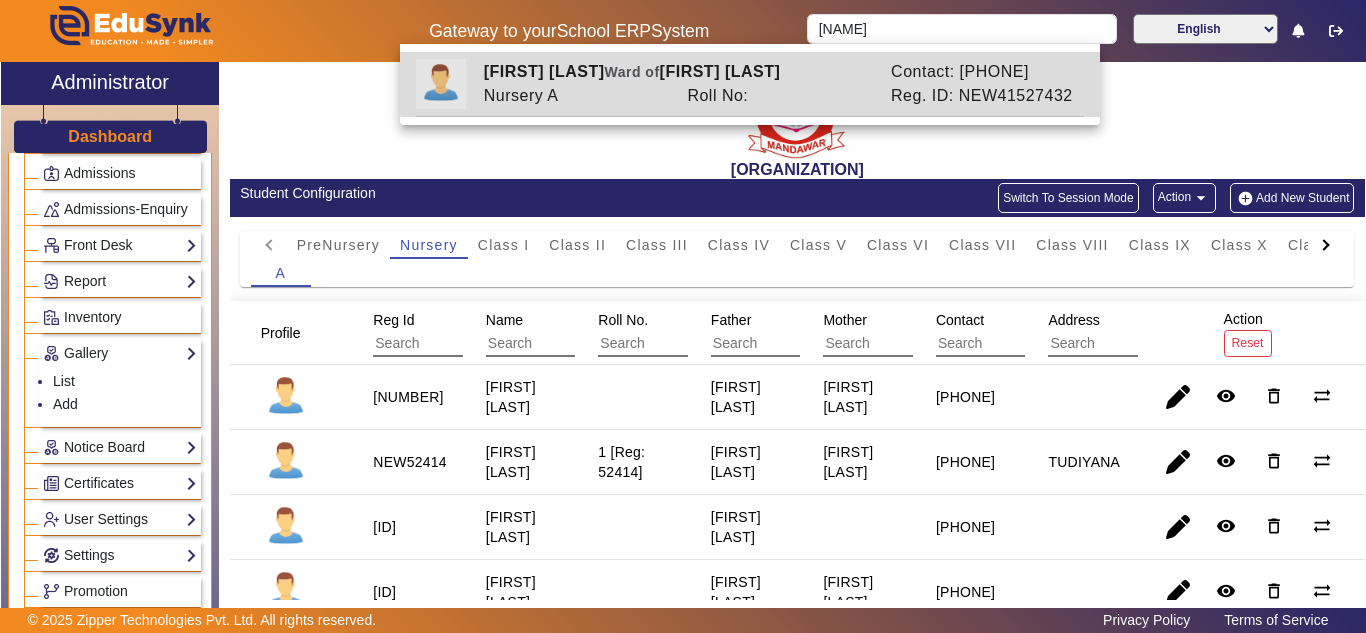click on "HETANSH MEENA   Ward of  MANISH KUMAR MEENA   Contact: 8890688419 Nursery A Roll No:  Reg. ID: NEW41527432" at bounding box center [750, 83] 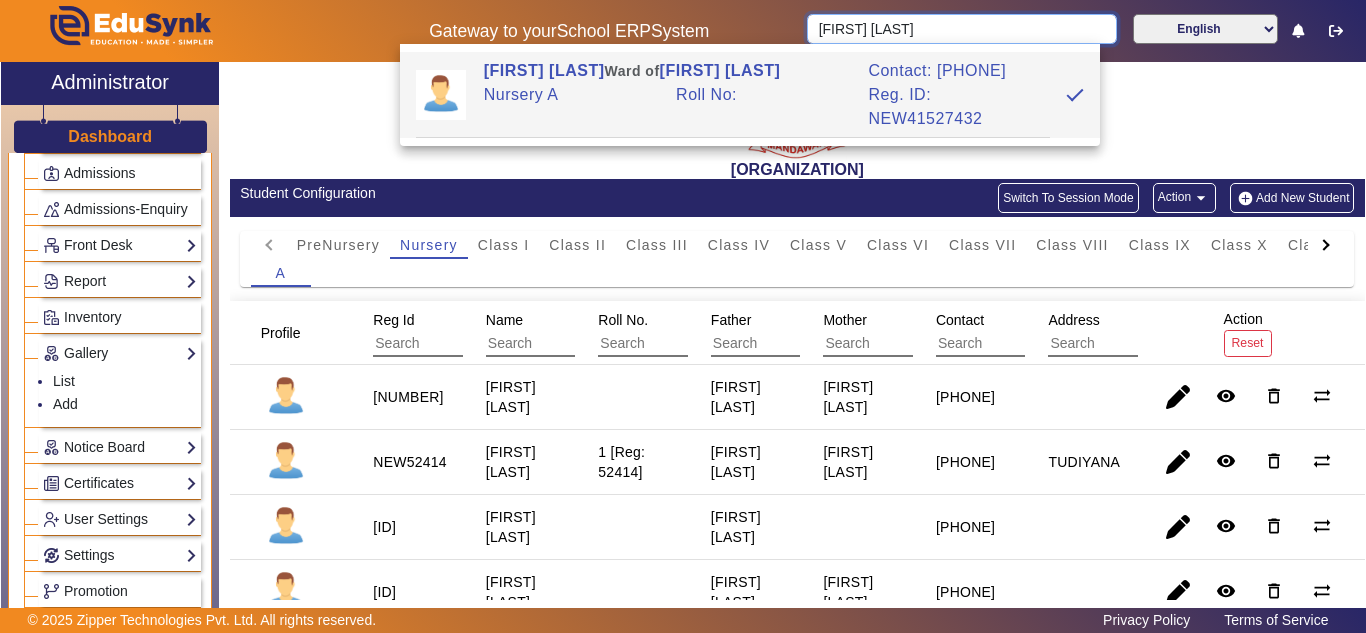 drag, startPoint x: 927, startPoint y: 27, endPoint x: 754, endPoint y: 28, distance: 173.00288 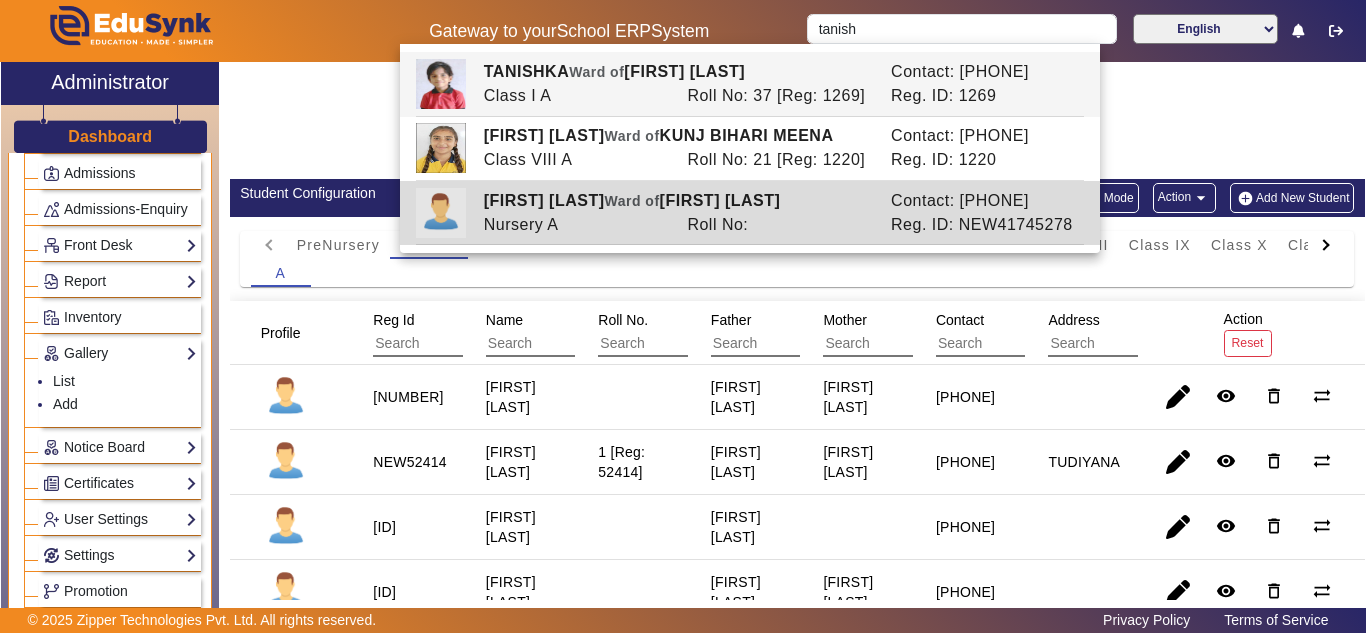 click on "Ward of" at bounding box center (632, 201) 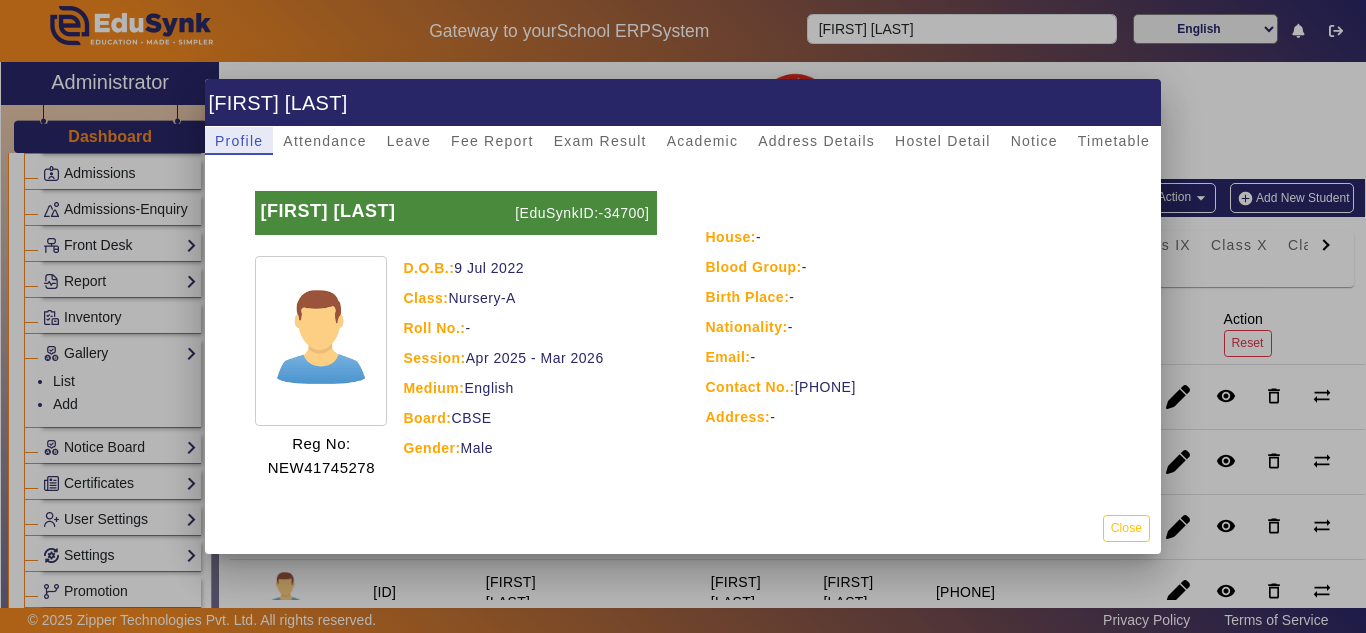 click at bounding box center (683, 316) 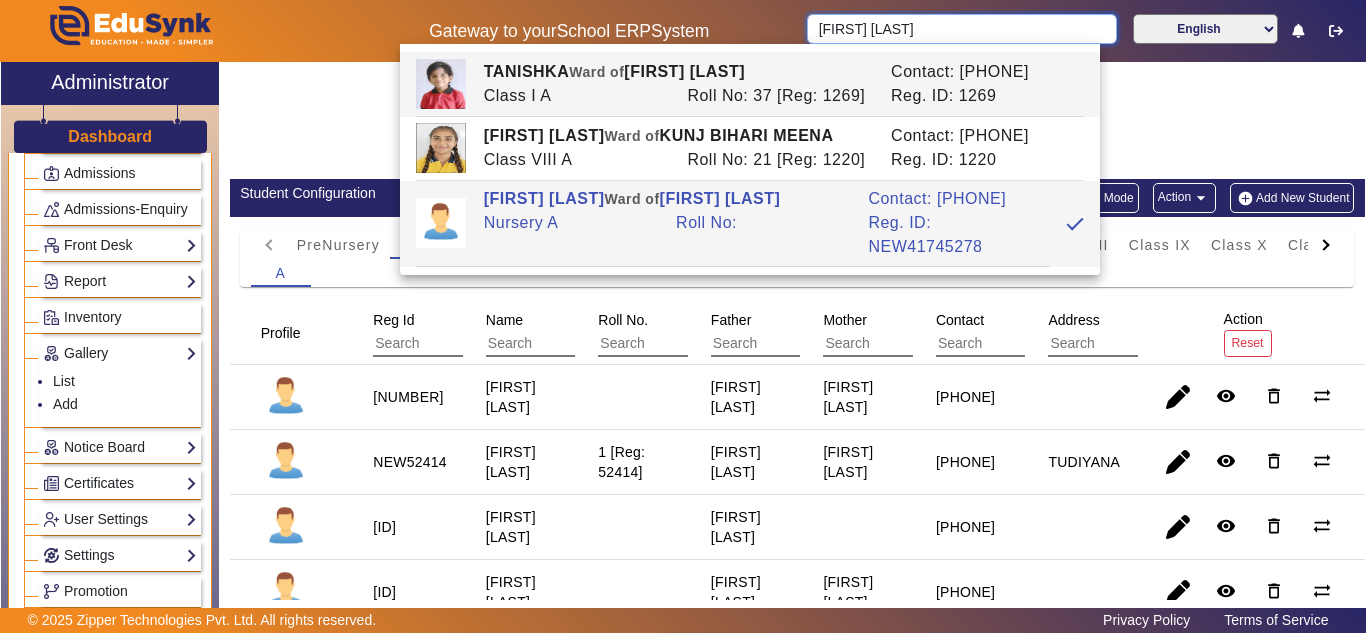 click on "TANISHQ MEENA" at bounding box center (961, 29) 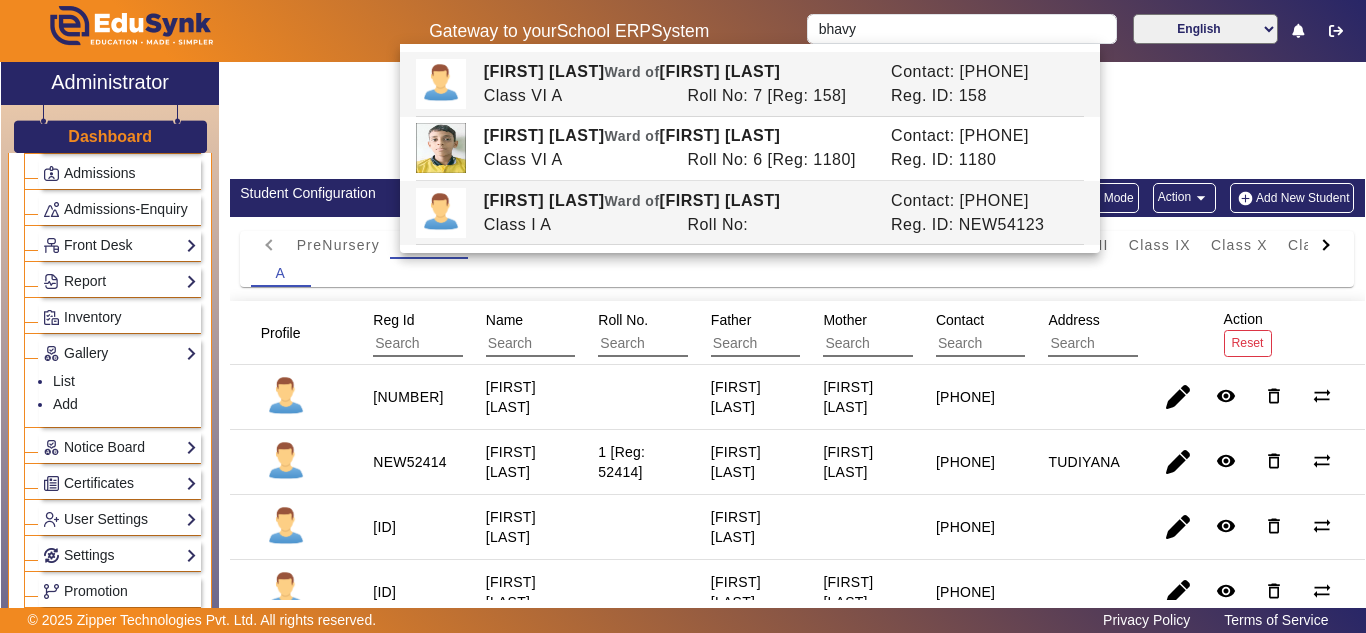 click on "BHAVYA SINGH RAGHAV   Ward of  BHEEM SINGH RAJPOOT" at bounding box center [676, 201] 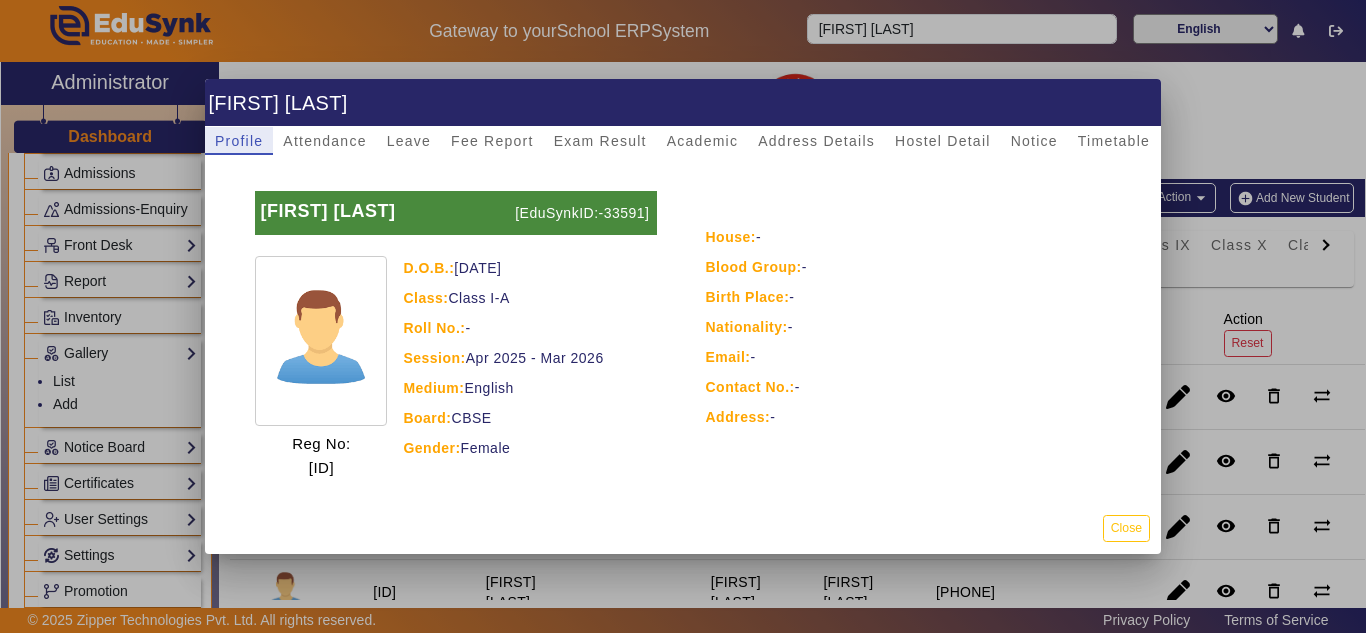 click at bounding box center (683, 316) 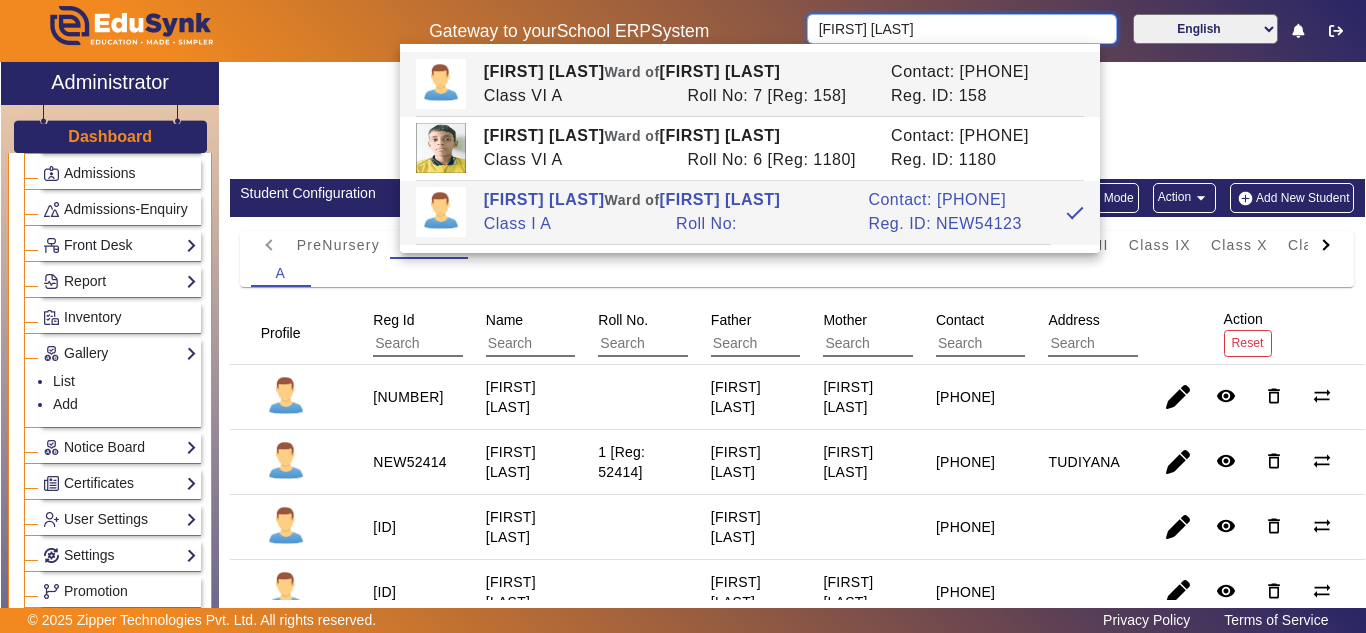 click on "BHAVYA SINGH RAGHAV" at bounding box center (961, 29) 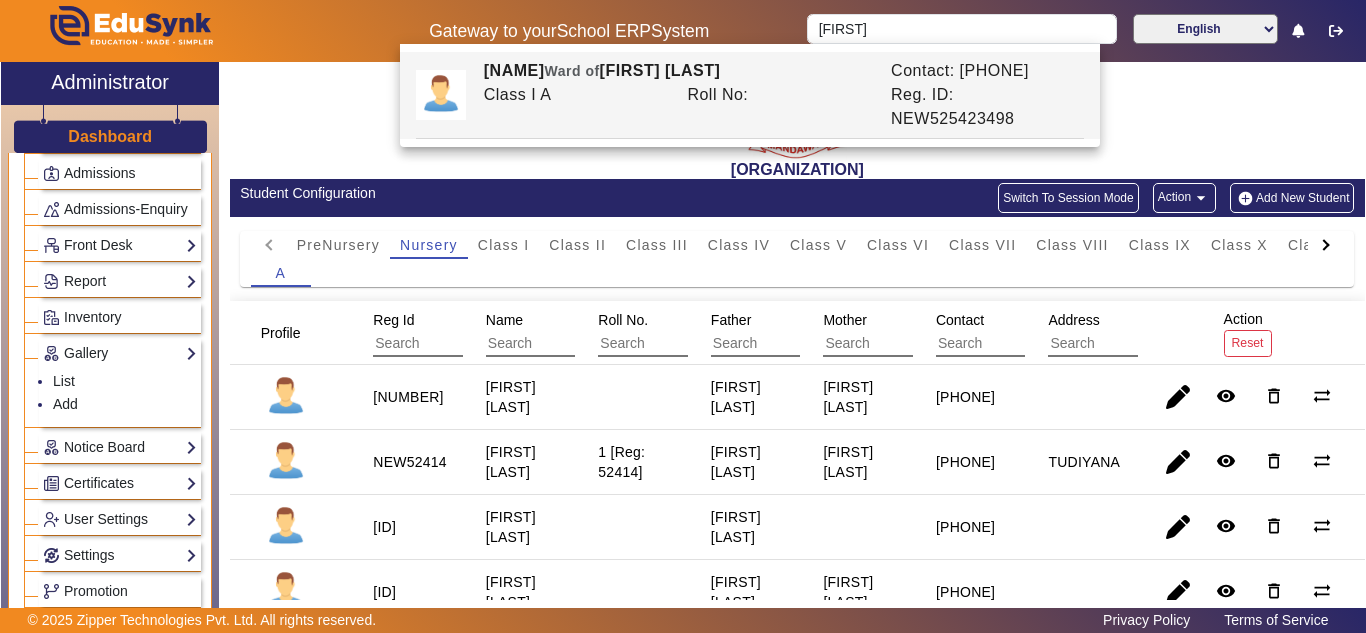 click on "Roll No:" at bounding box center [779, 107] 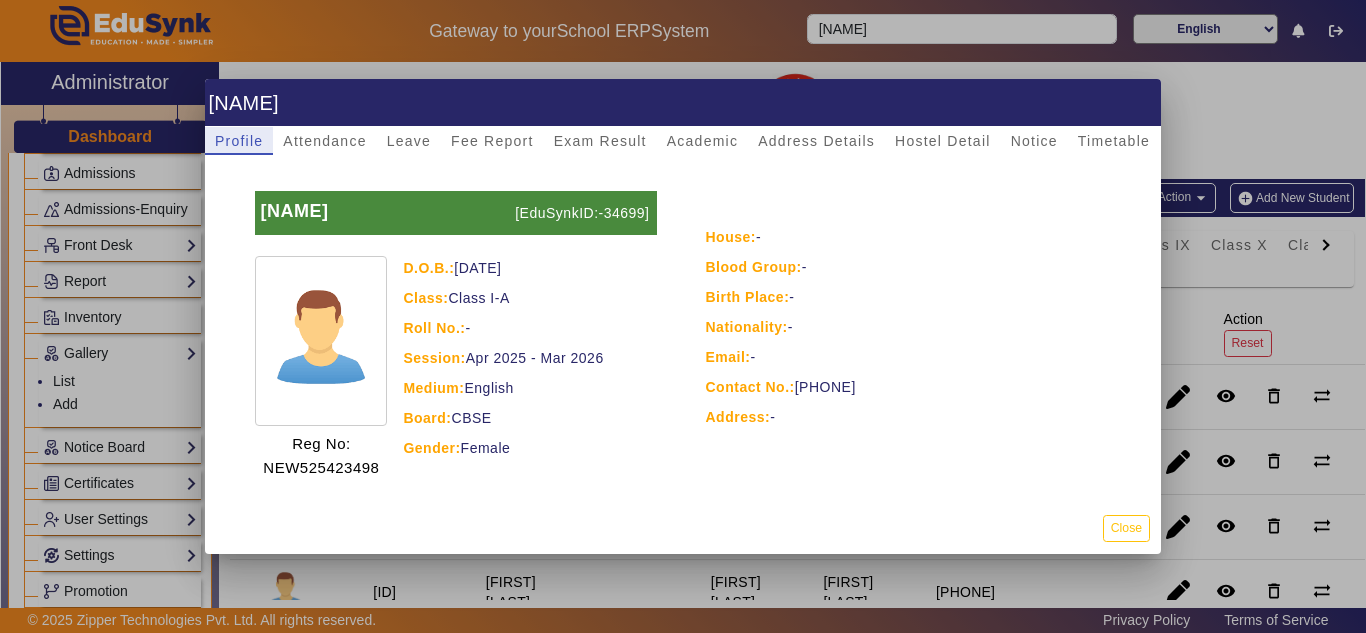 click on "[EduSynkID:-34699]" at bounding box center (583, 213) 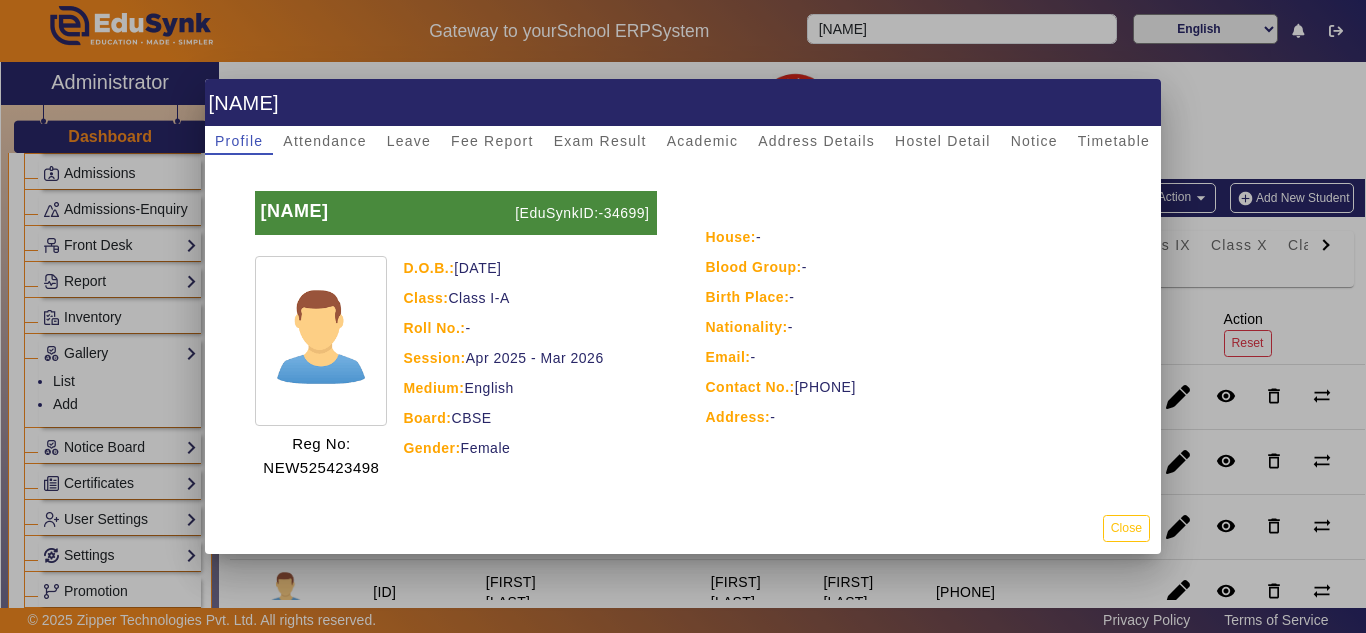 click on "[EduSynkID:-34699]" at bounding box center [583, 213] 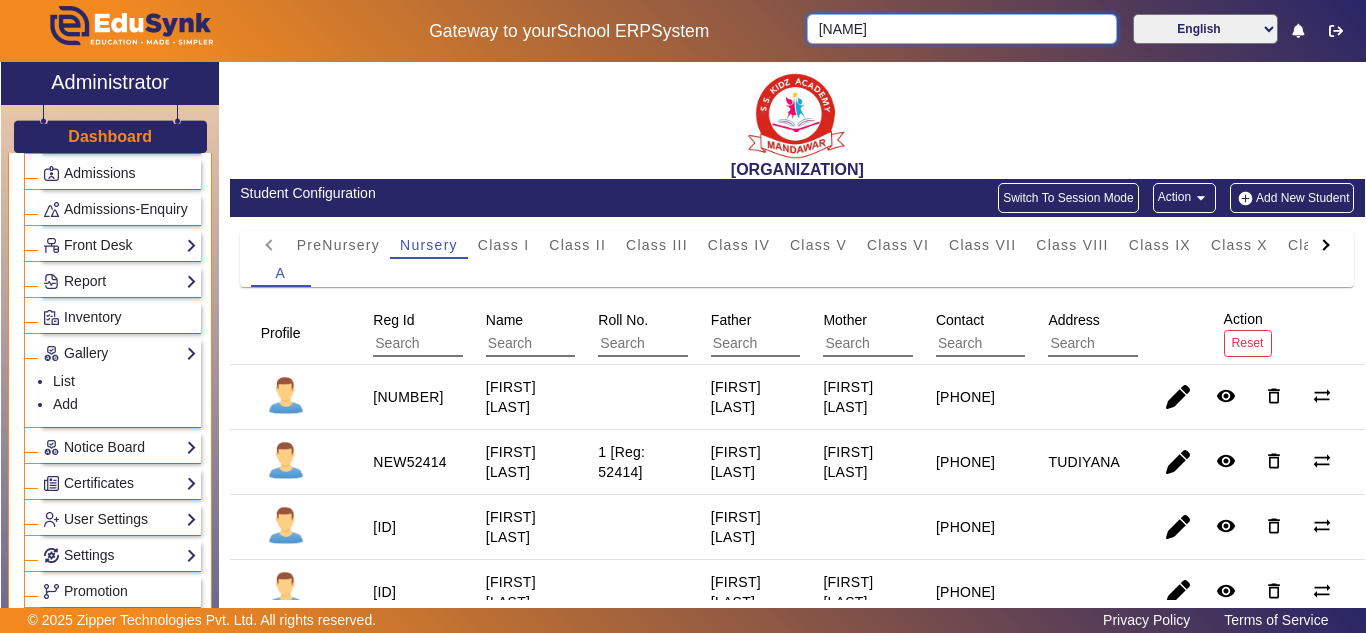 click on "HARSHITA" at bounding box center [961, 29] 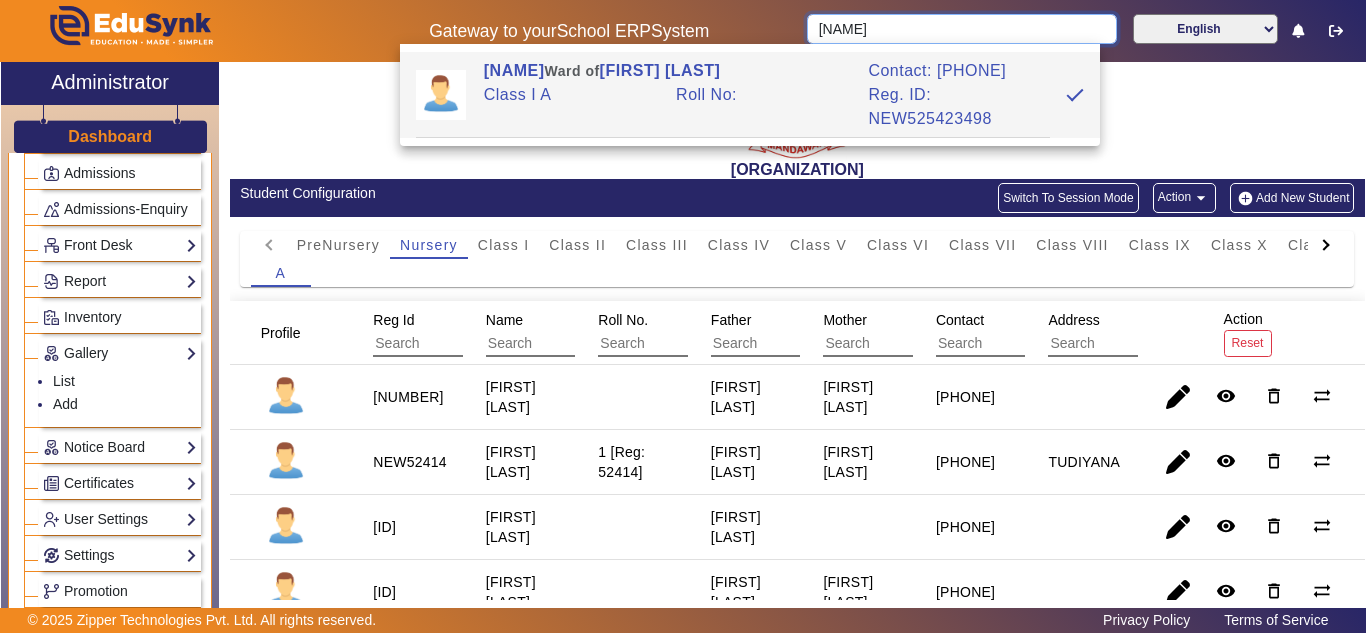 click on "HARSHITA" at bounding box center [961, 29] 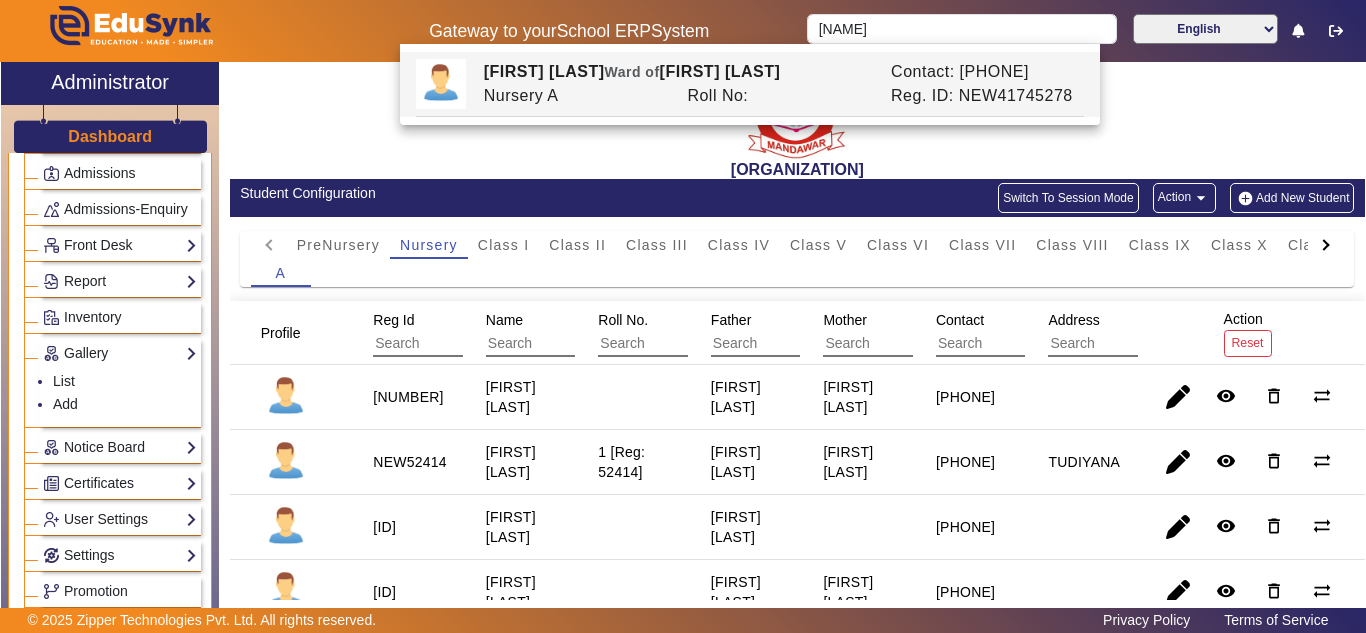 click on "TANISHQ MEENA   Ward of  UMRAJ MEENA" at bounding box center (676, 72) 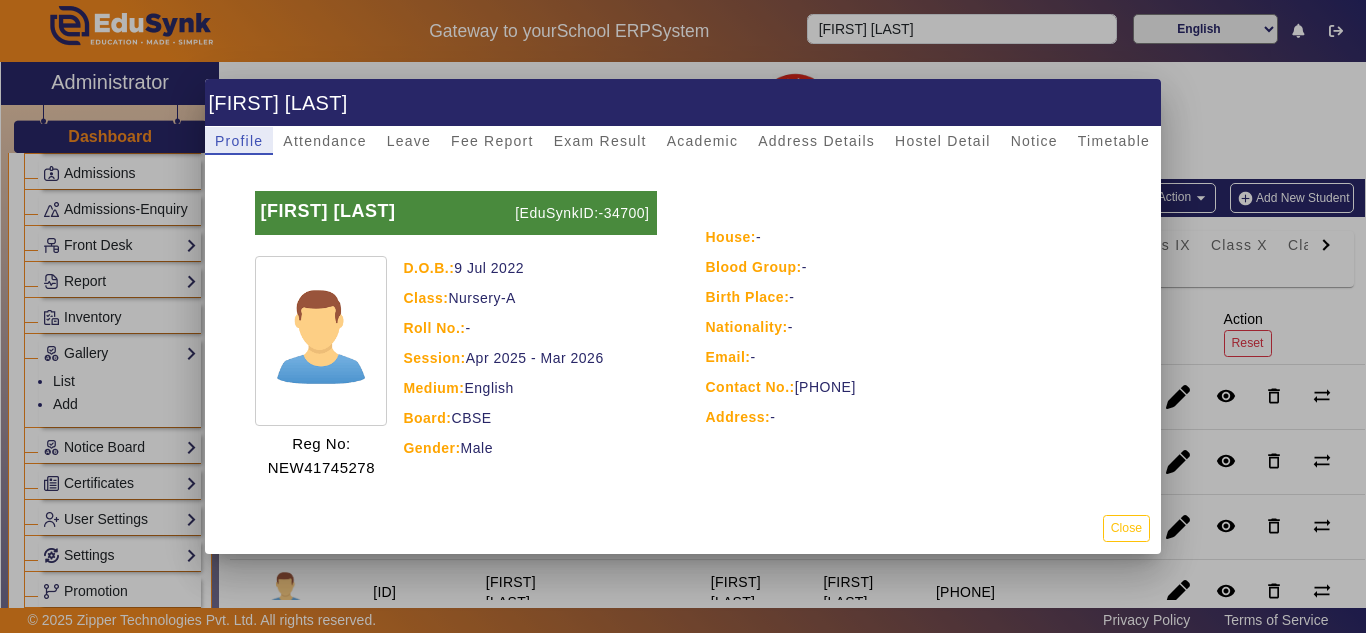 click on "[EduSynkID:-34700]" at bounding box center [583, 213] 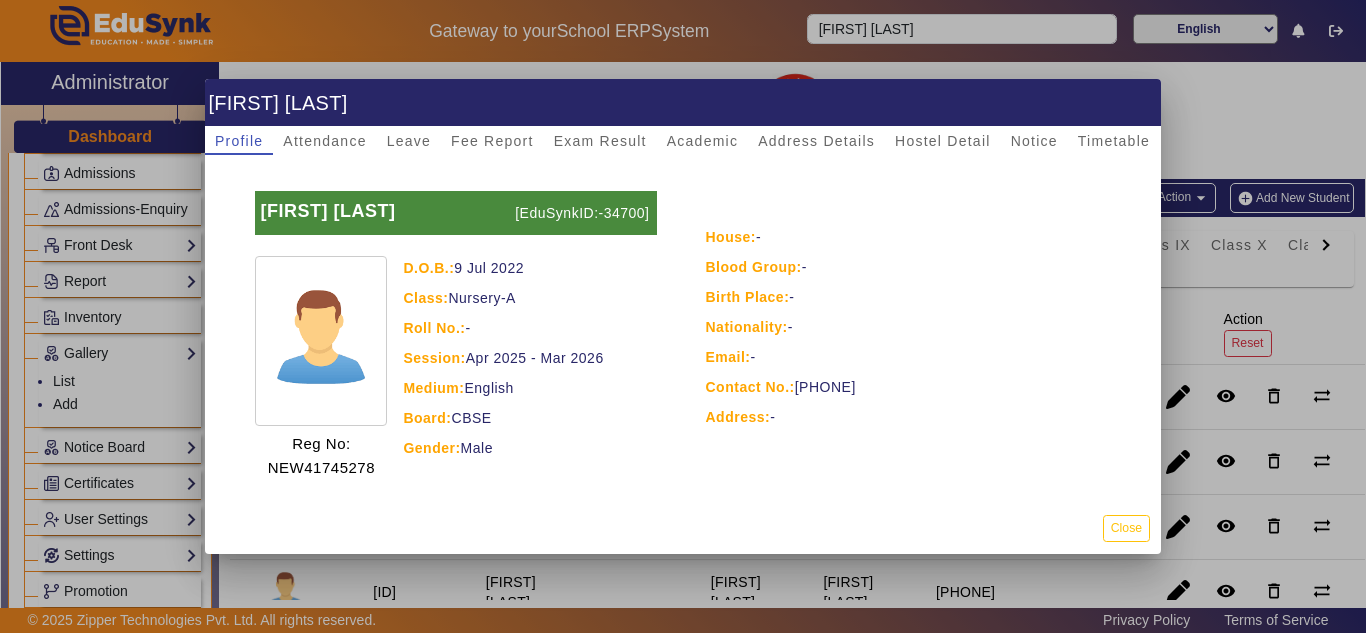 click on "[EduSynkID:-34700]" at bounding box center (583, 213) 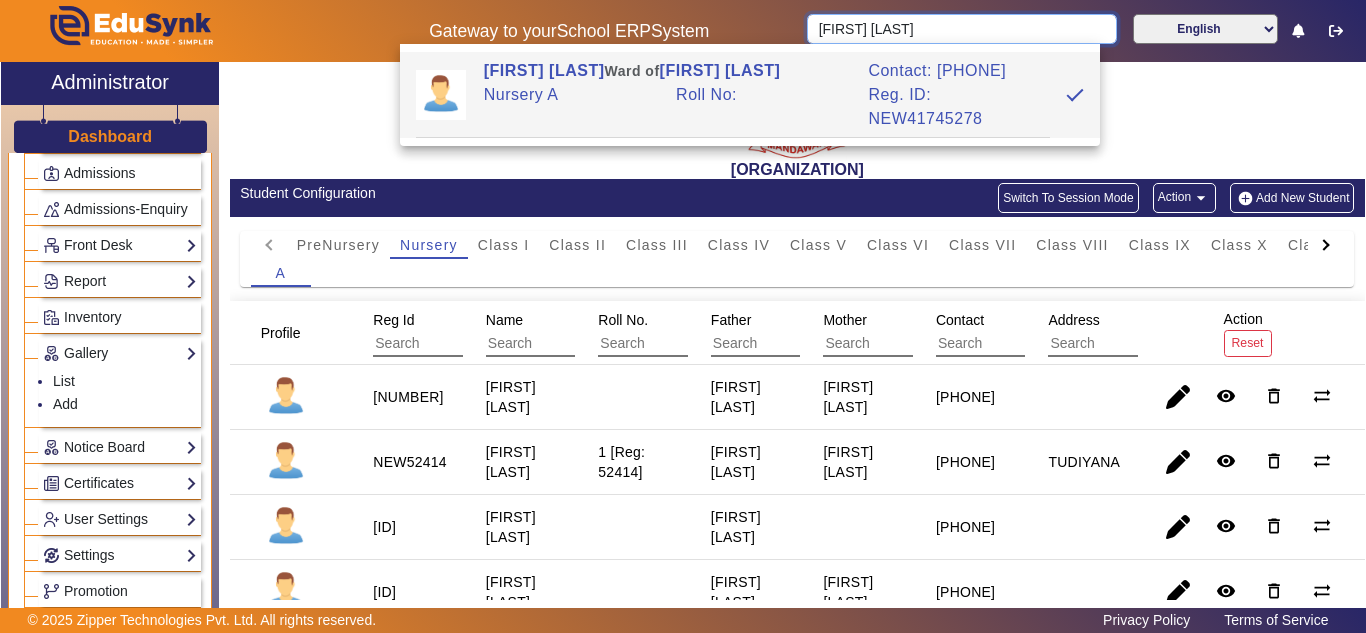 drag, startPoint x: 957, startPoint y: 26, endPoint x: 771, endPoint y: 34, distance: 186.17197 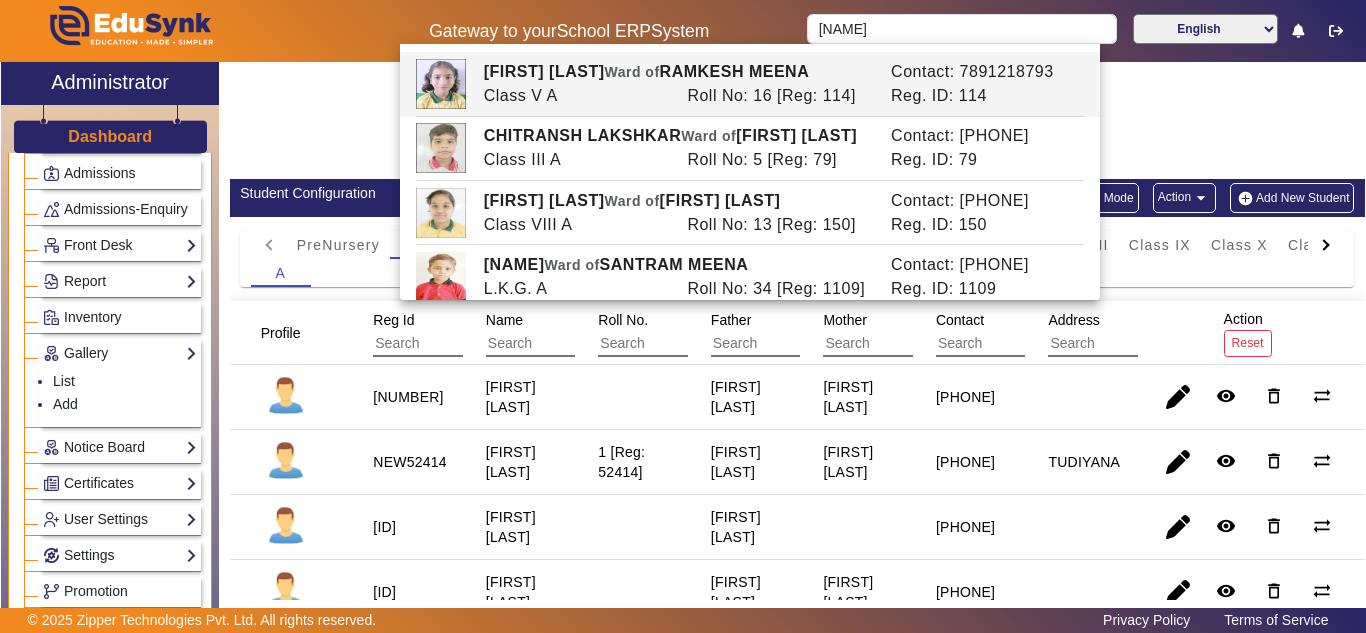 click on "Roll No: 16 [Reg: 114]" at bounding box center (779, 96) 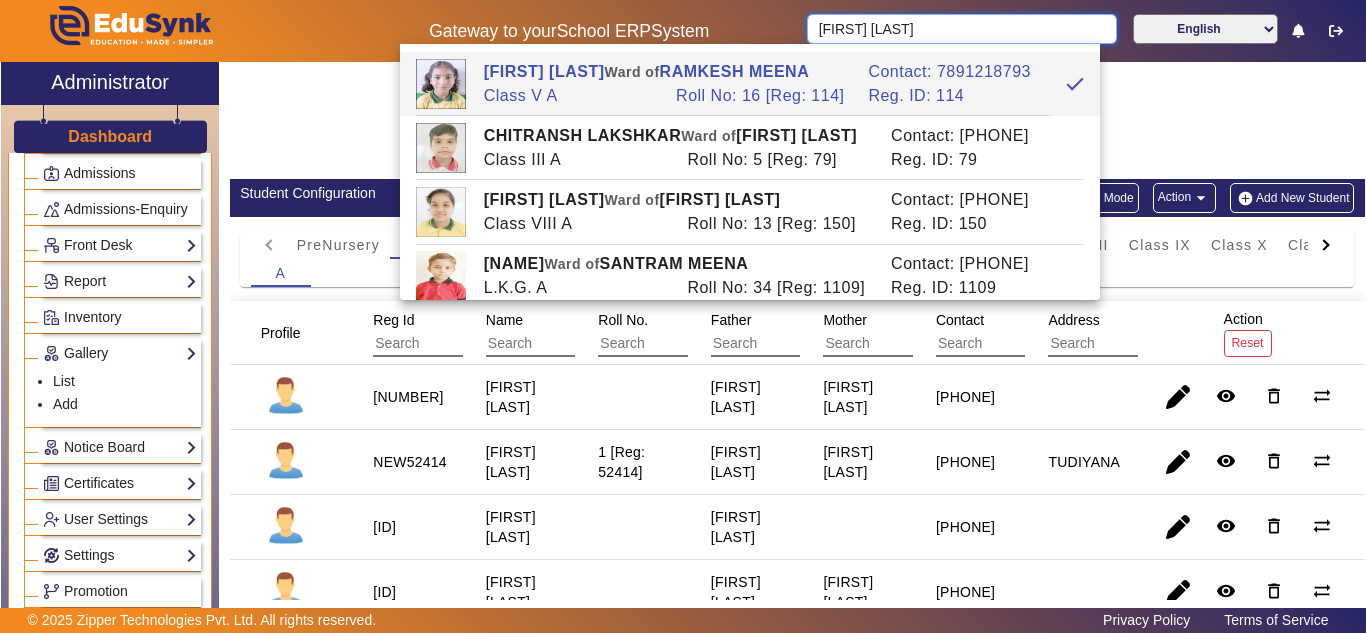 drag, startPoint x: 918, startPoint y: 27, endPoint x: 768, endPoint y: 37, distance: 150.33296 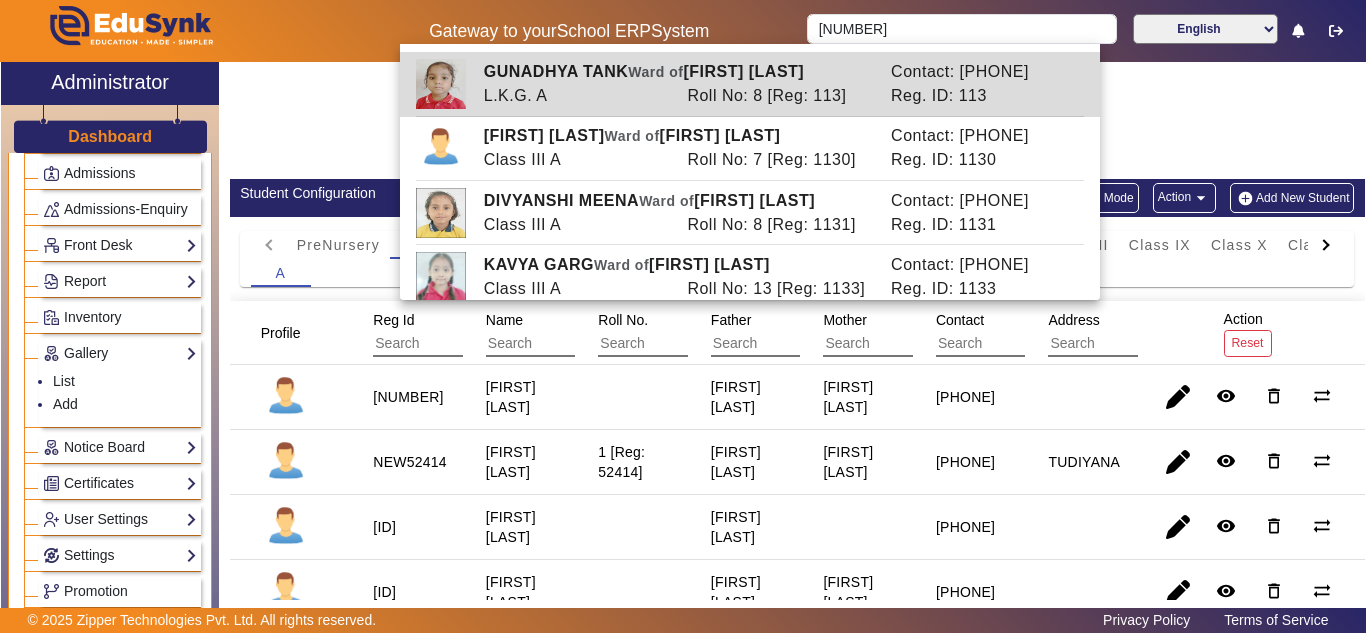 click on "Reg. ID: 113" at bounding box center [983, 96] 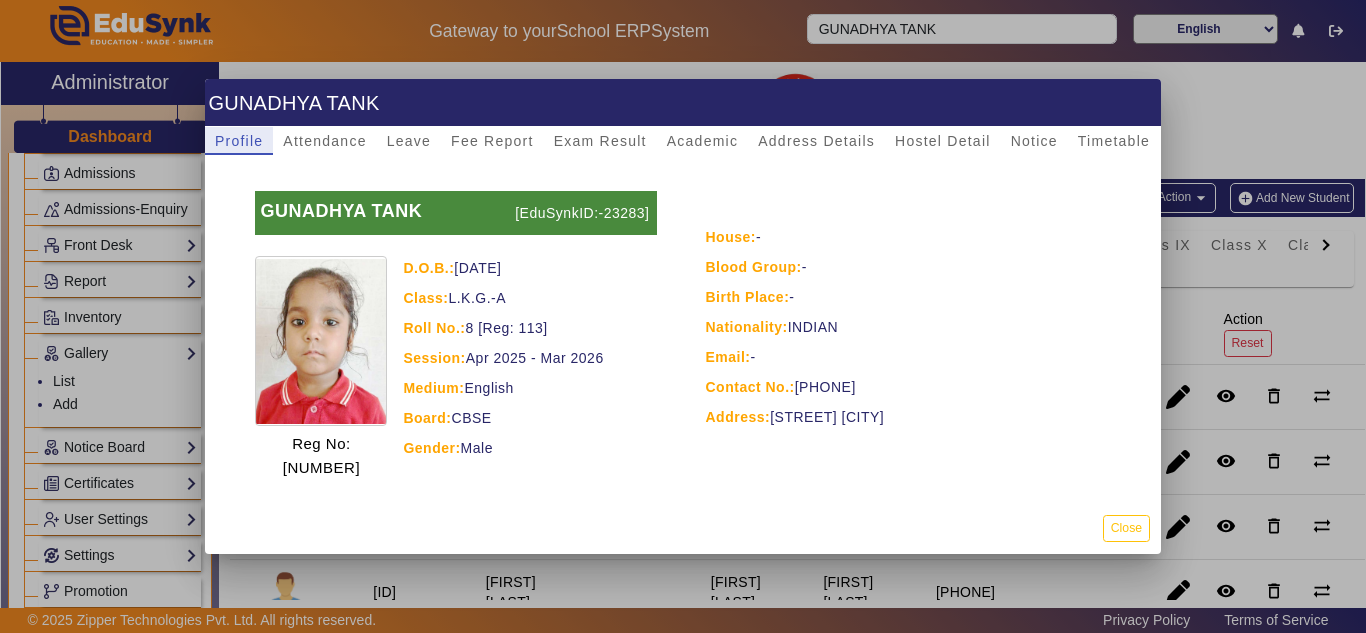 click at bounding box center [683, 316] 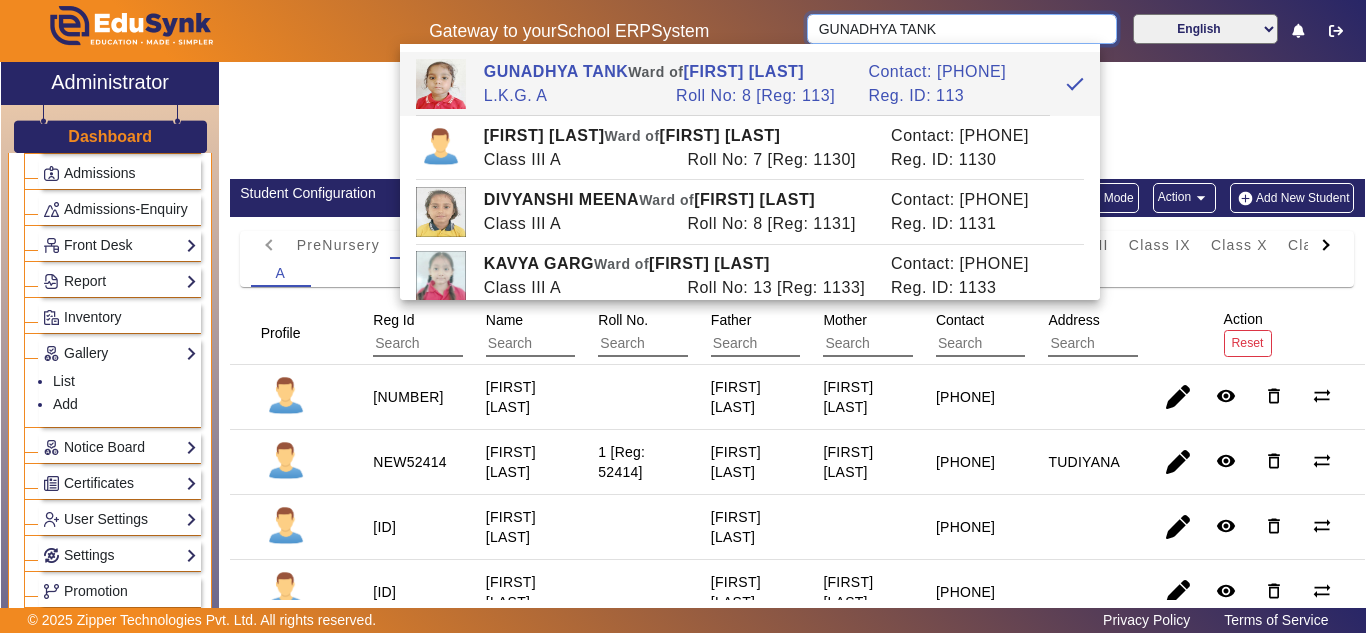click on "GUNADHYA TANK" at bounding box center [961, 29] 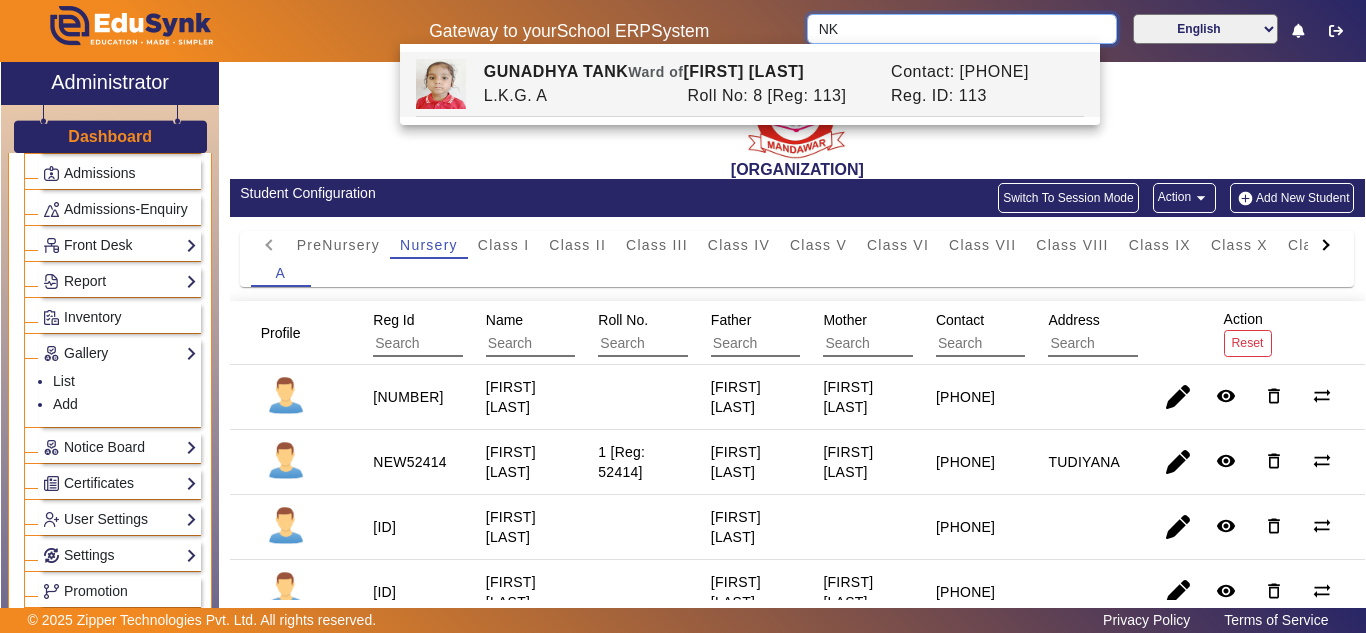 type on "K" 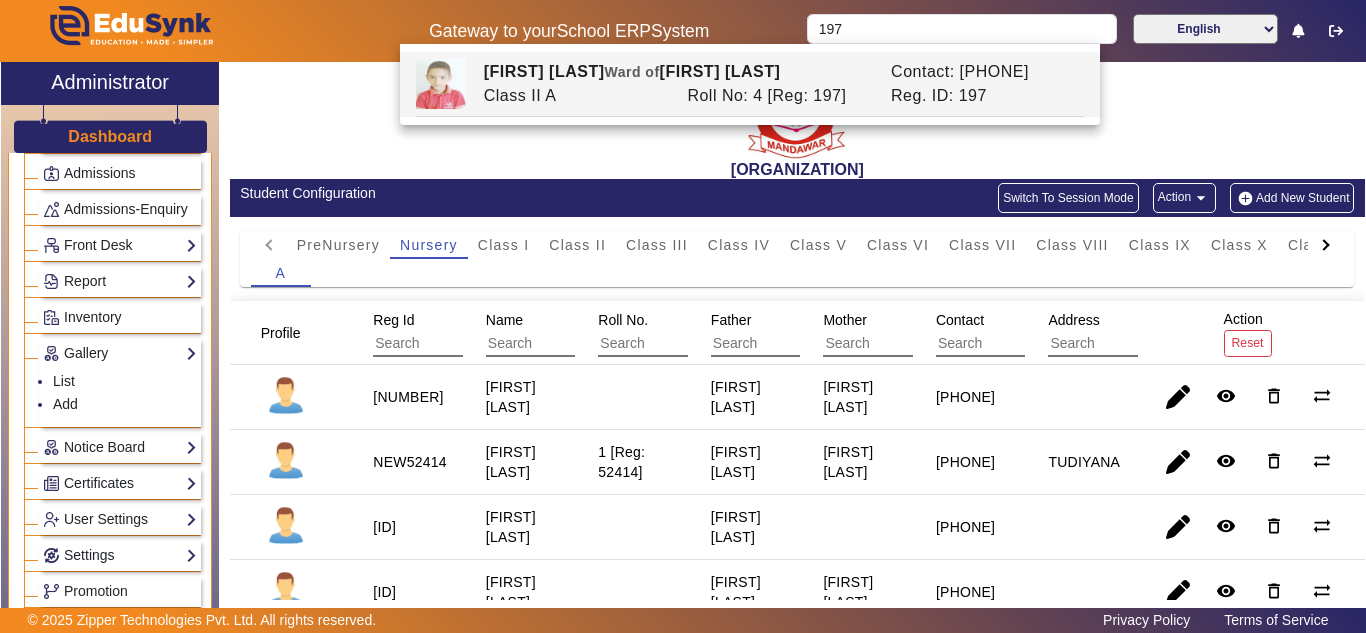 click on "Reg. ID: 197" at bounding box center (983, 96) 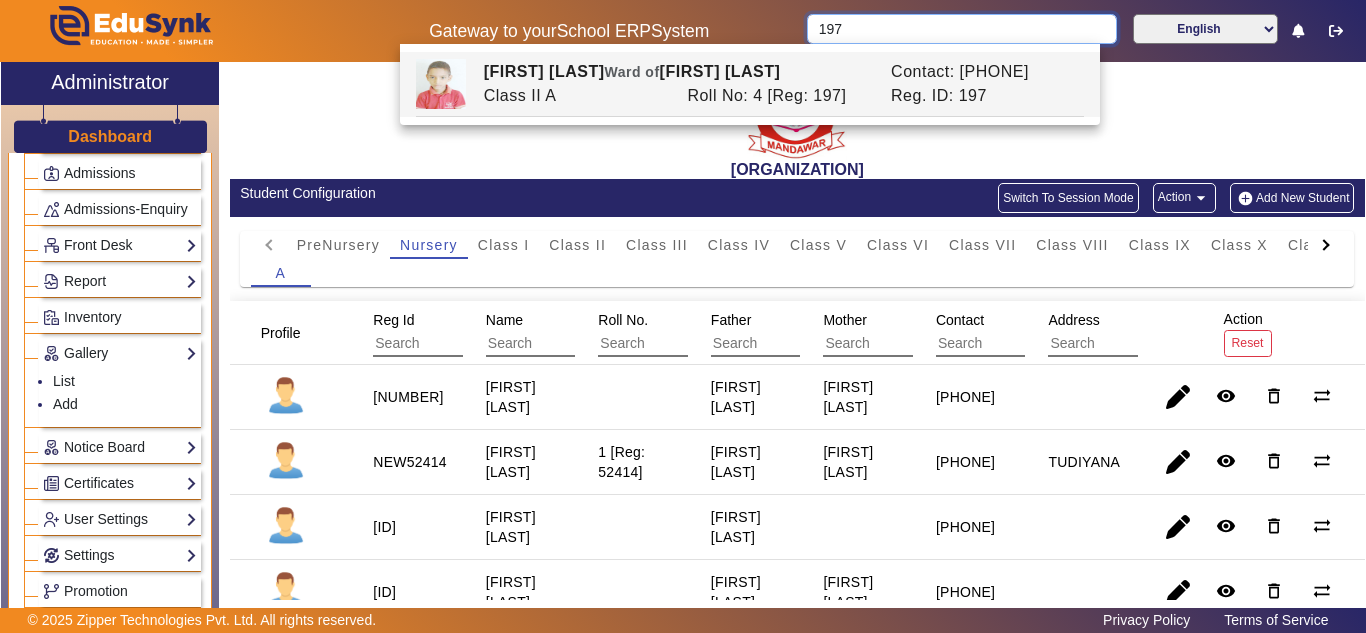 type on "DEVENDRA MEENA" 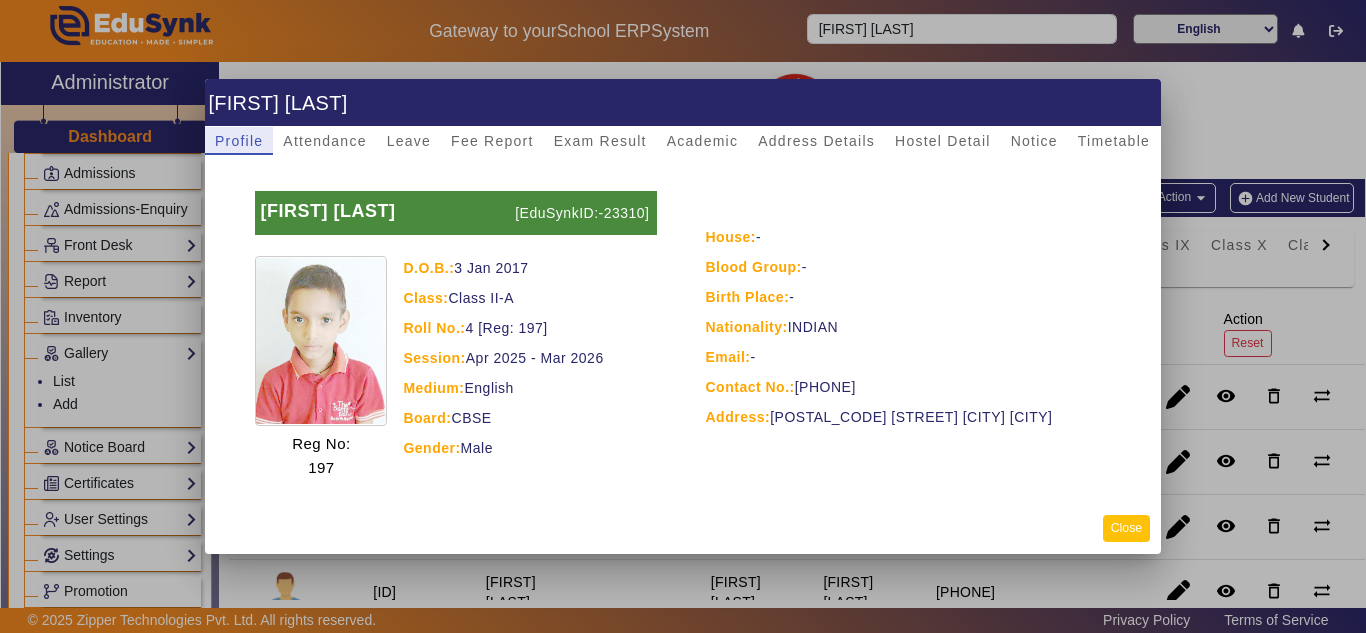 click on "Close" 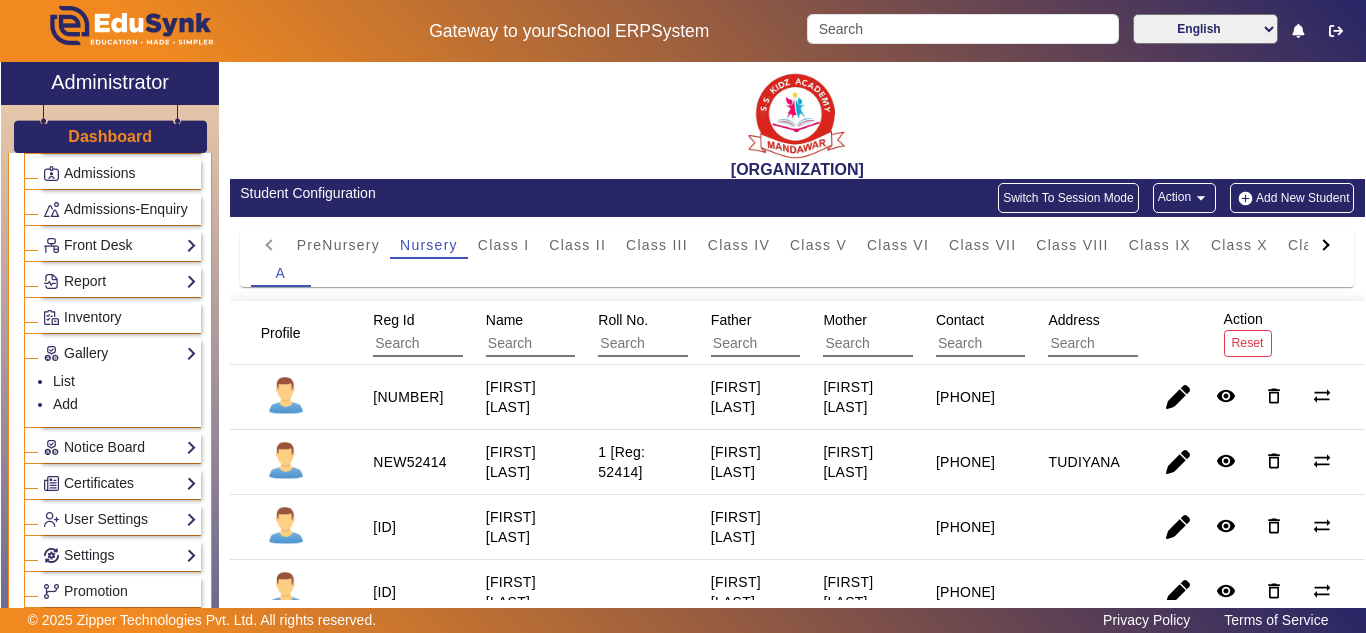 click at bounding box center (752, 52) 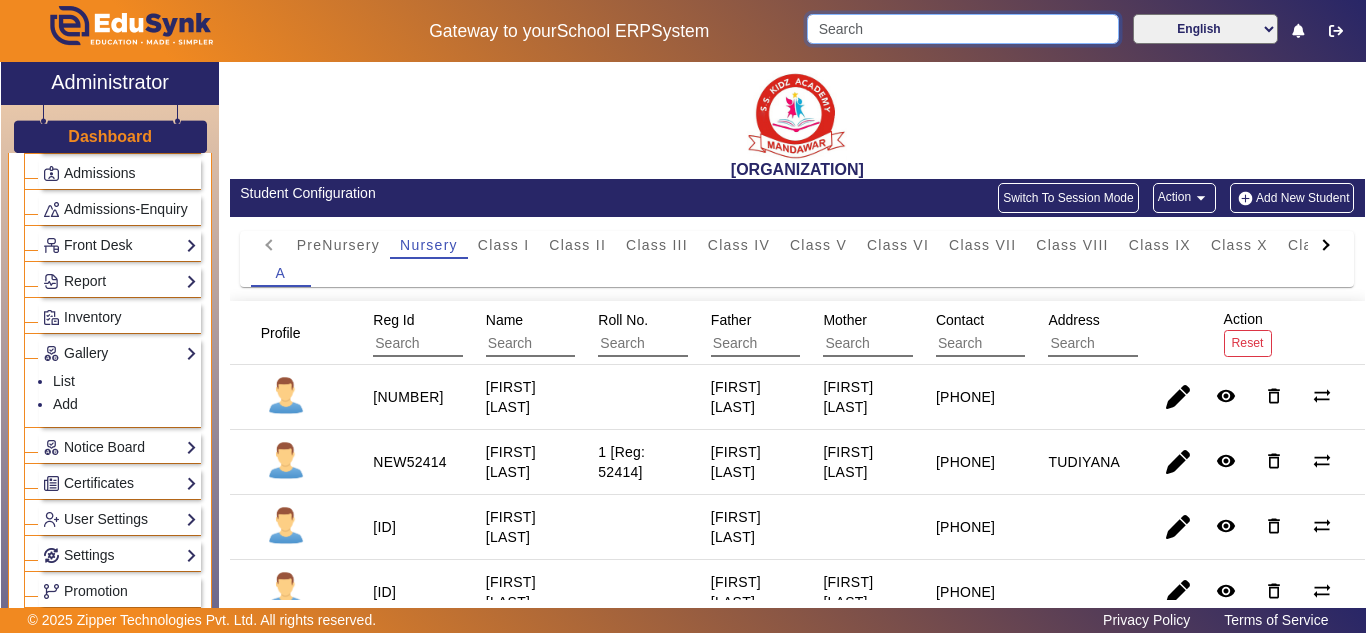 click at bounding box center (962, 29) 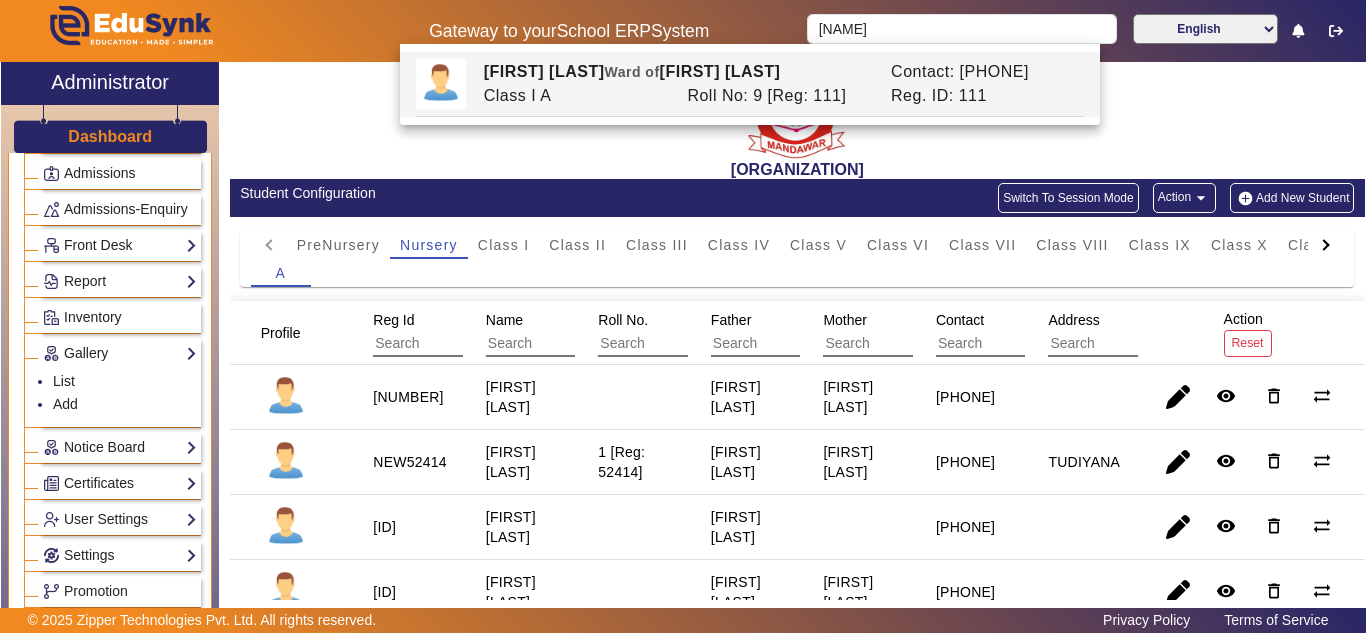 click on "Reg. ID: 111" at bounding box center [983, 96] 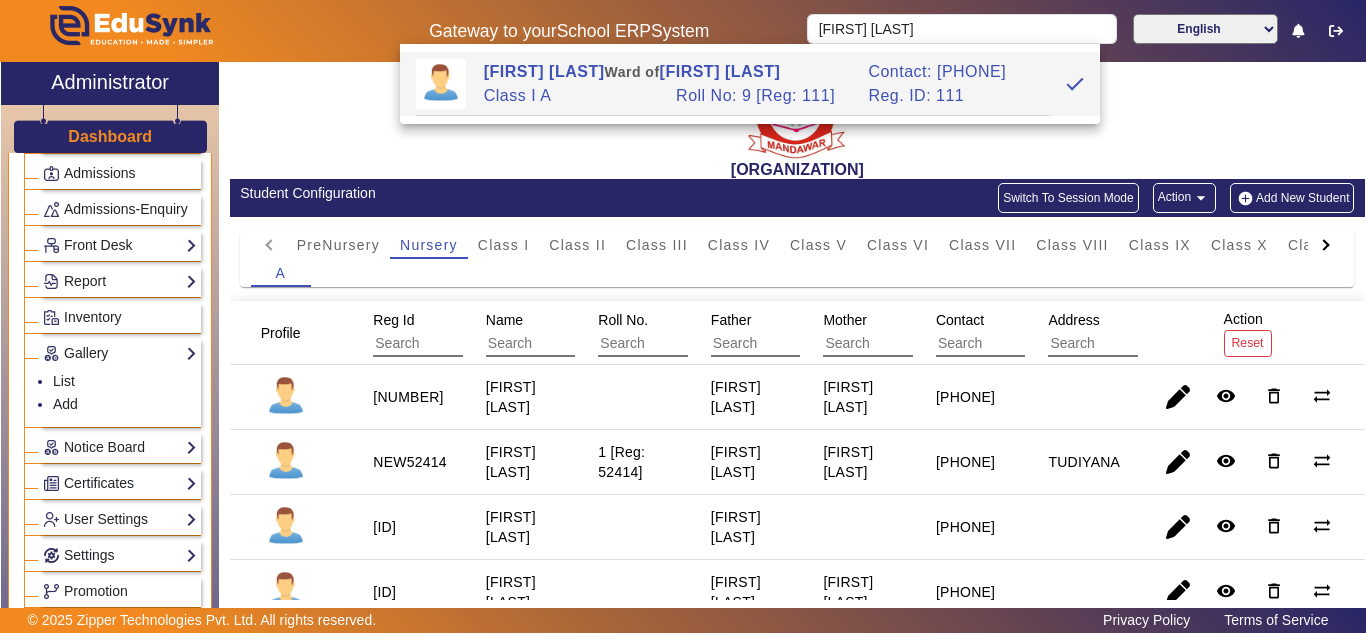 click on "Contact: 9413839175" at bounding box center (954, 72) 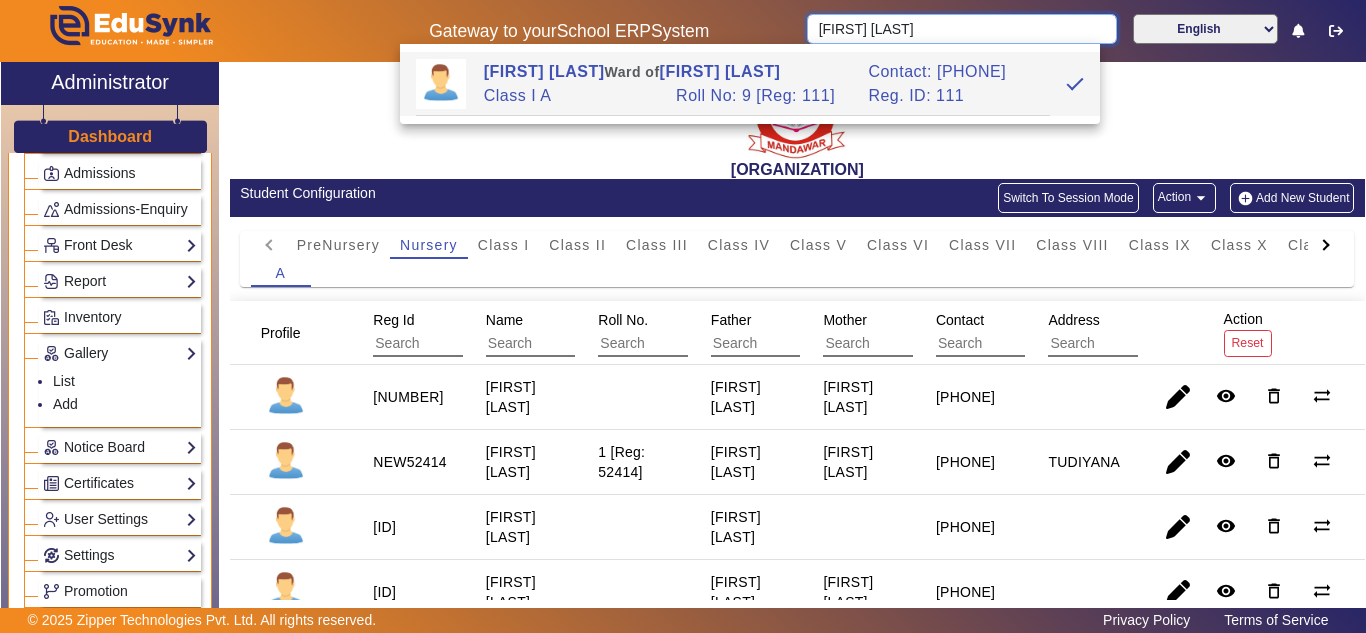 drag, startPoint x: 990, startPoint y: 27, endPoint x: 738, endPoint y: 24, distance: 252.01785 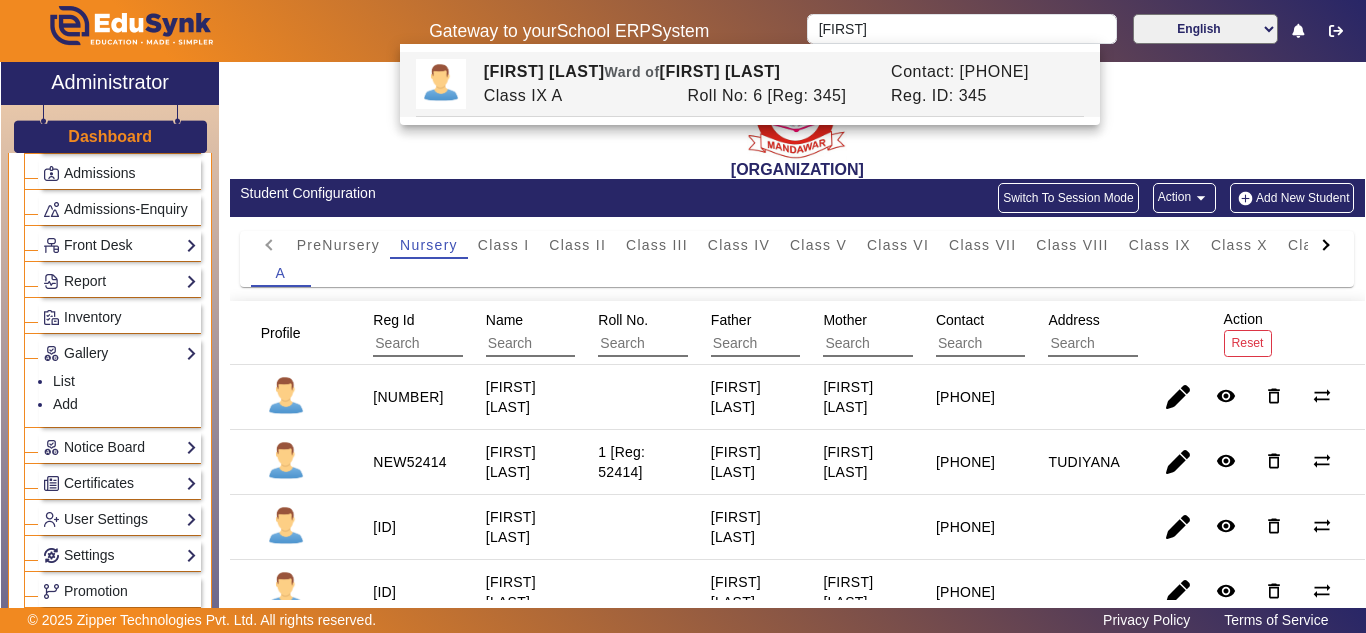 click on "Class IX A" at bounding box center [575, 96] 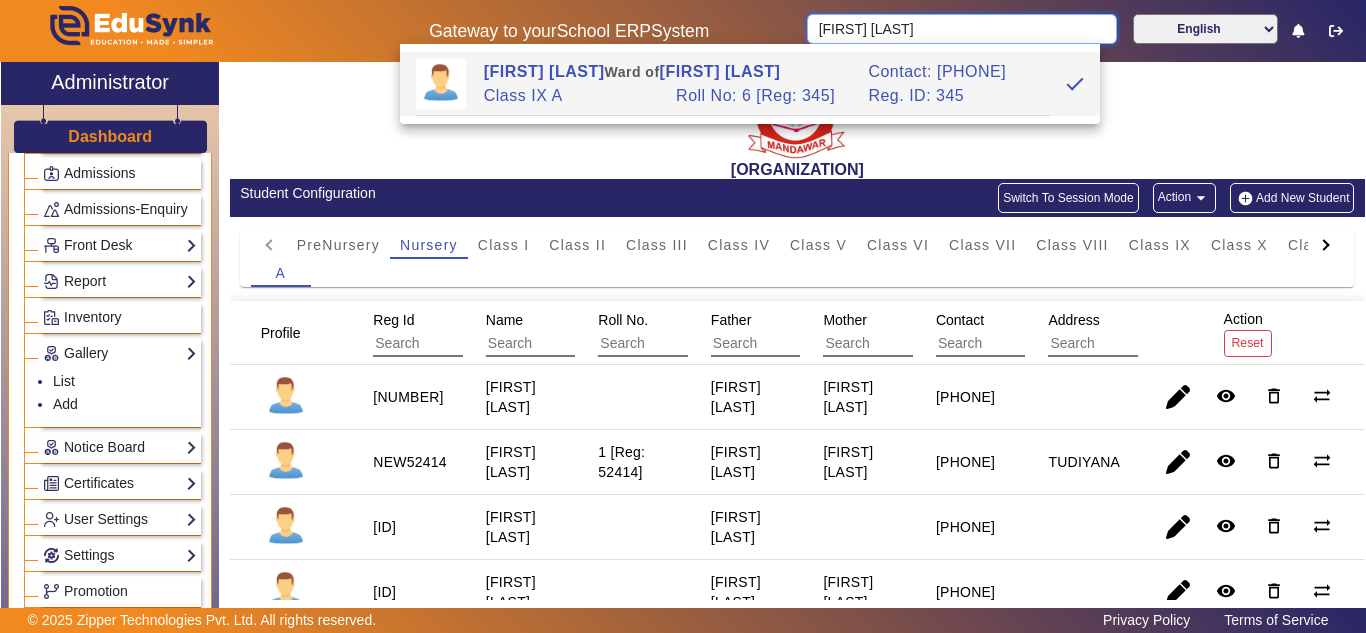 click on "KHYATI JAIN" at bounding box center (961, 29) 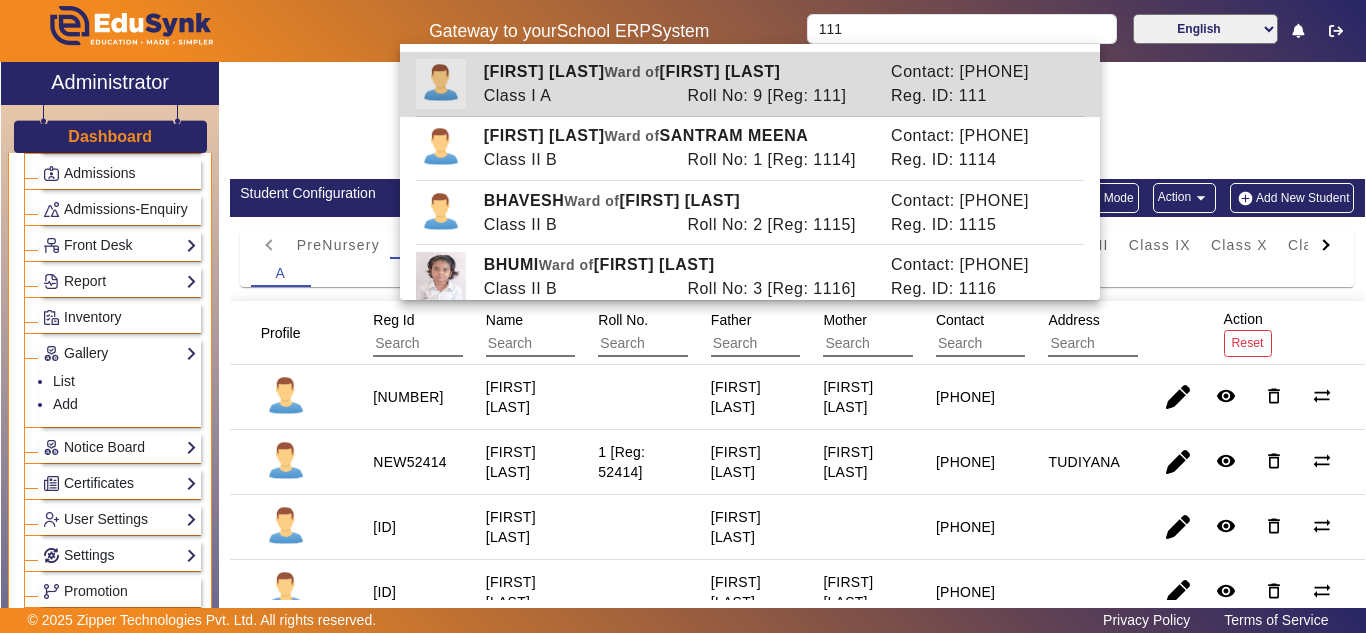 click on "Contact: 9413839175" at bounding box center (983, 72) 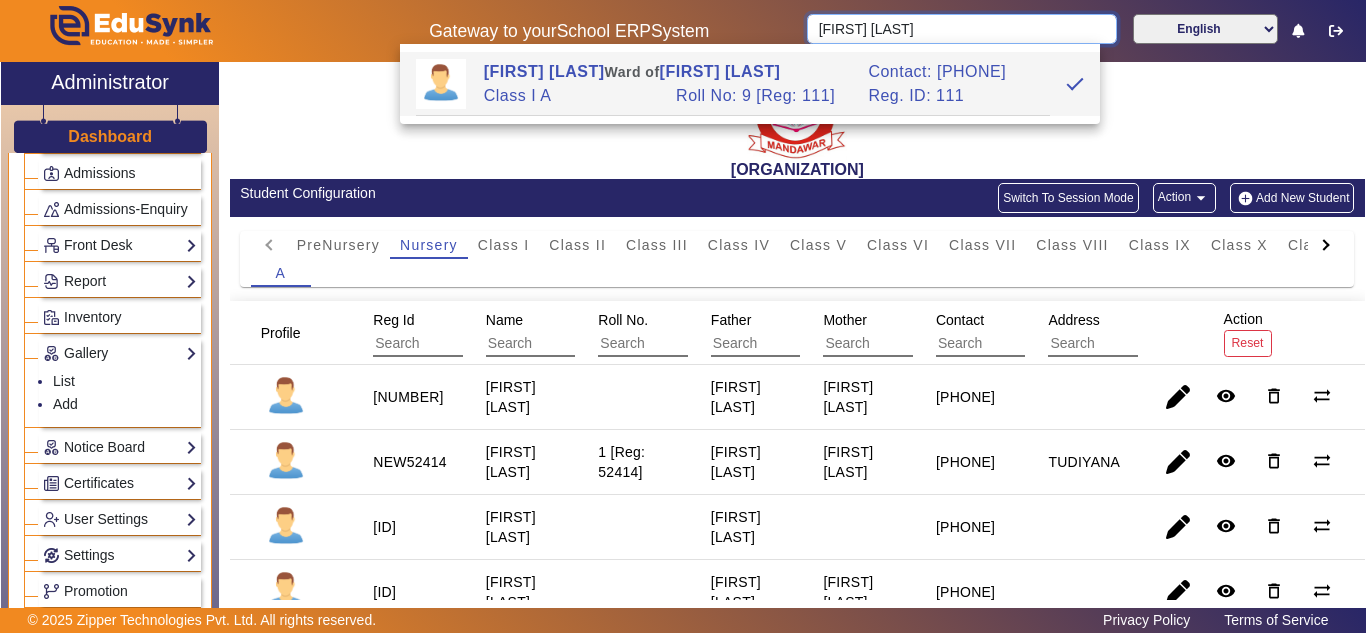 drag, startPoint x: 869, startPoint y: 30, endPoint x: 741, endPoint y: 31, distance: 128.0039 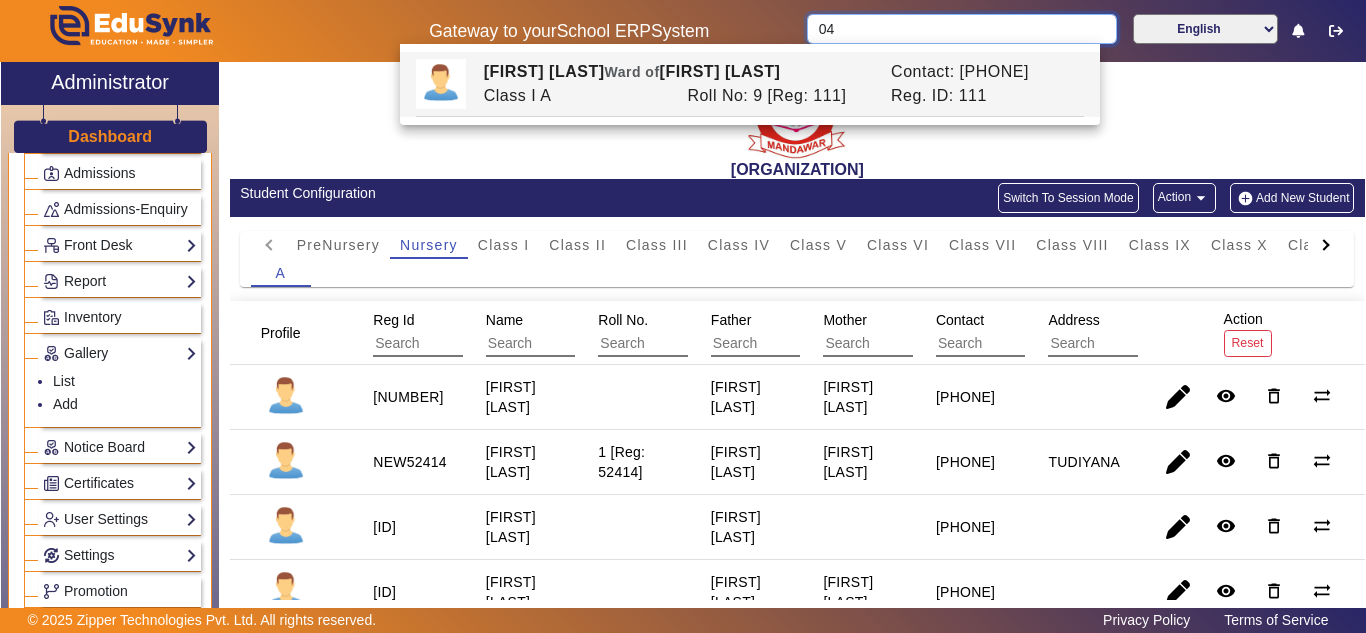 type on "0" 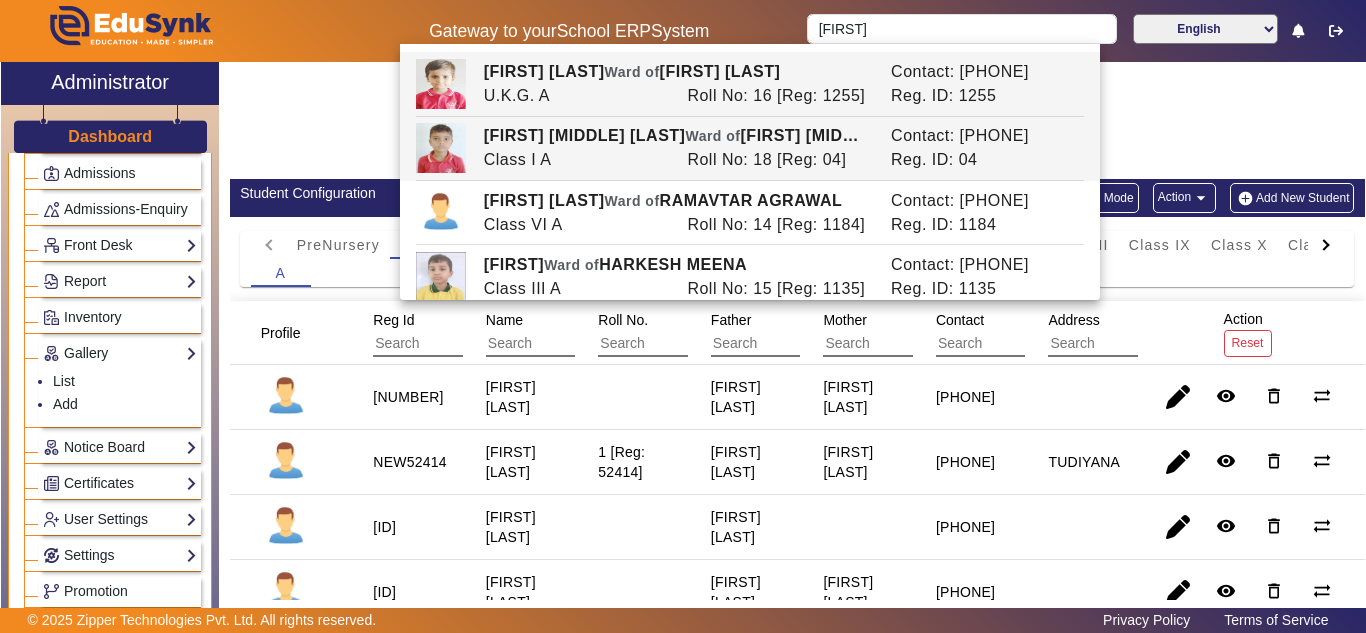 click on "KHUSHAL  PRATAP SINGH GAUR  Ward of  BHUPENDER PRATAP SINGH" at bounding box center [676, 136] 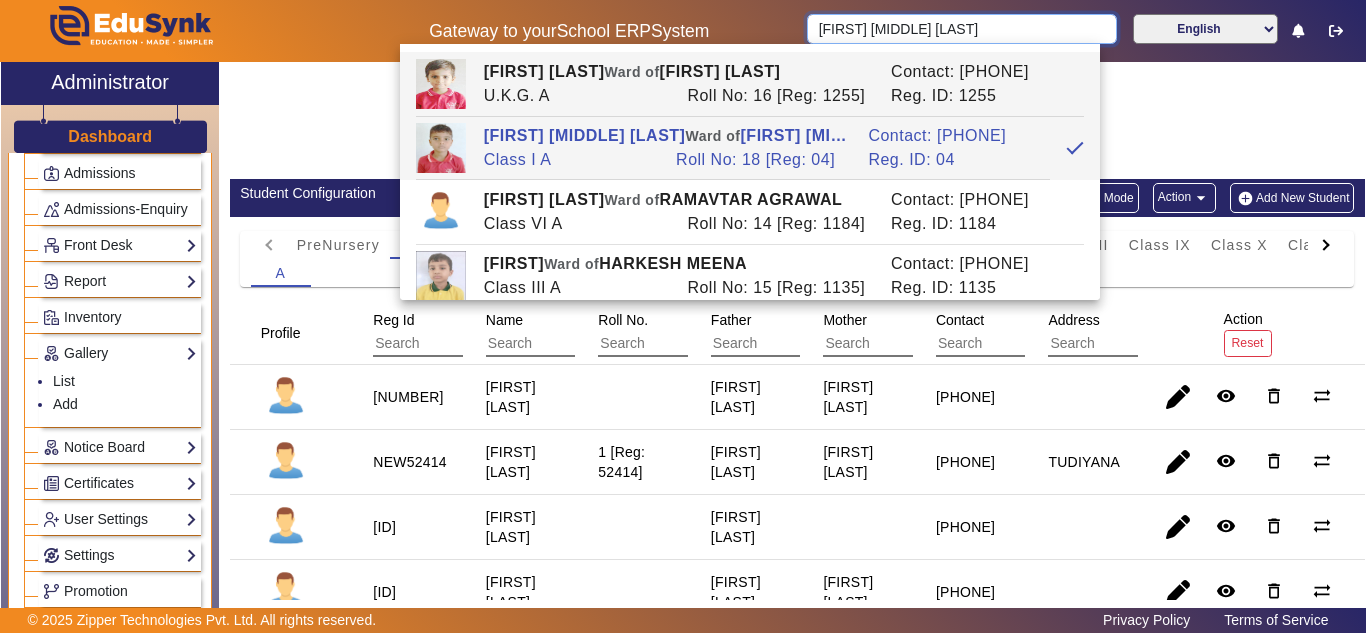 click on "KHUSHAL  PRATAP SINGH GAUR" at bounding box center (961, 29) 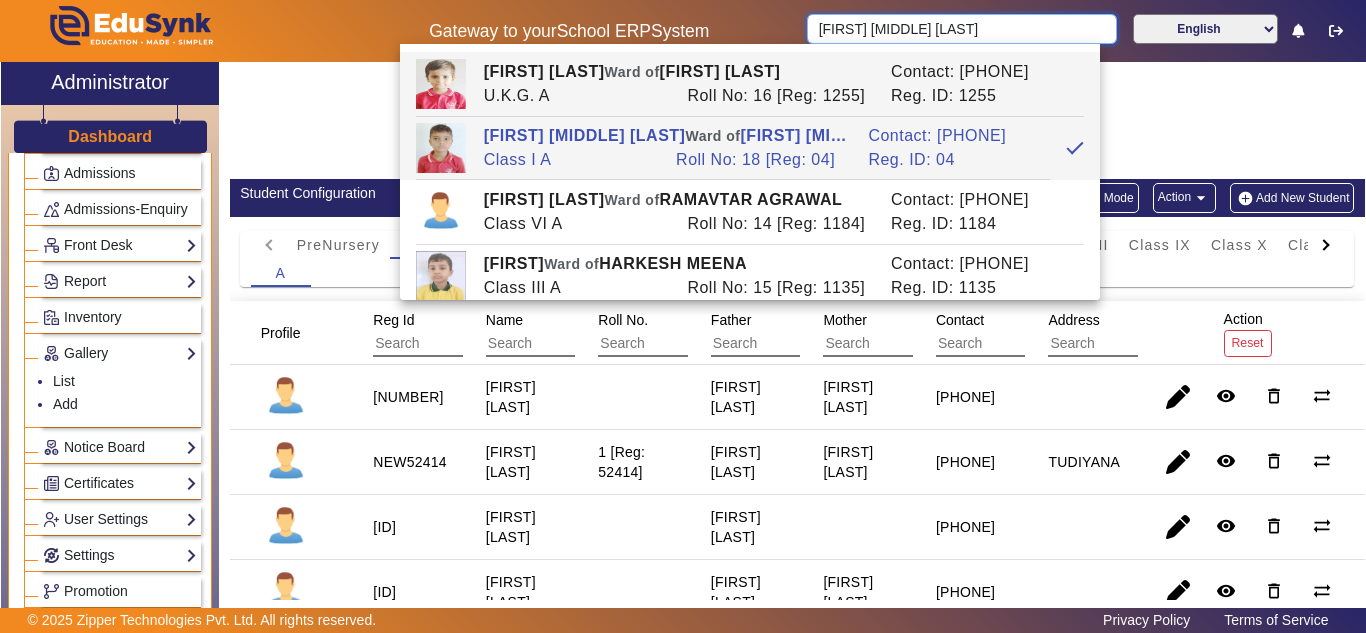 click on "KHUSHAL  PRATAP SINGH GAUR" at bounding box center [961, 29] 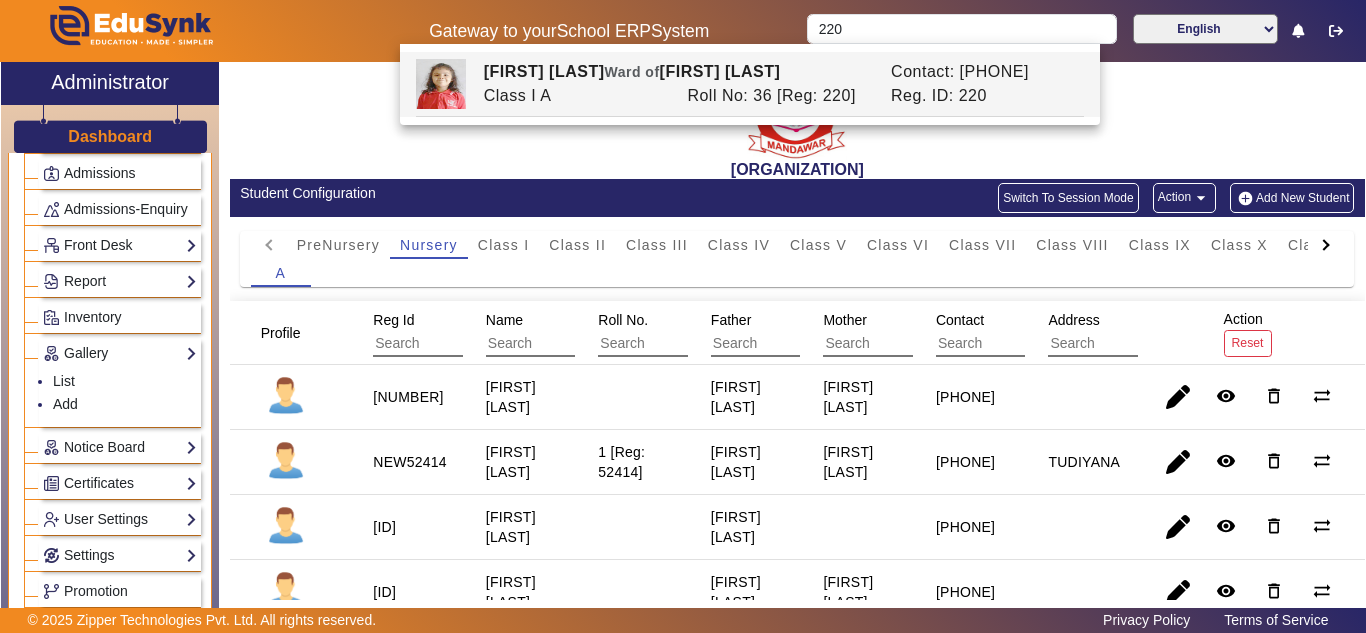 click on "Roll No: 36 [Reg: 220]" at bounding box center (779, 96) 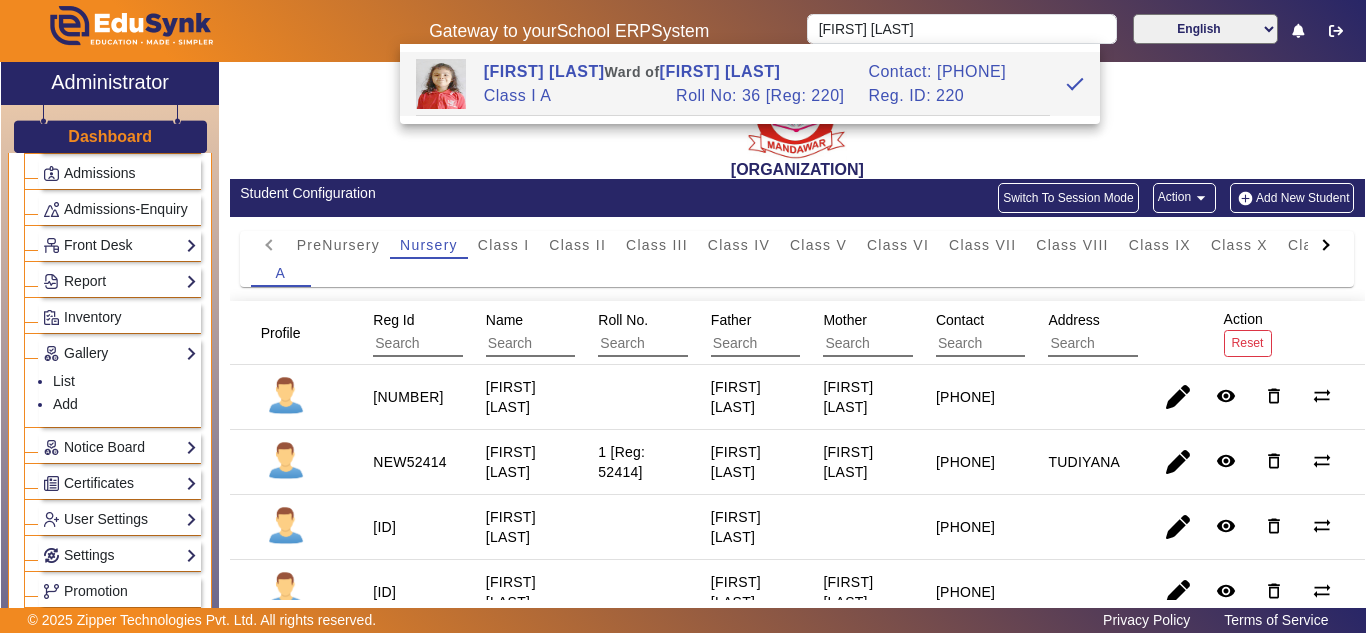 click on "Reg. ID: 220" at bounding box center (954, 96) 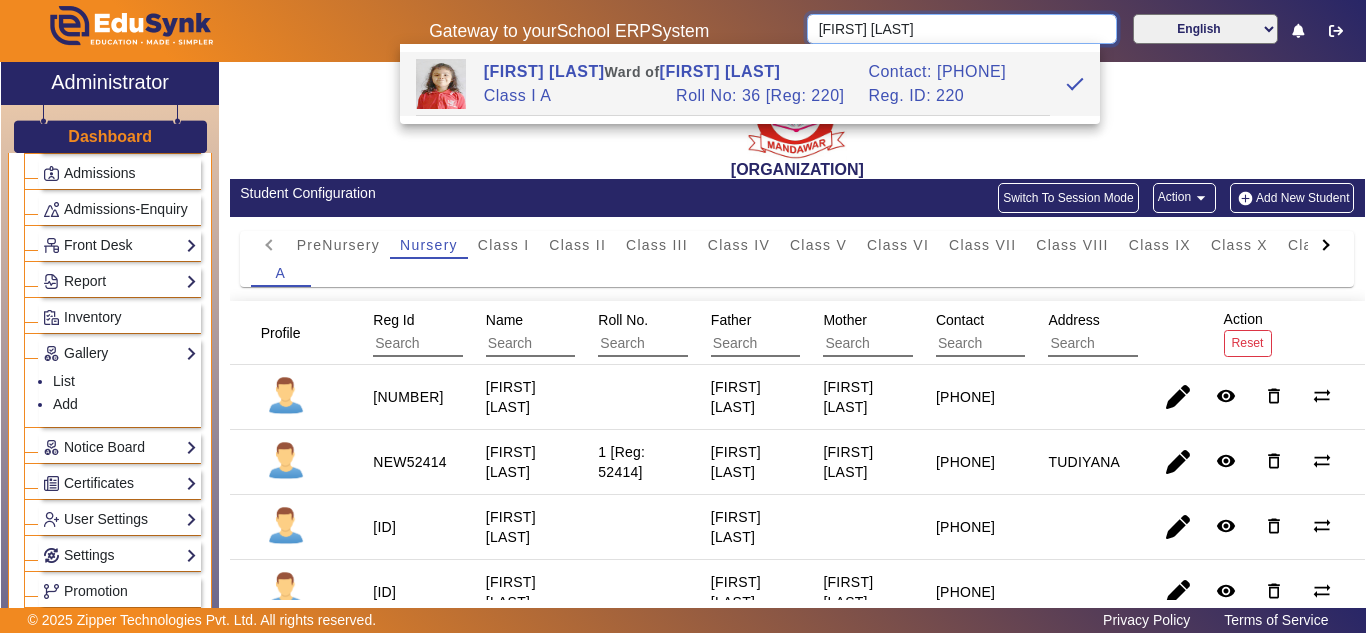 click on "SANAYA GUPTA" at bounding box center [961, 29] 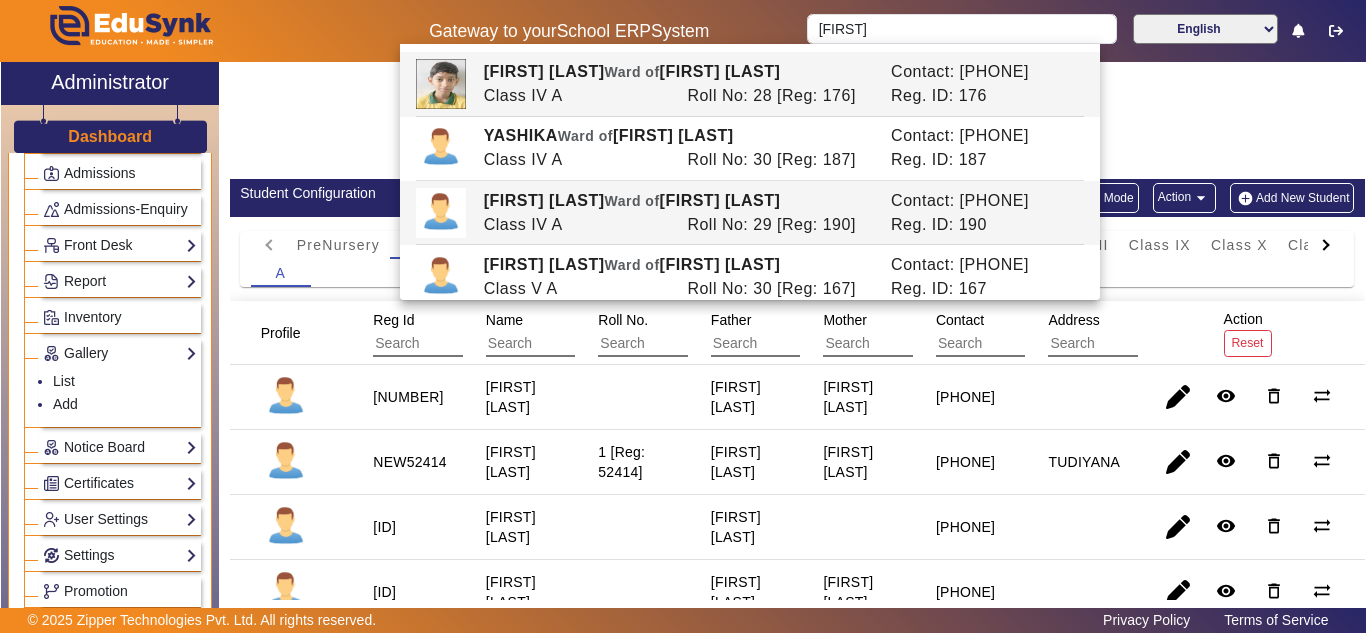 click on "Roll No: 29 [Reg: 190]" at bounding box center (779, 225) 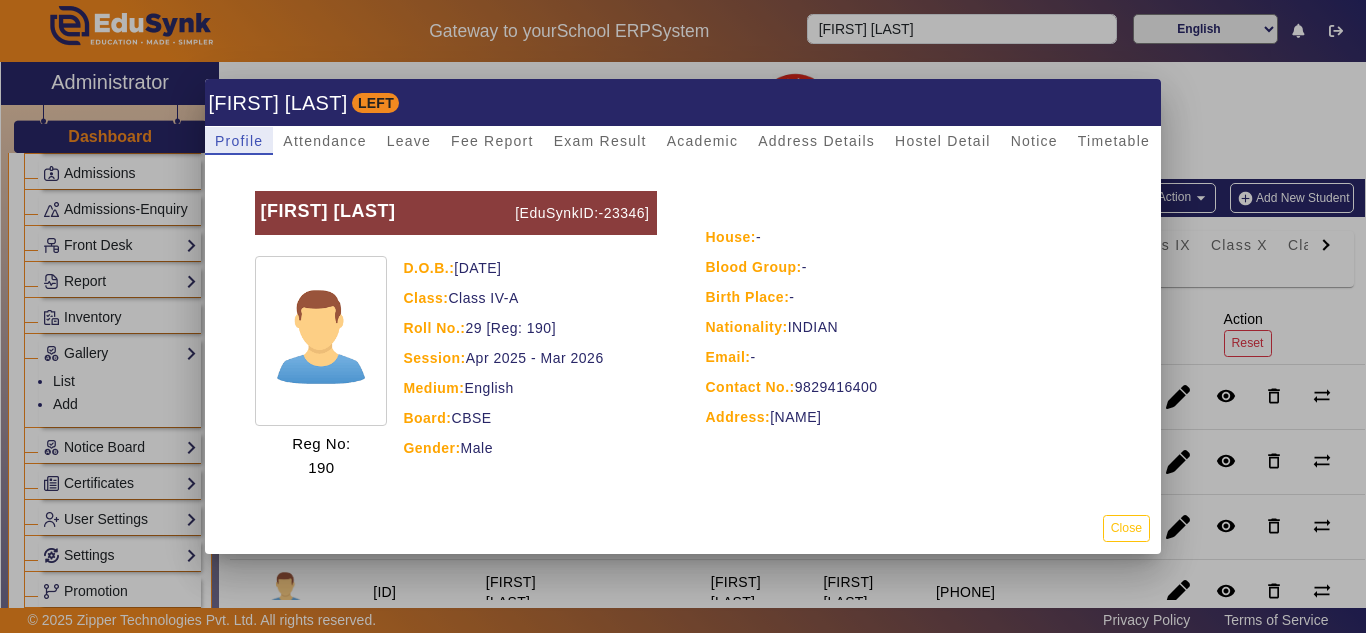 click at bounding box center (683, 316) 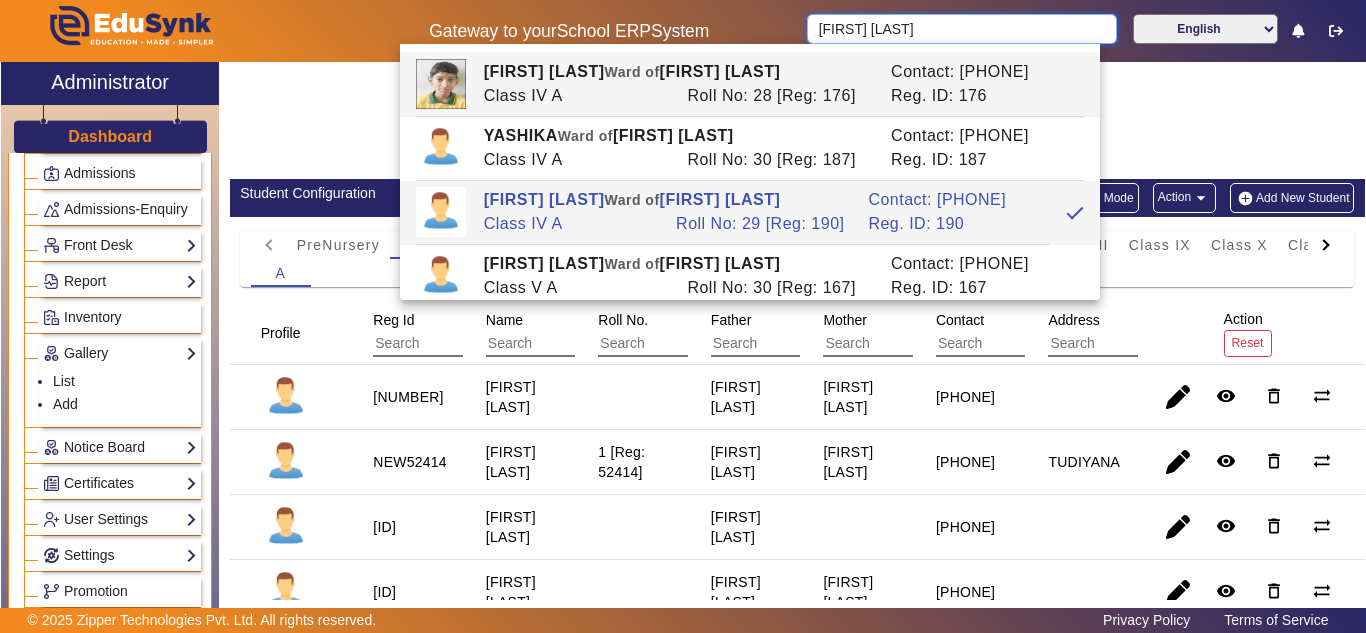 click on "YASHASVI GHUSINGA" at bounding box center [961, 29] 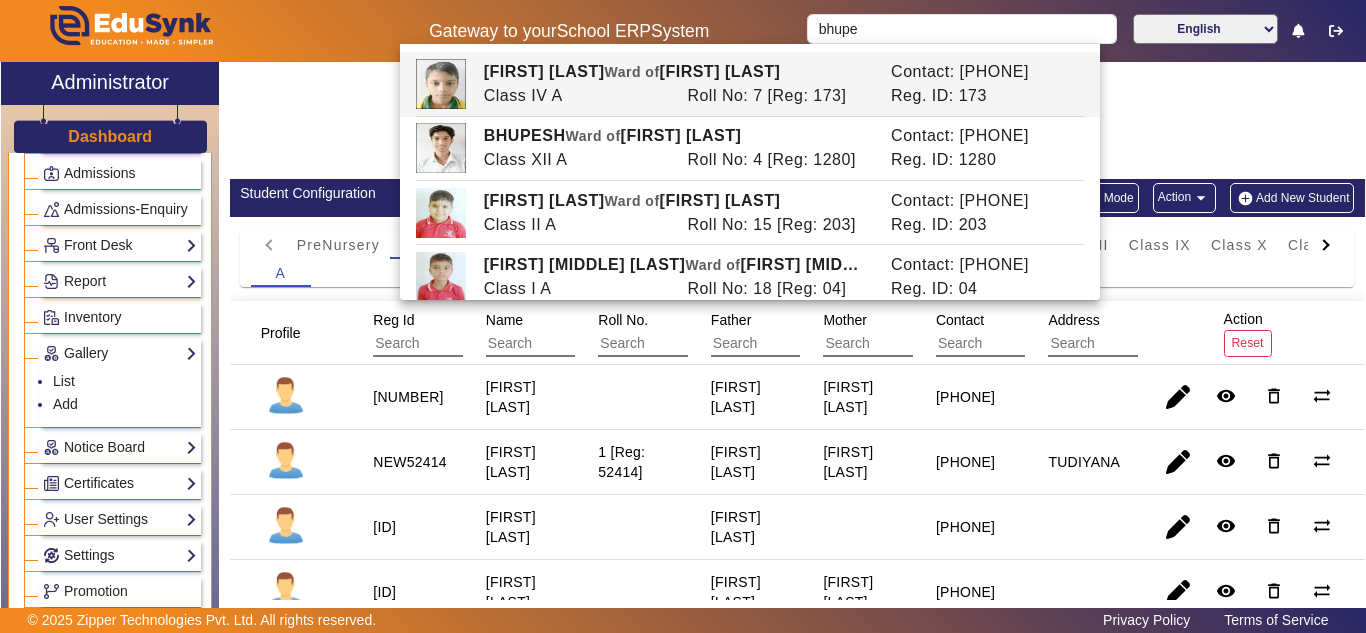 click on "BHUPENDRA MEENA  Ward of  RAJENDRA PRASAD MEENA" at bounding box center [676, 72] 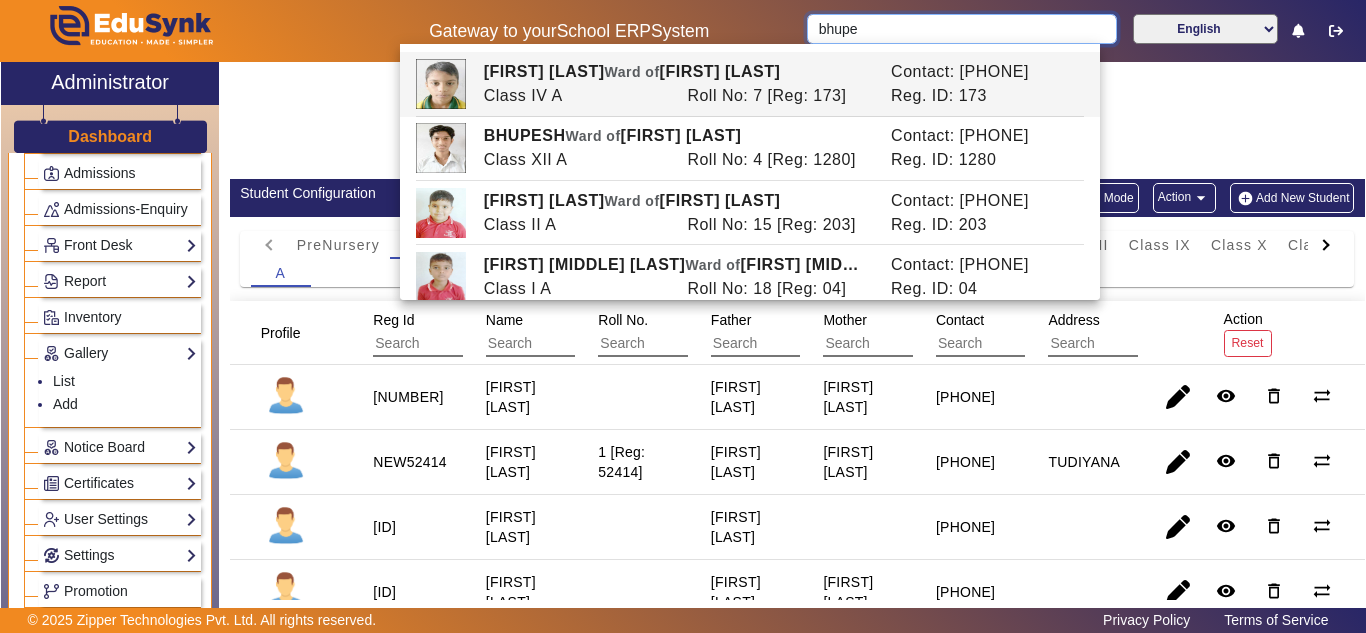 type on "BHUPENDRA MEENA" 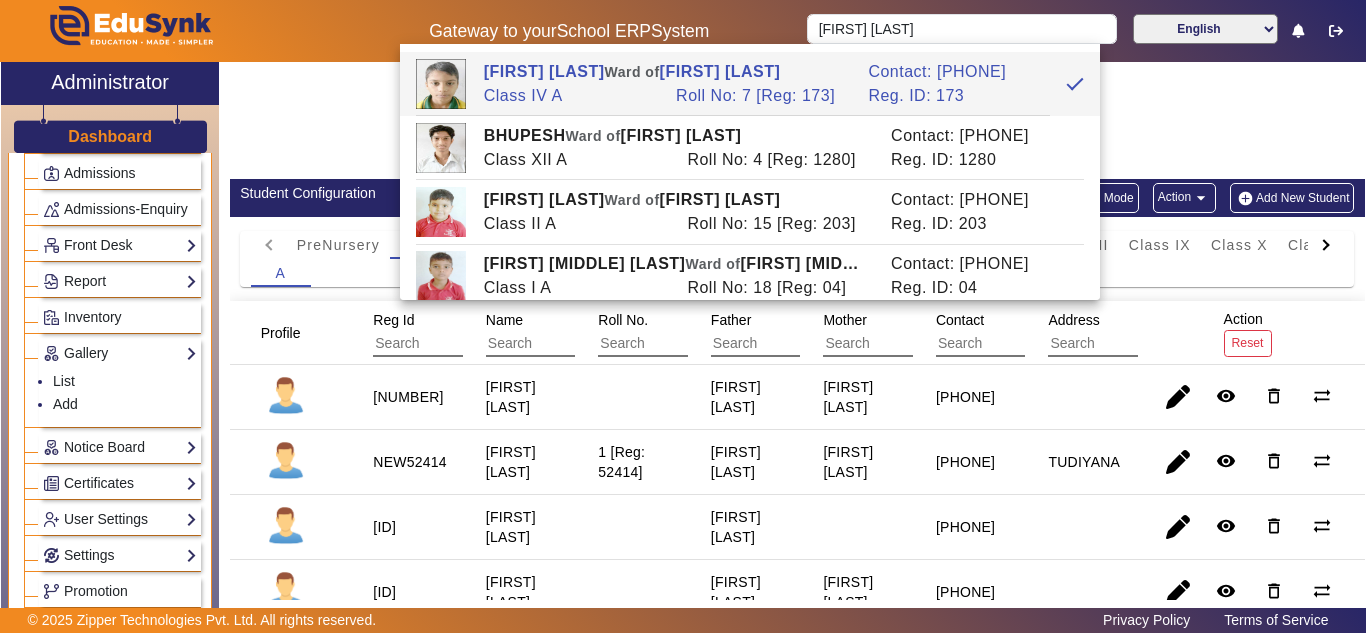 drag, startPoint x: 1155, startPoint y: 119, endPoint x: 1163, endPoint y: 63, distance: 56.568542 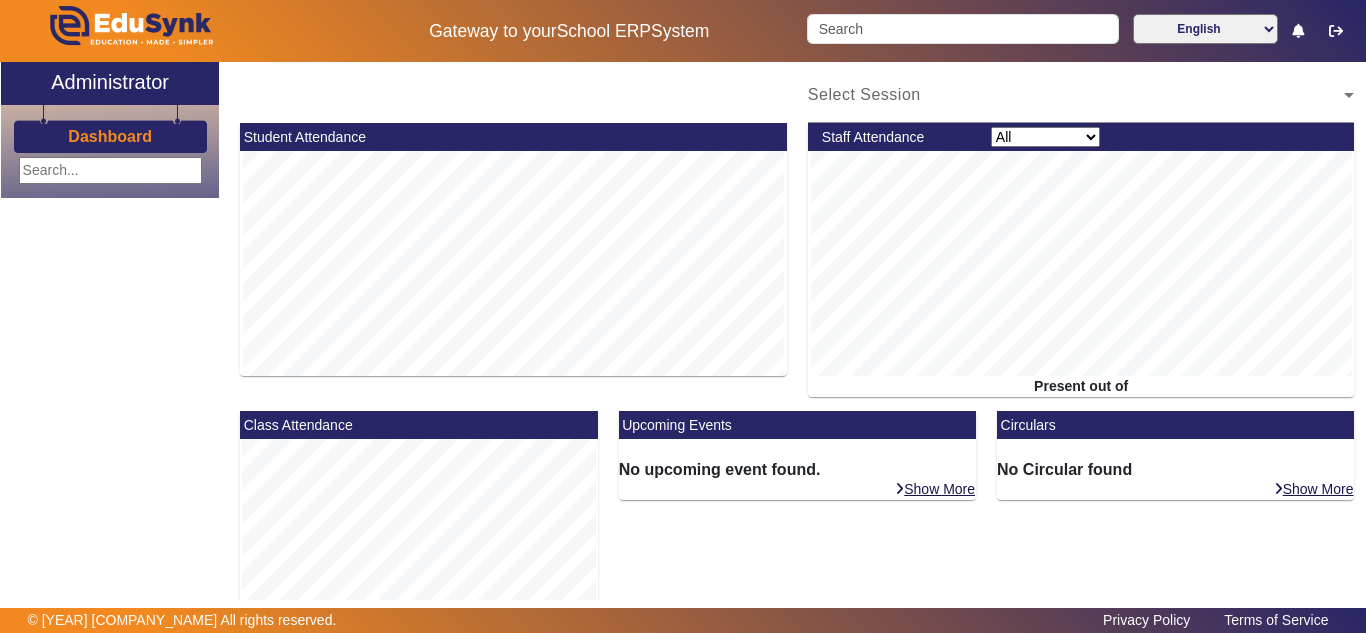 scroll, scrollTop: 0, scrollLeft: 0, axis: both 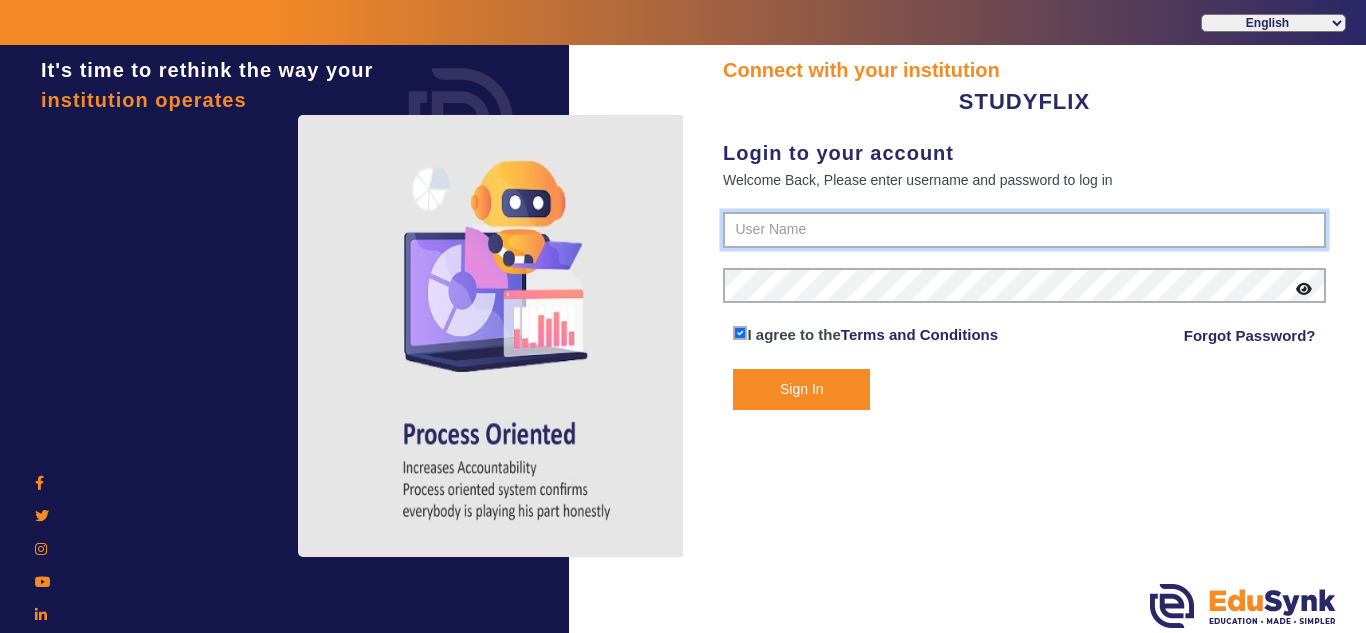 type on "[PHONE]" 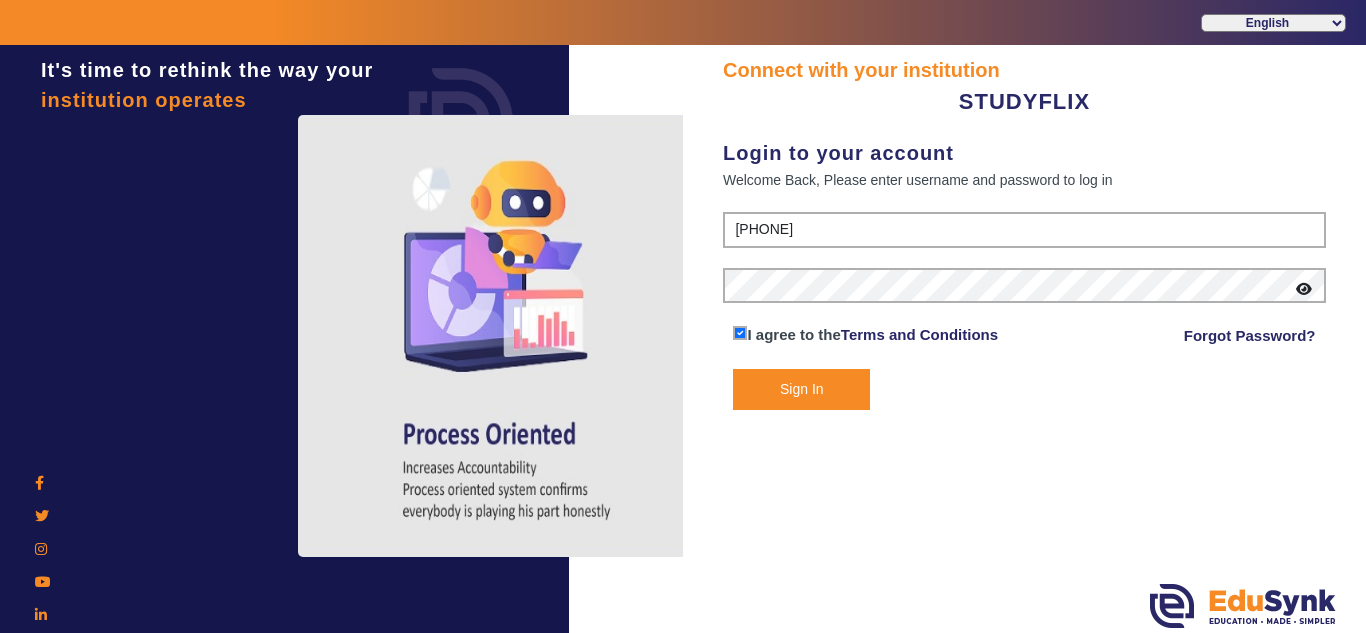 click on "Sign In" 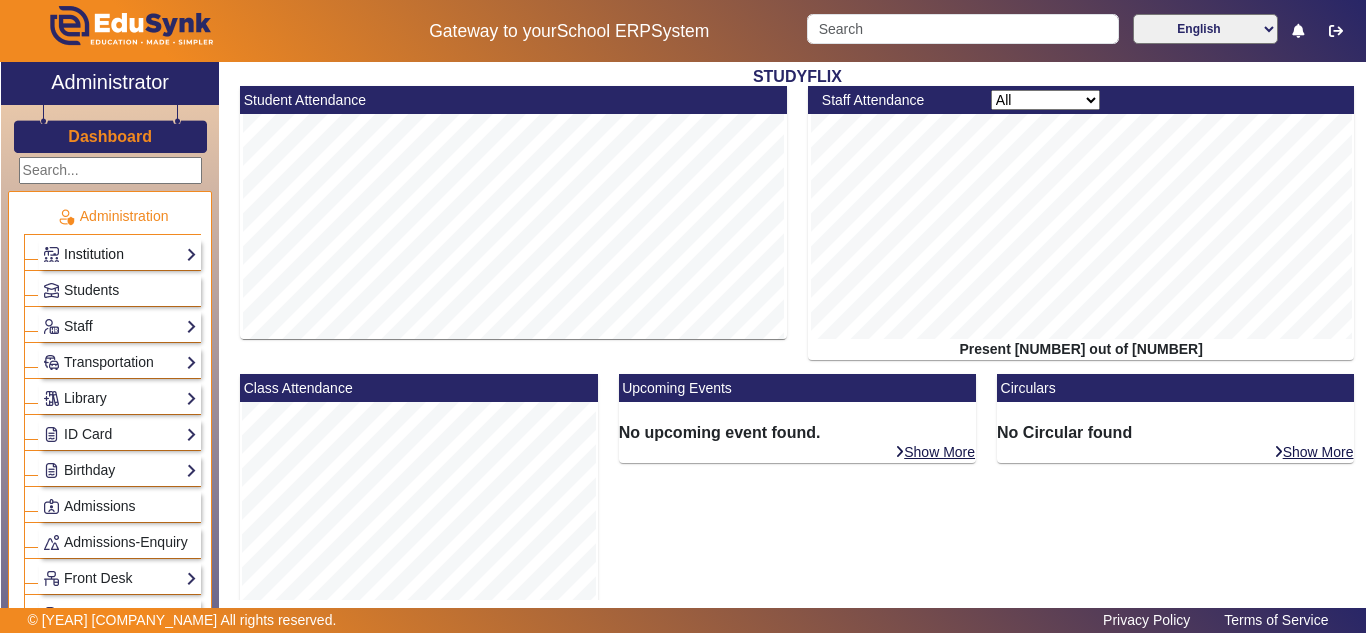 click on "Institution" 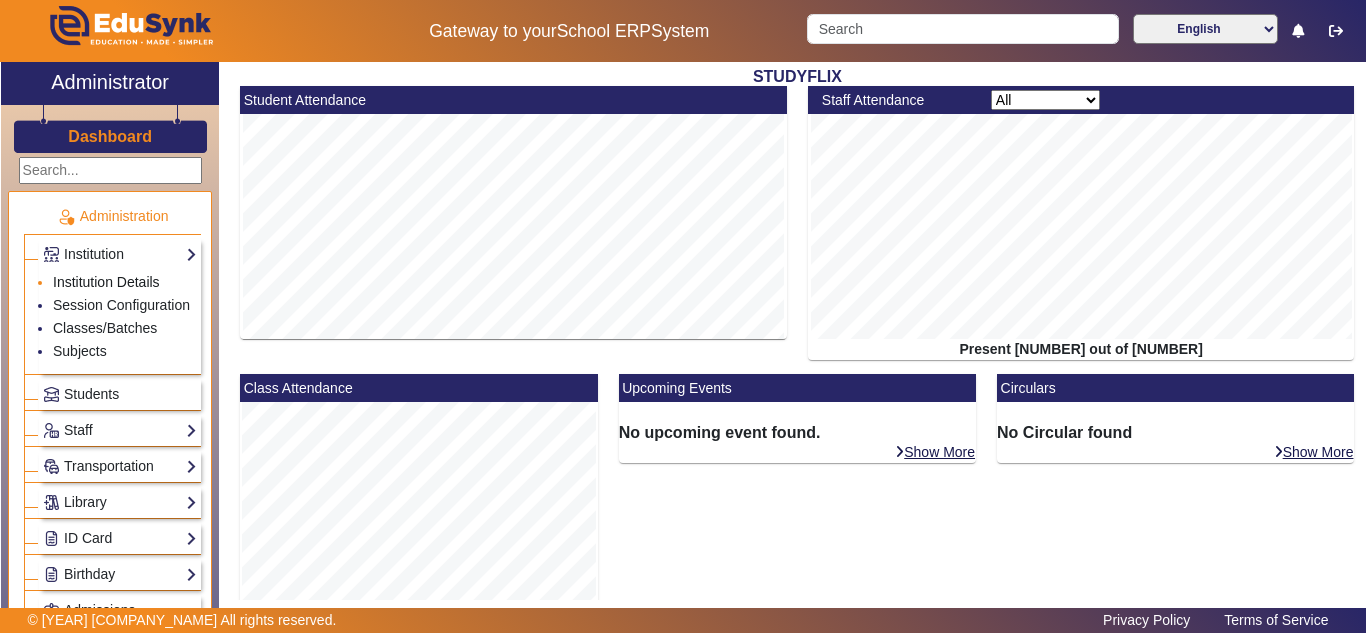 click on "Institution Details" 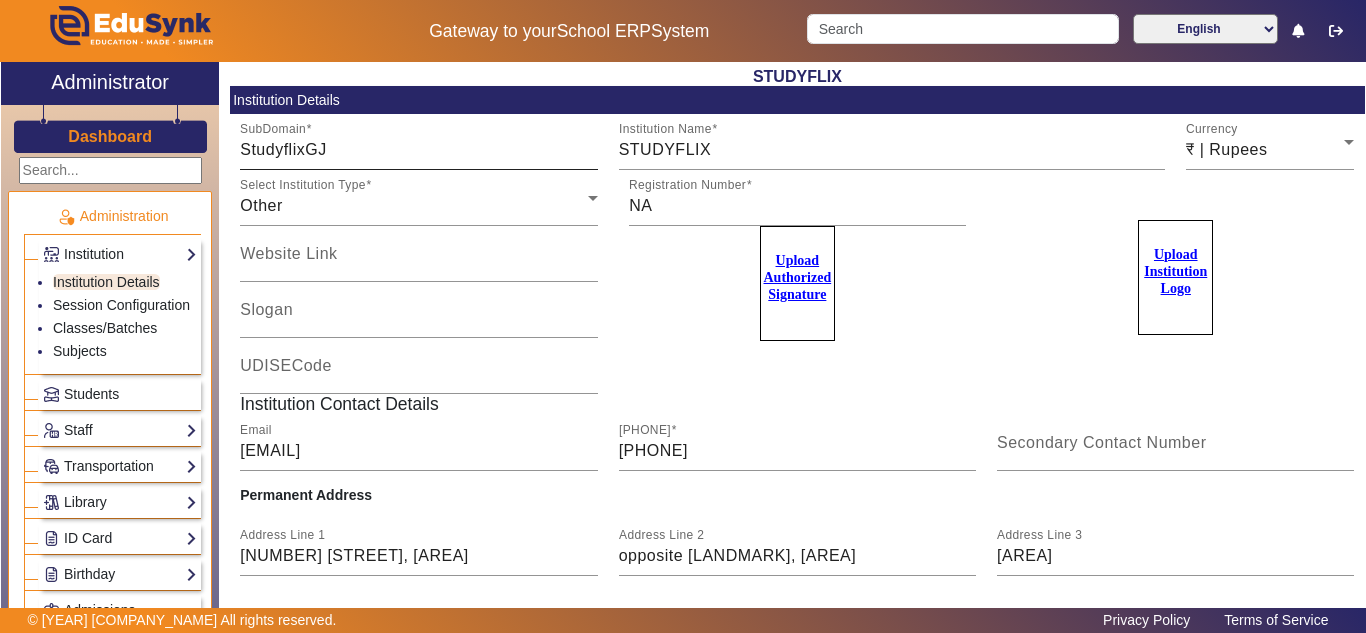 click on "StudyflixGJ" at bounding box center (418, 150) 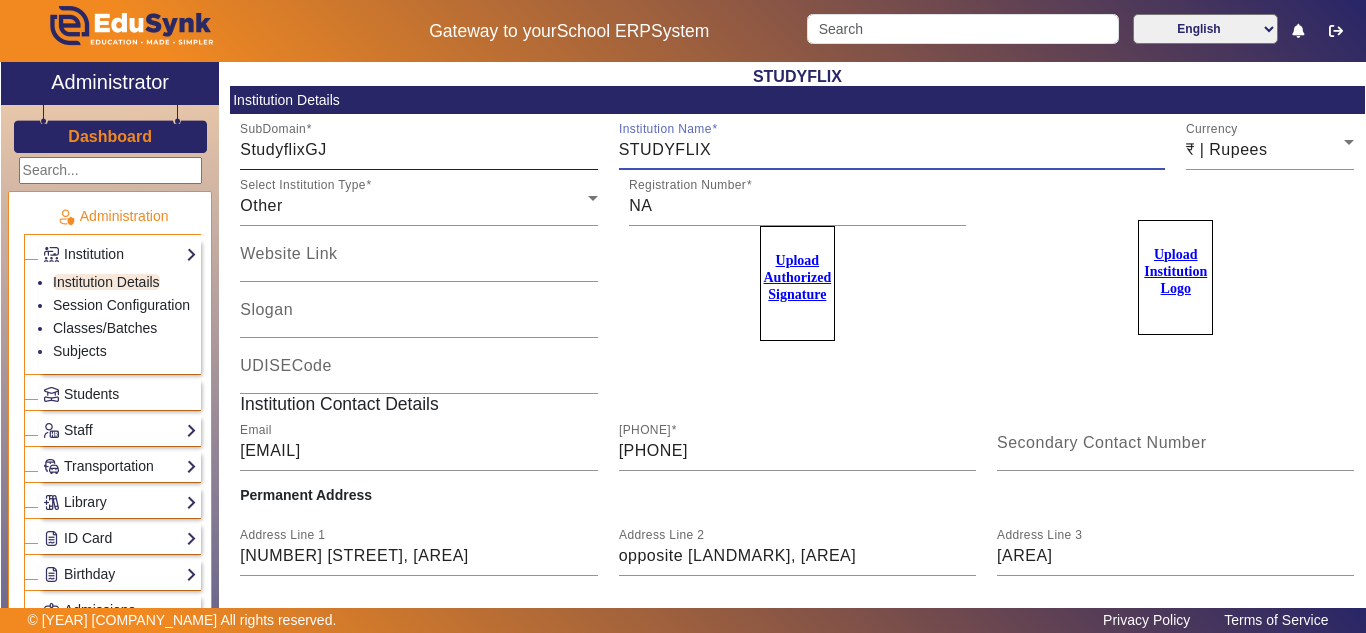 drag, startPoint x: 721, startPoint y: 146, endPoint x: 566, endPoint y: 158, distance: 155.46382 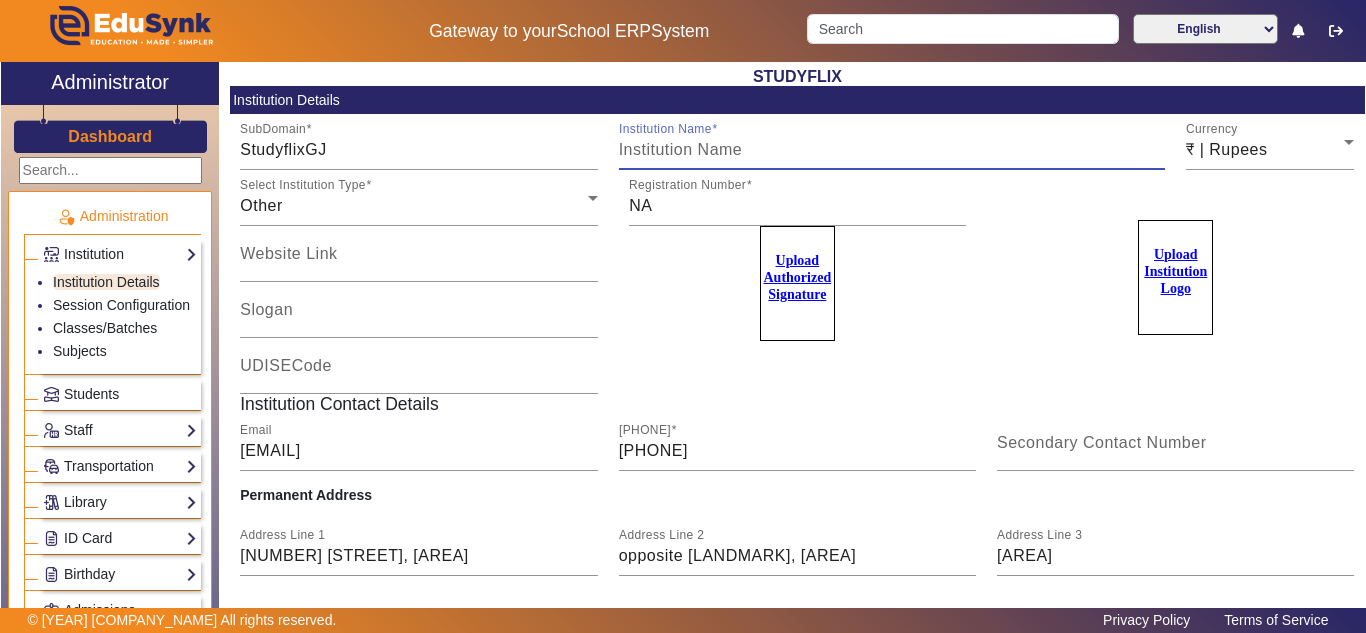 paste 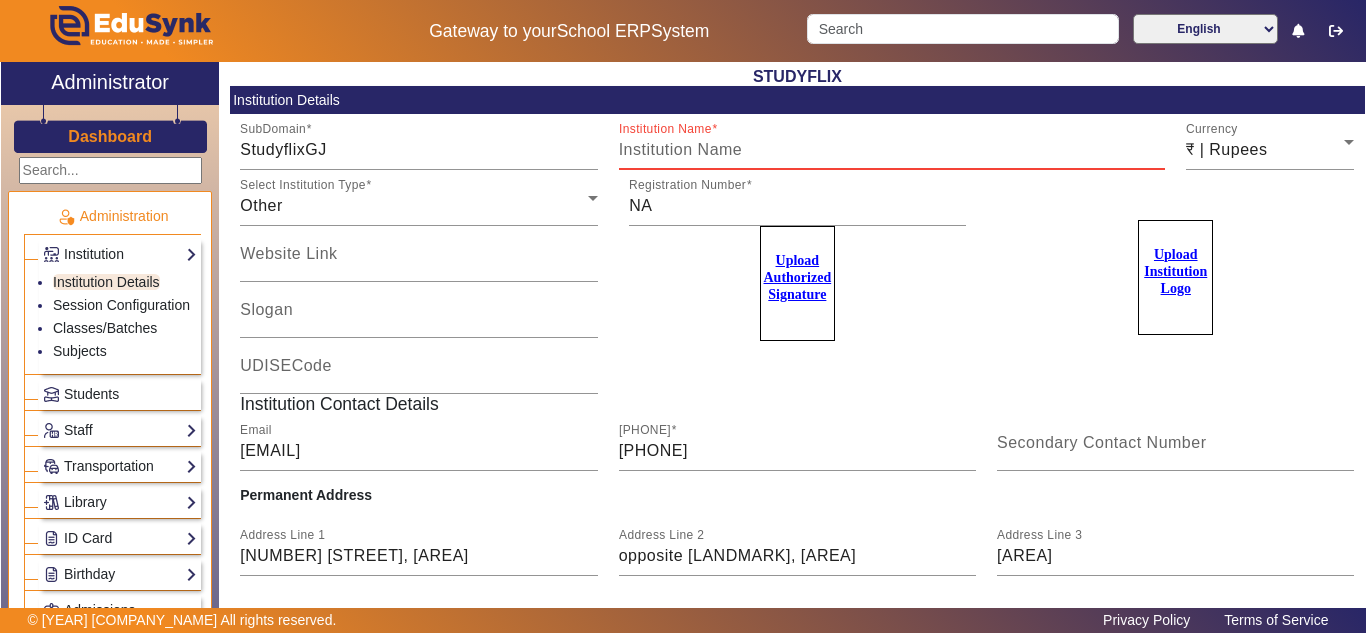 paste on "STUDYFLIX  ( Centre of Excellence )" 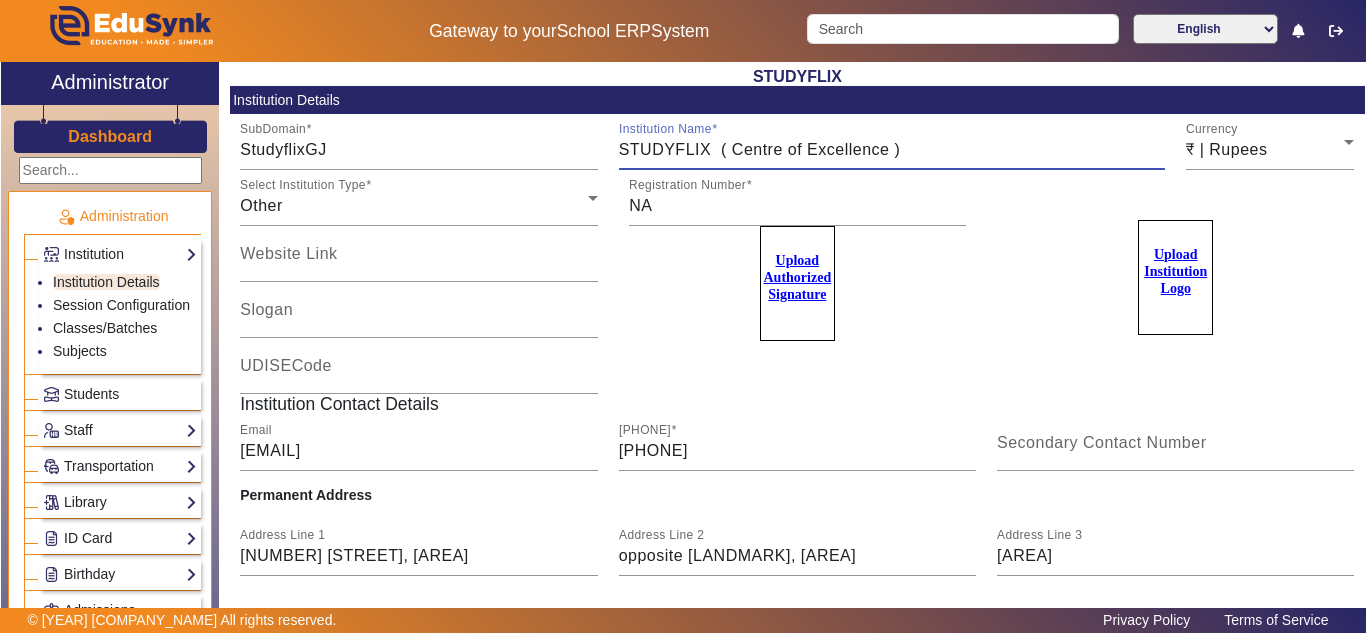 click on "STUDYFLIX  ( Centre of Excellence )" at bounding box center (892, 150) 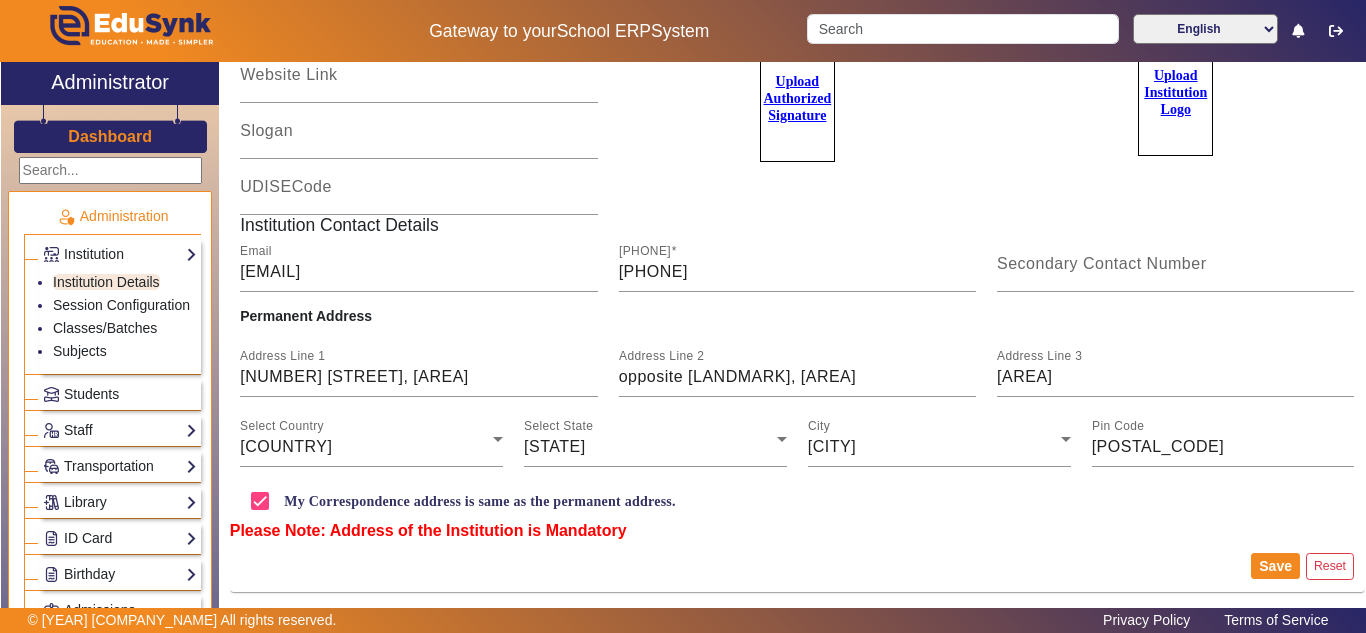 scroll, scrollTop: 185, scrollLeft: 0, axis: vertical 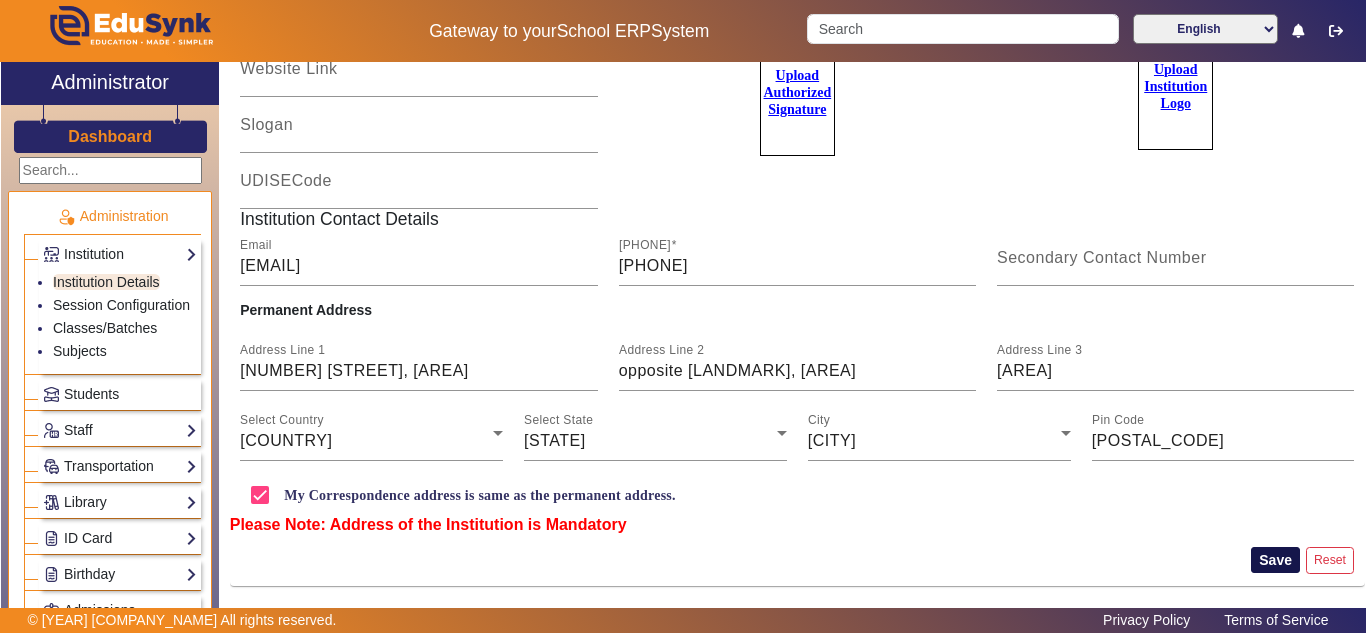 type on "STUDYFLIX  (Centre of Excellence)" 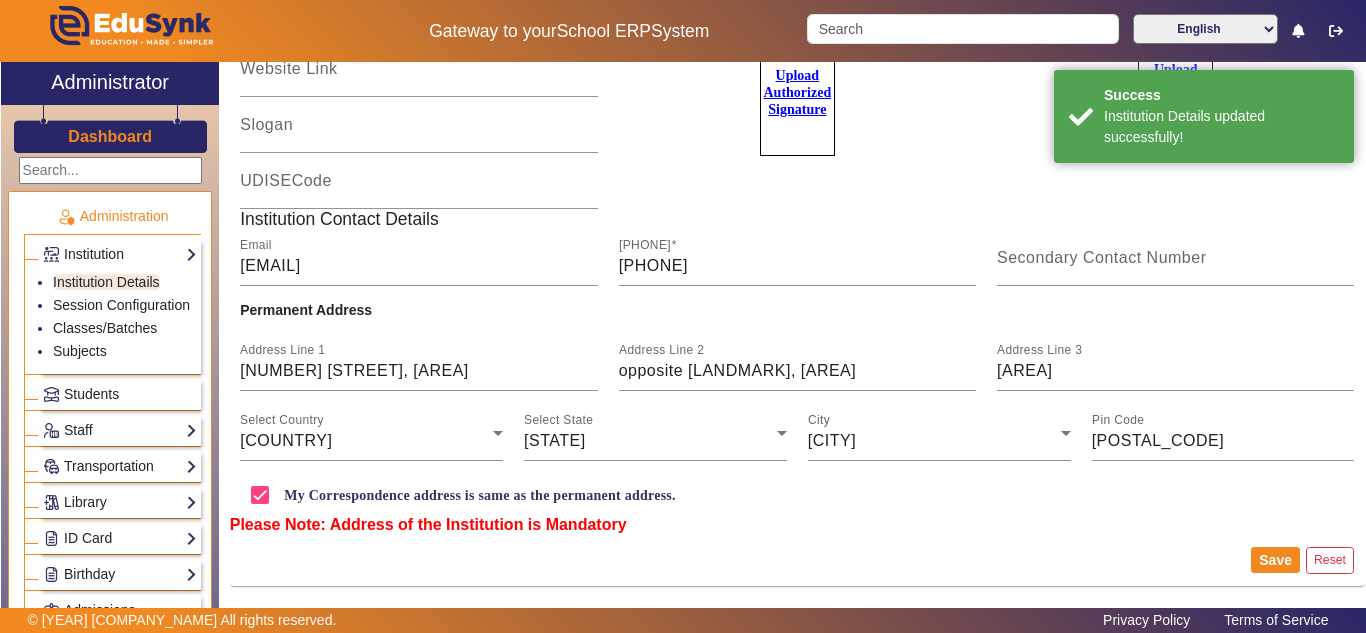 click on "Dashboard" 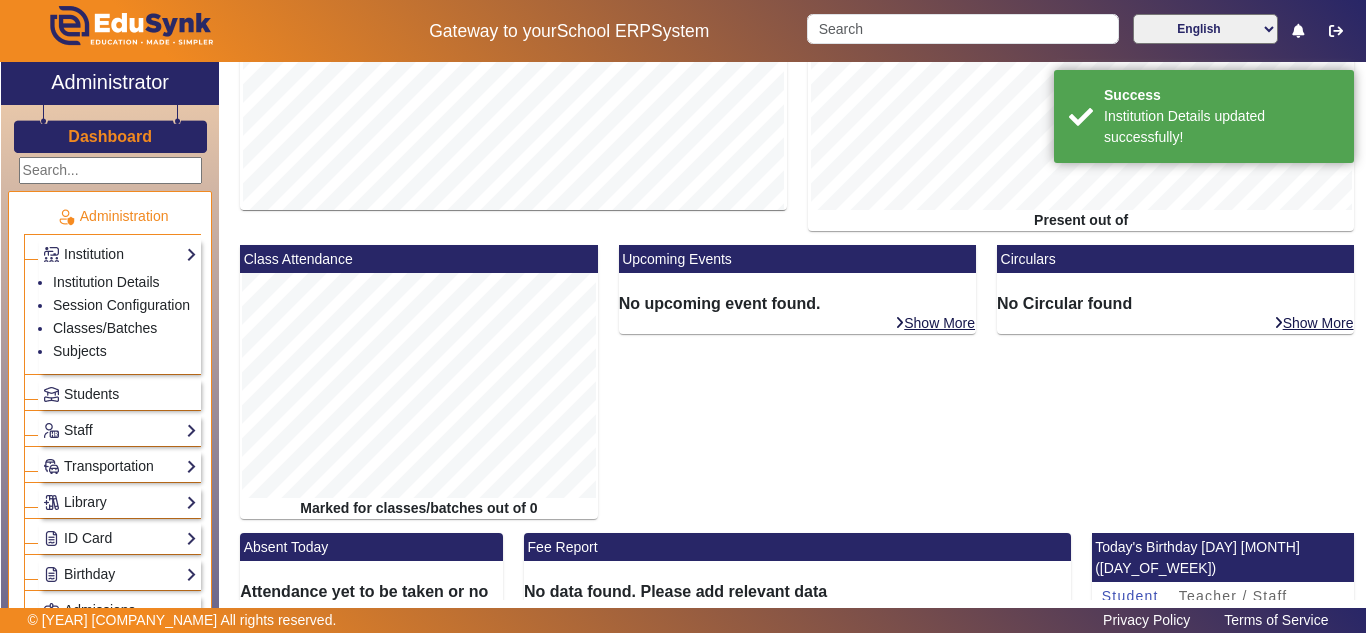 scroll, scrollTop: 182, scrollLeft: 0, axis: vertical 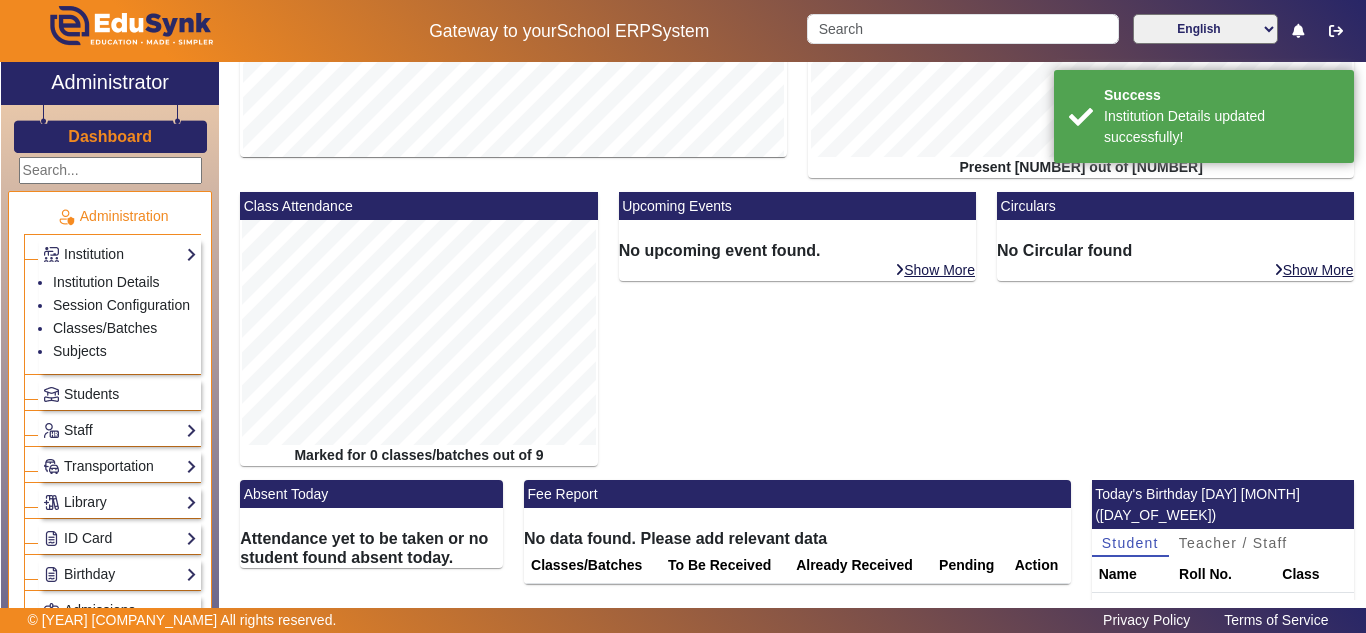 click on "Administrator" 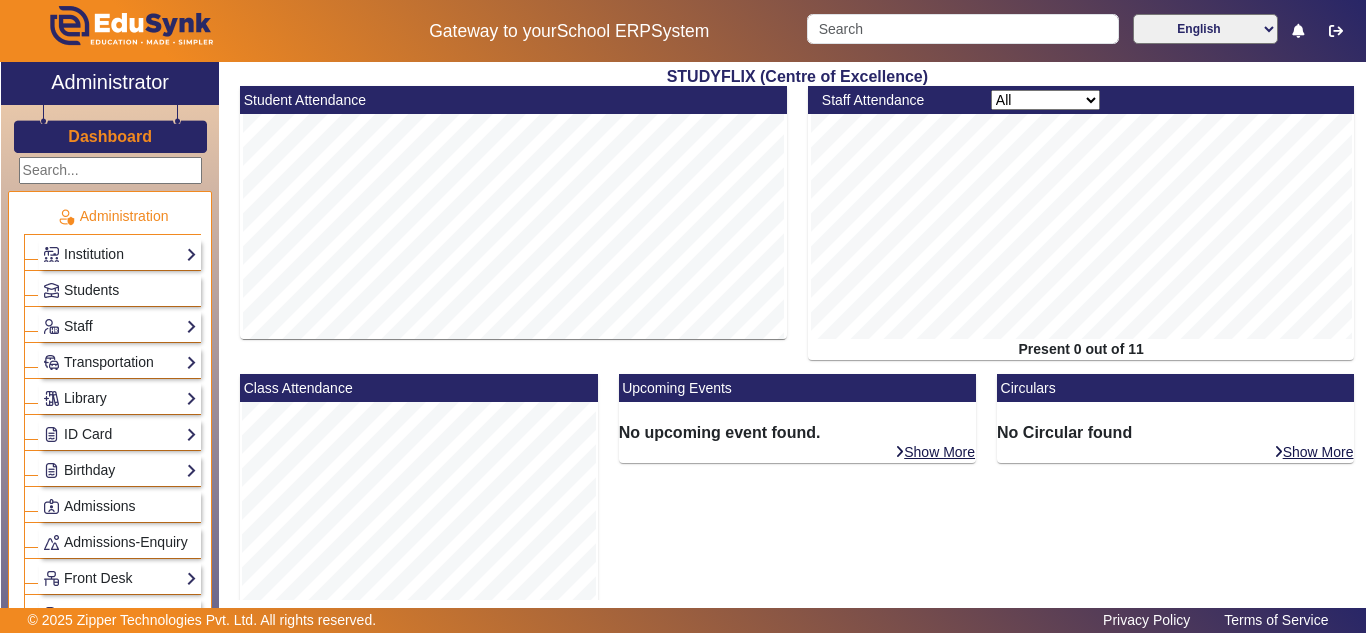 scroll, scrollTop: 0, scrollLeft: 0, axis: both 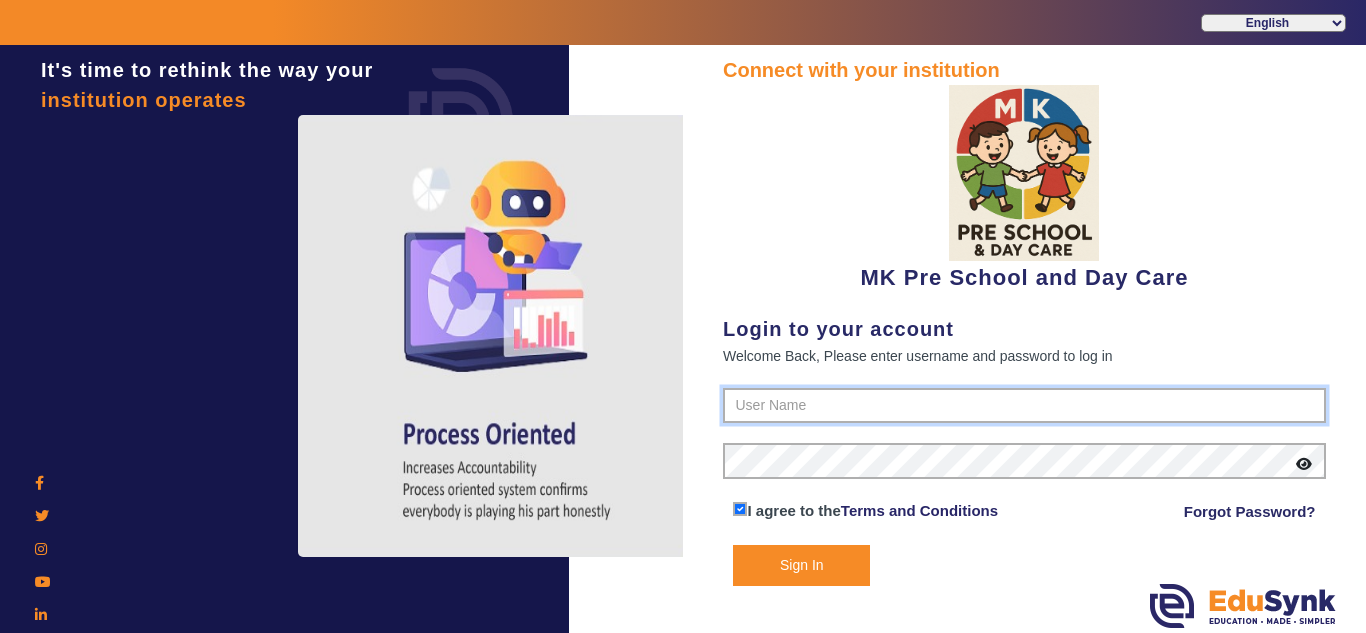 type on "[NUMBER]" 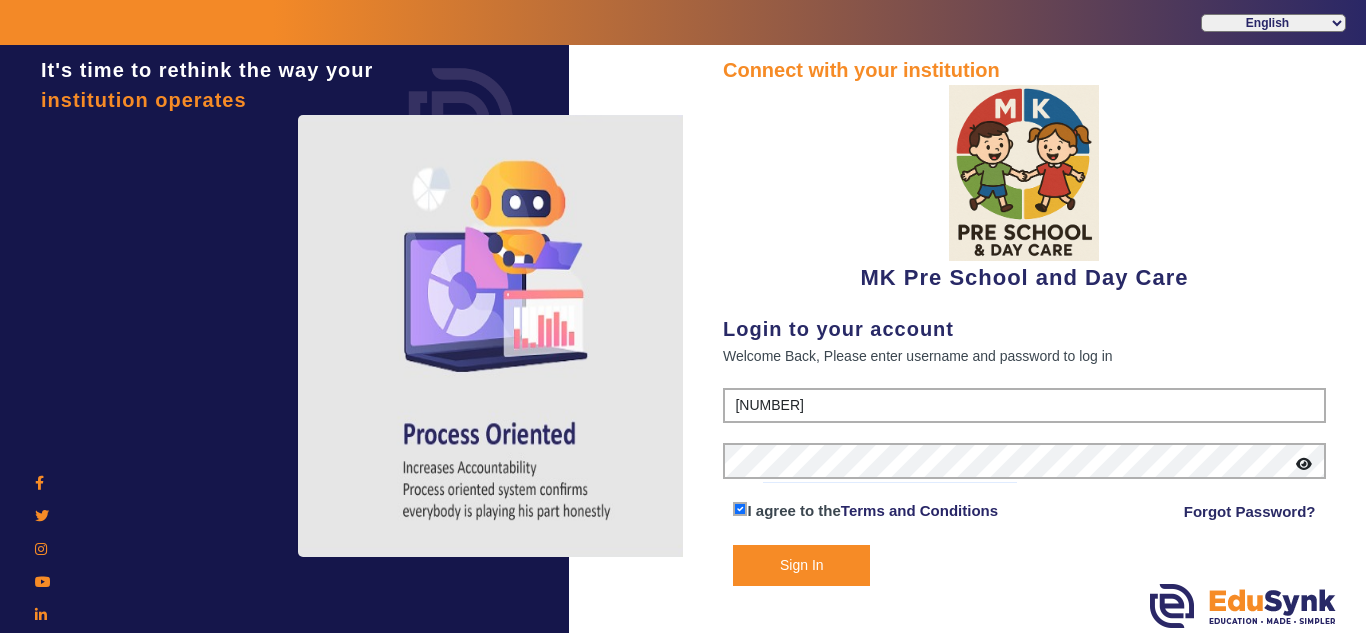 click on "Sign In" 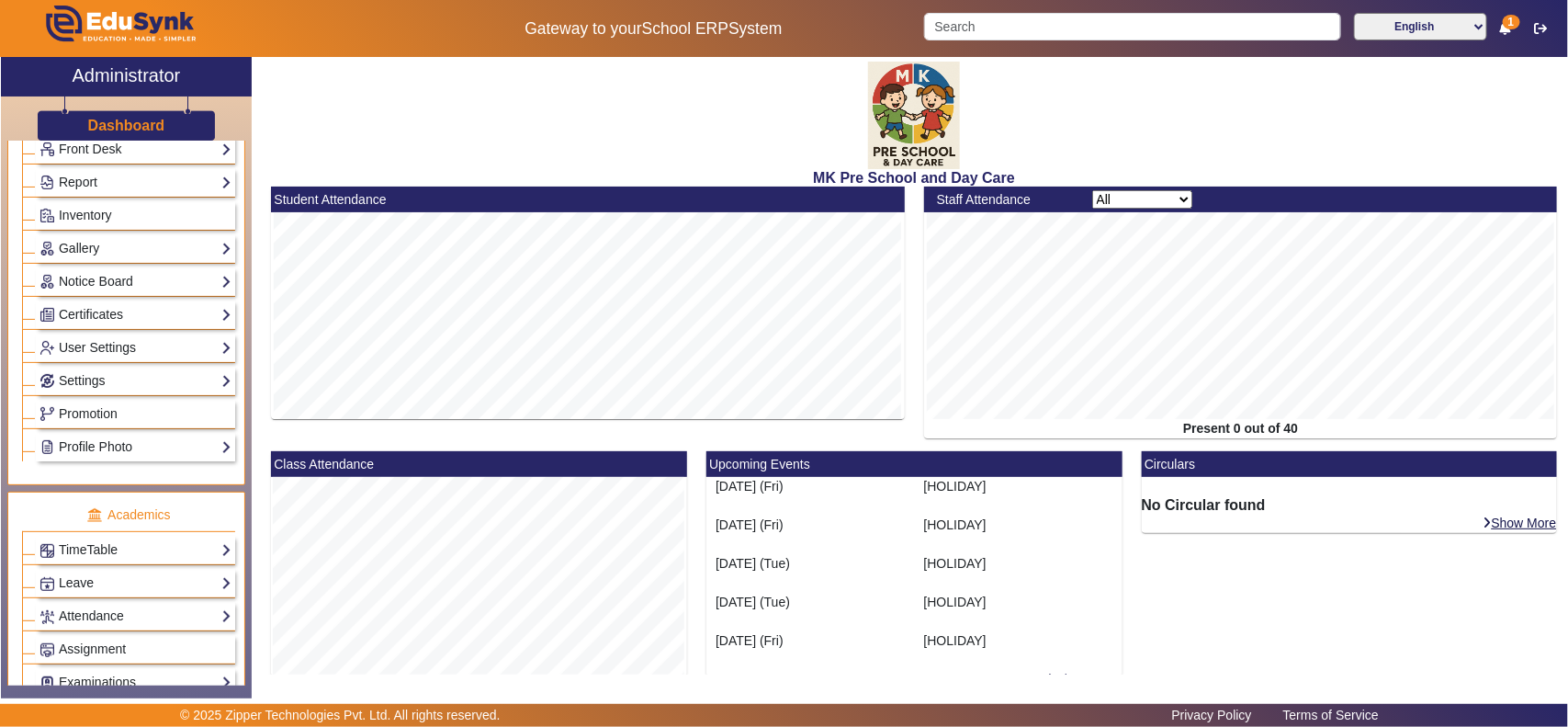scroll, scrollTop: 846, scrollLeft: 0, axis: vertical 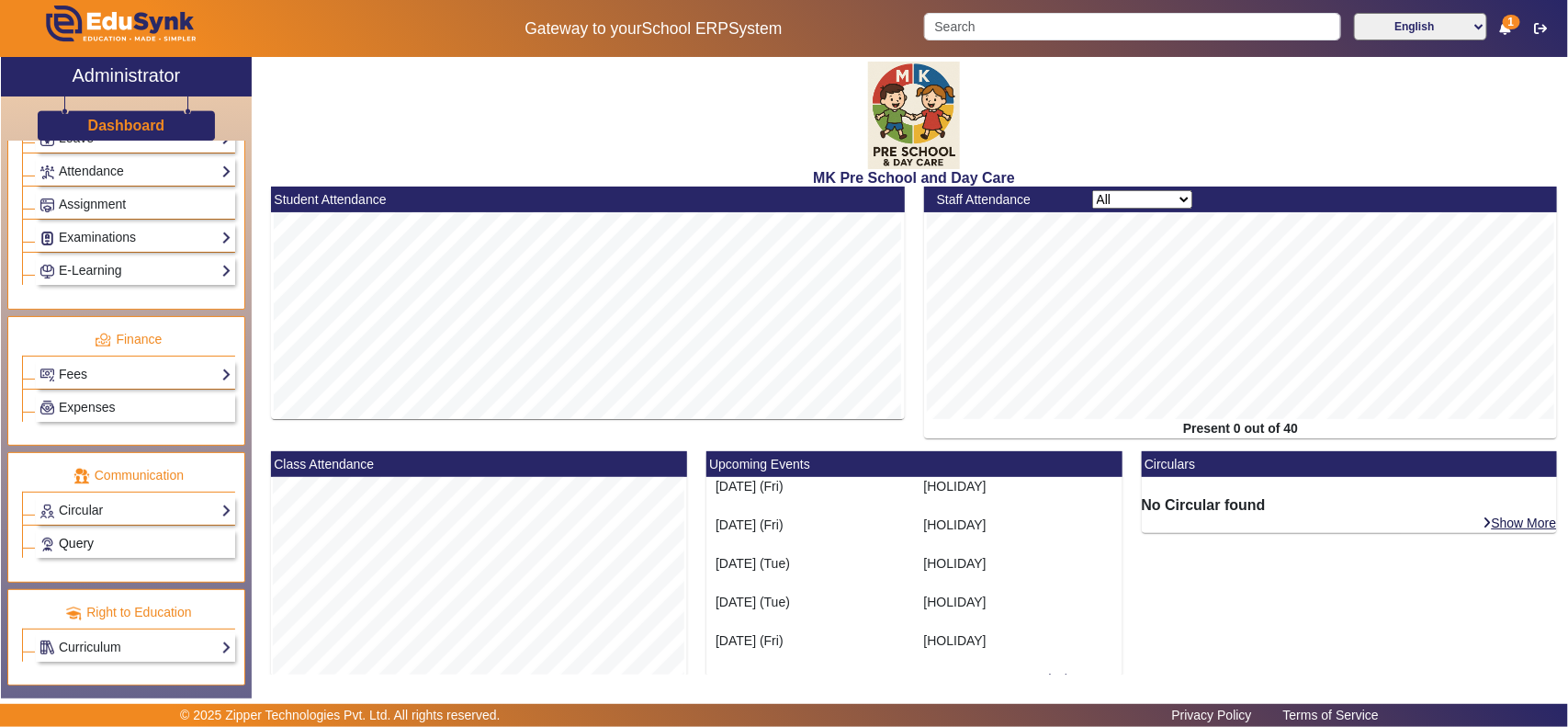 click on "Query" 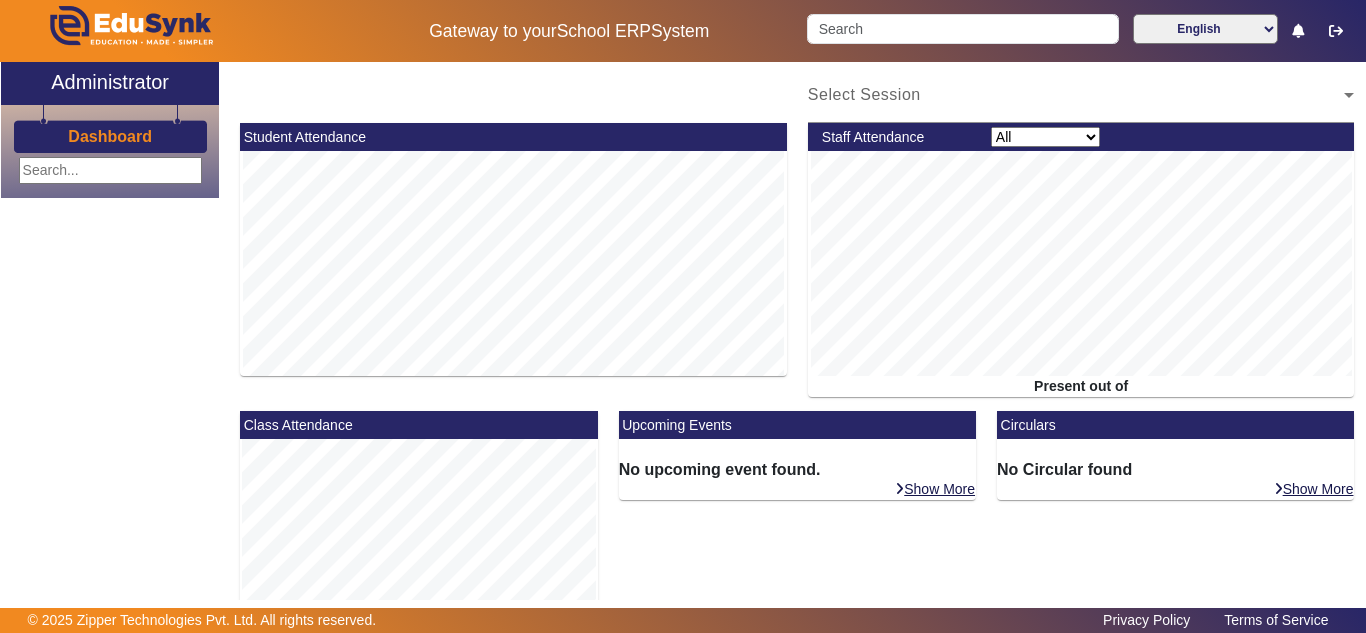 scroll, scrollTop: 0, scrollLeft: 0, axis: both 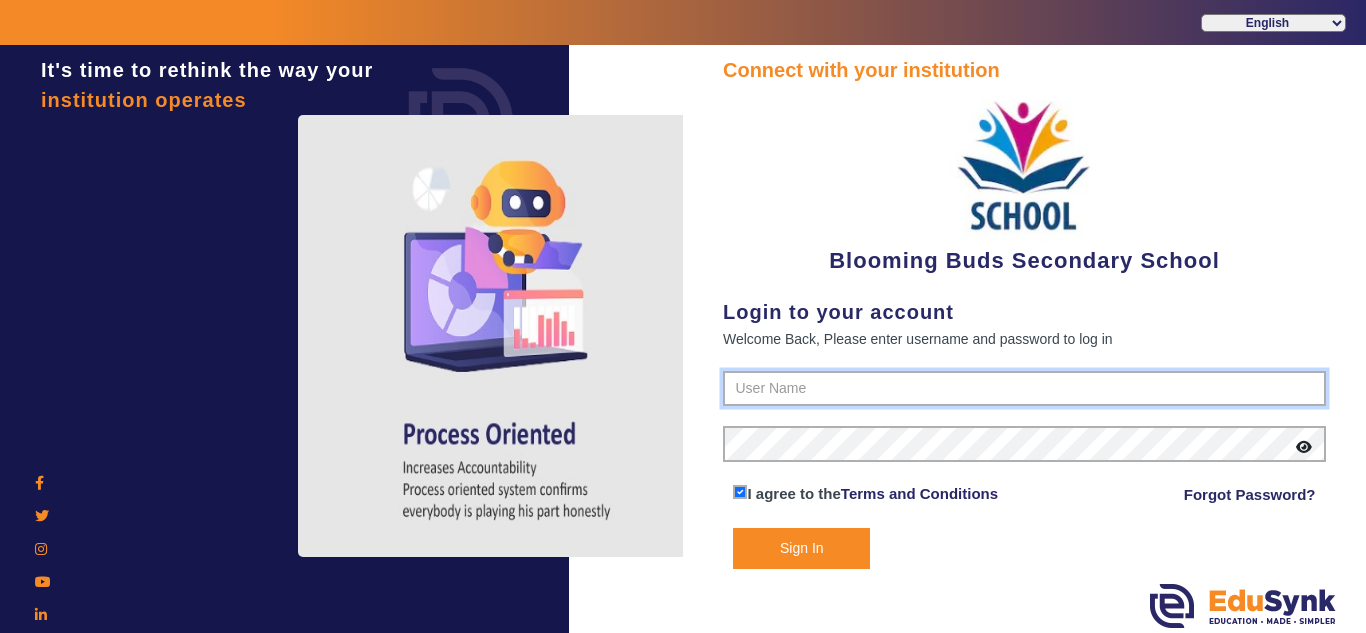 type on "[PHONE]" 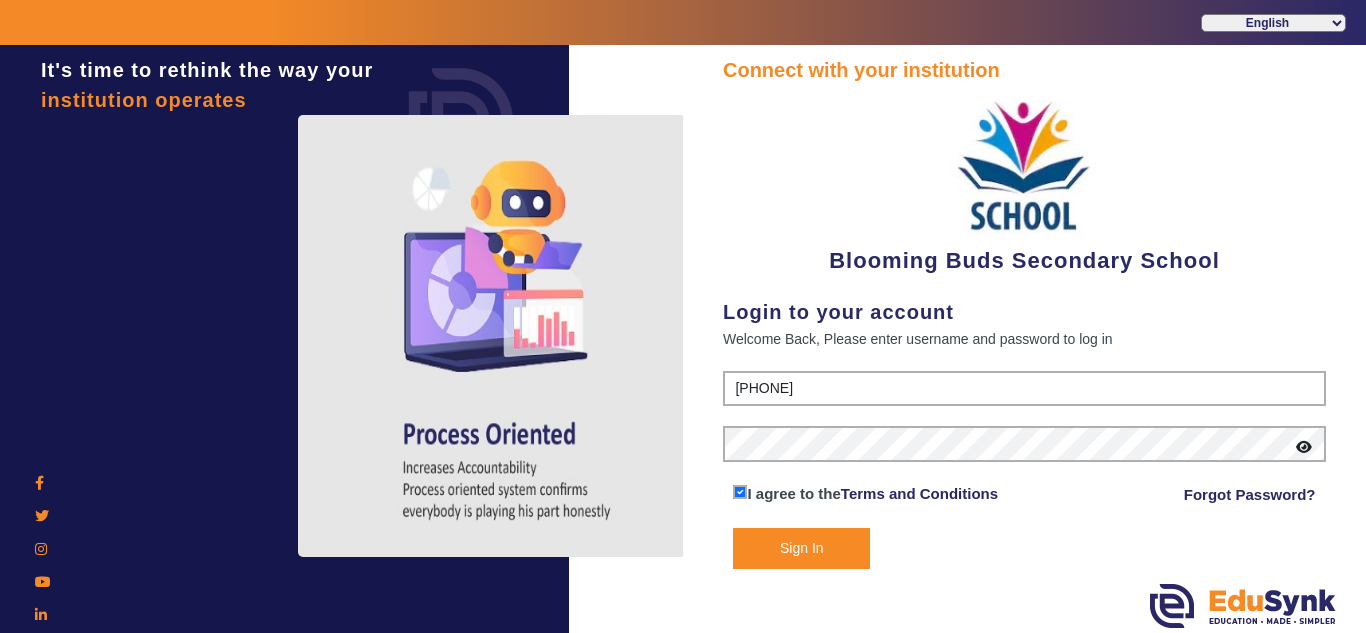 click on "Sign In" 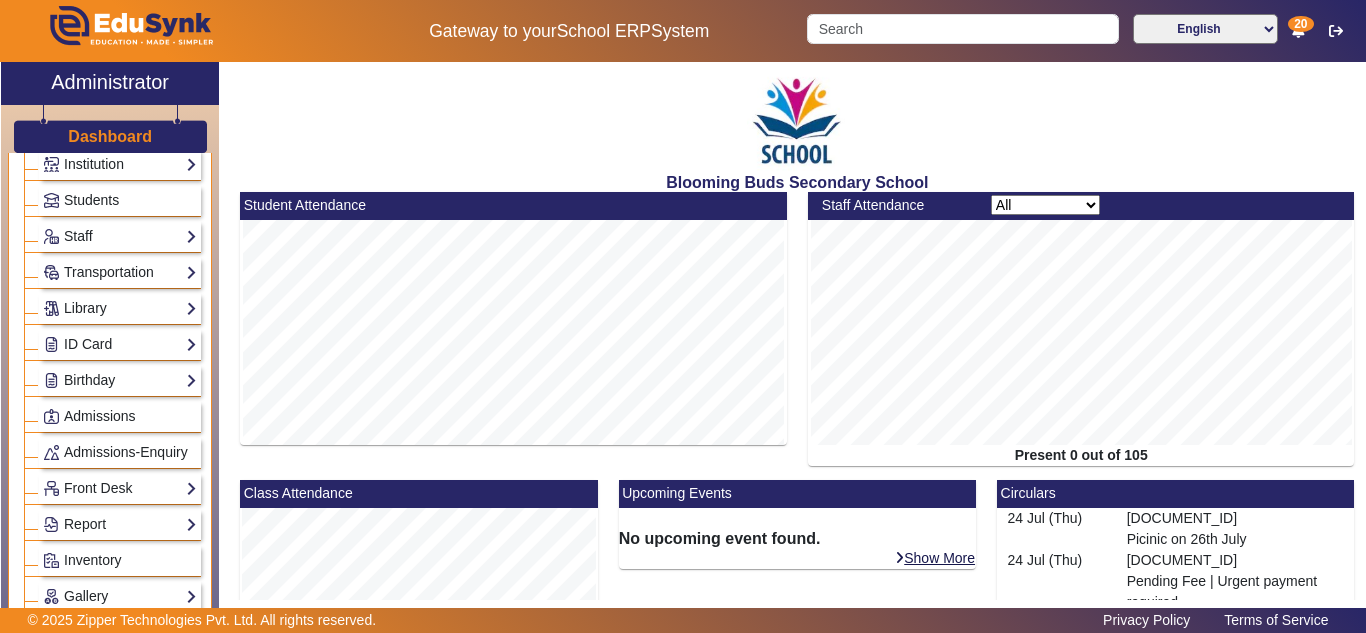 scroll, scrollTop: 0, scrollLeft: 0, axis: both 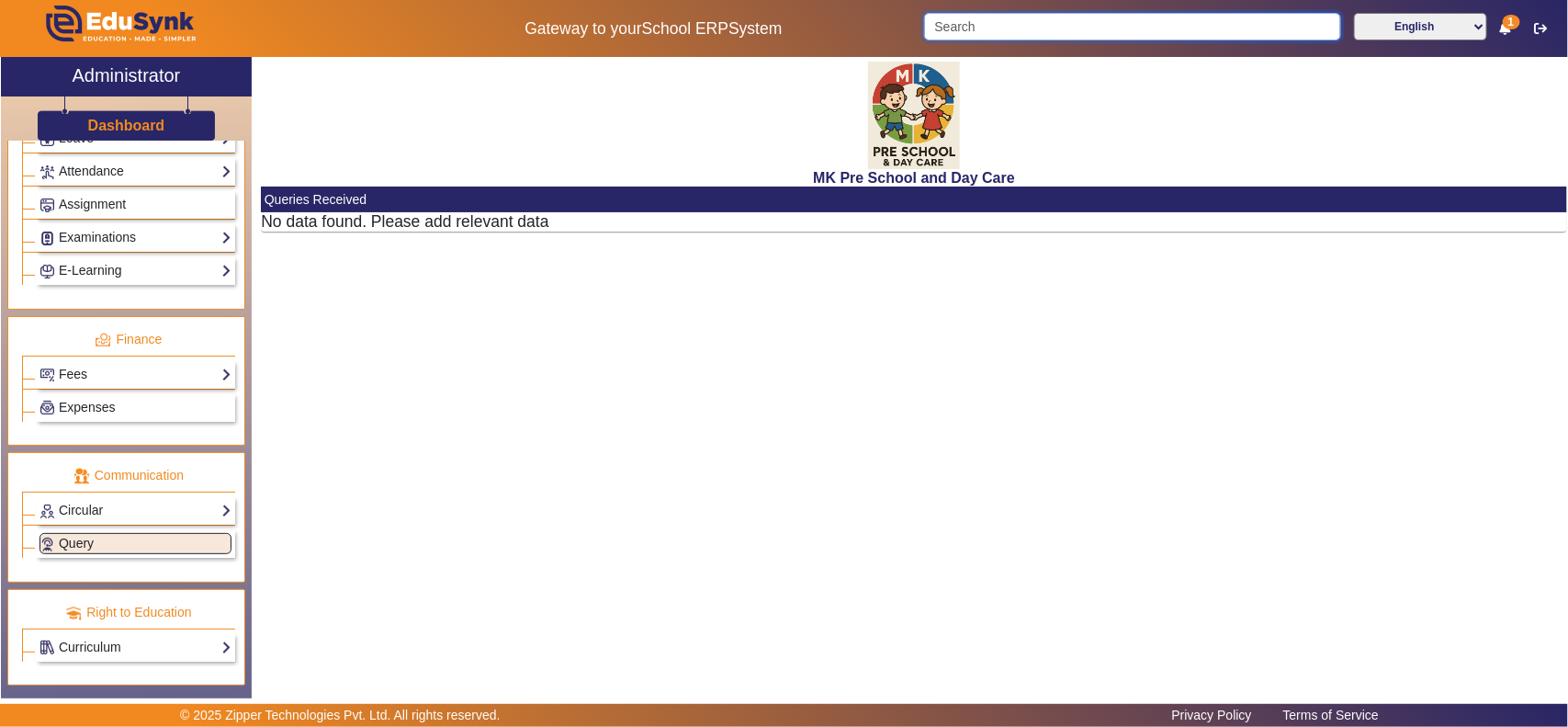 click at bounding box center [1132, 27] 